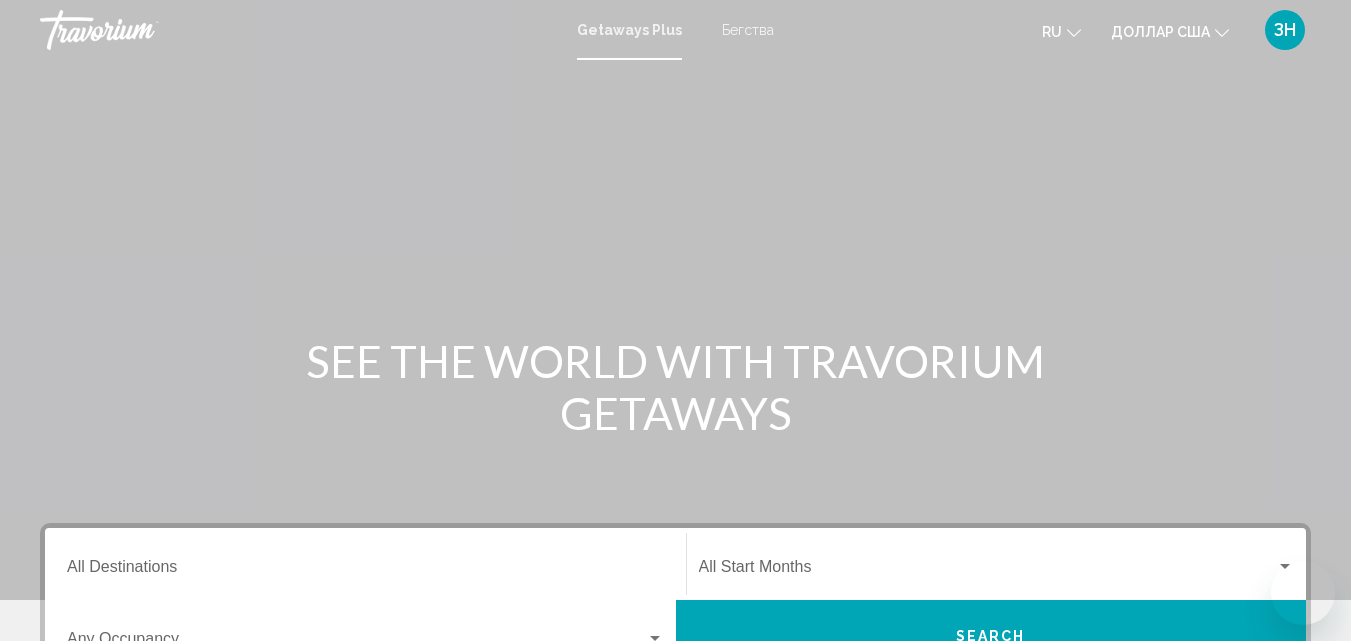 scroll, scrollTop: 0, scrollLeft: 0, axis: both 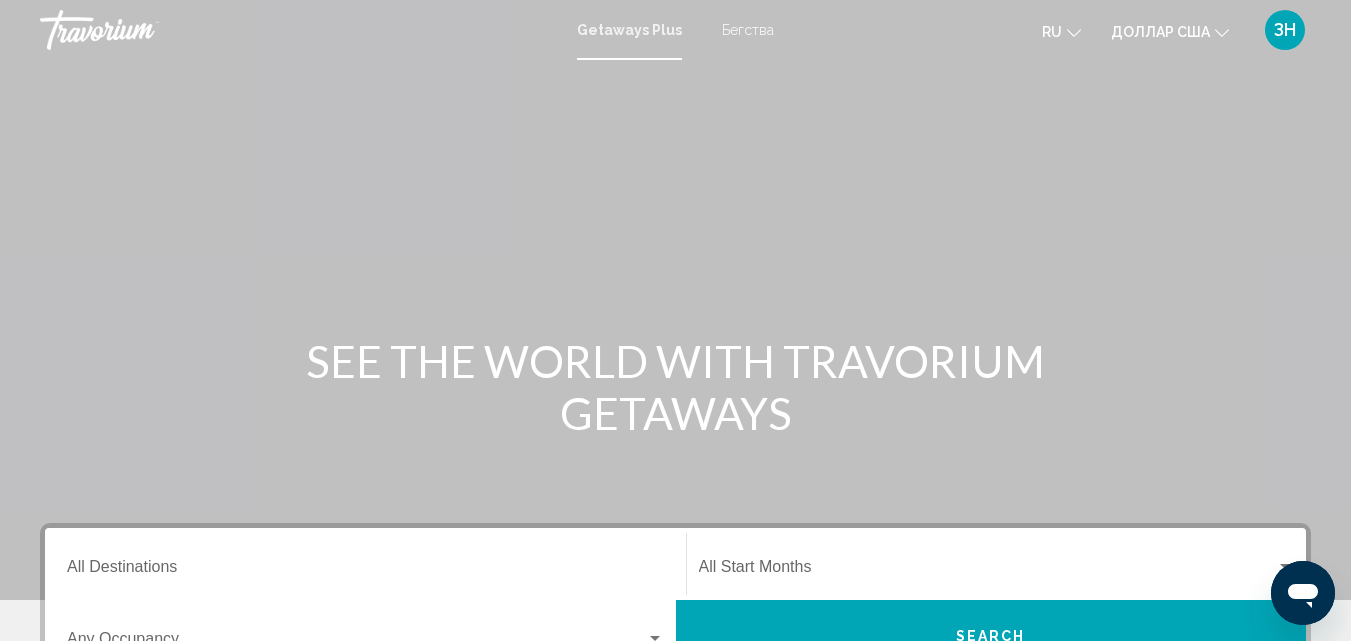 click on "Getaways Plus" at bounding box center [629, 30] 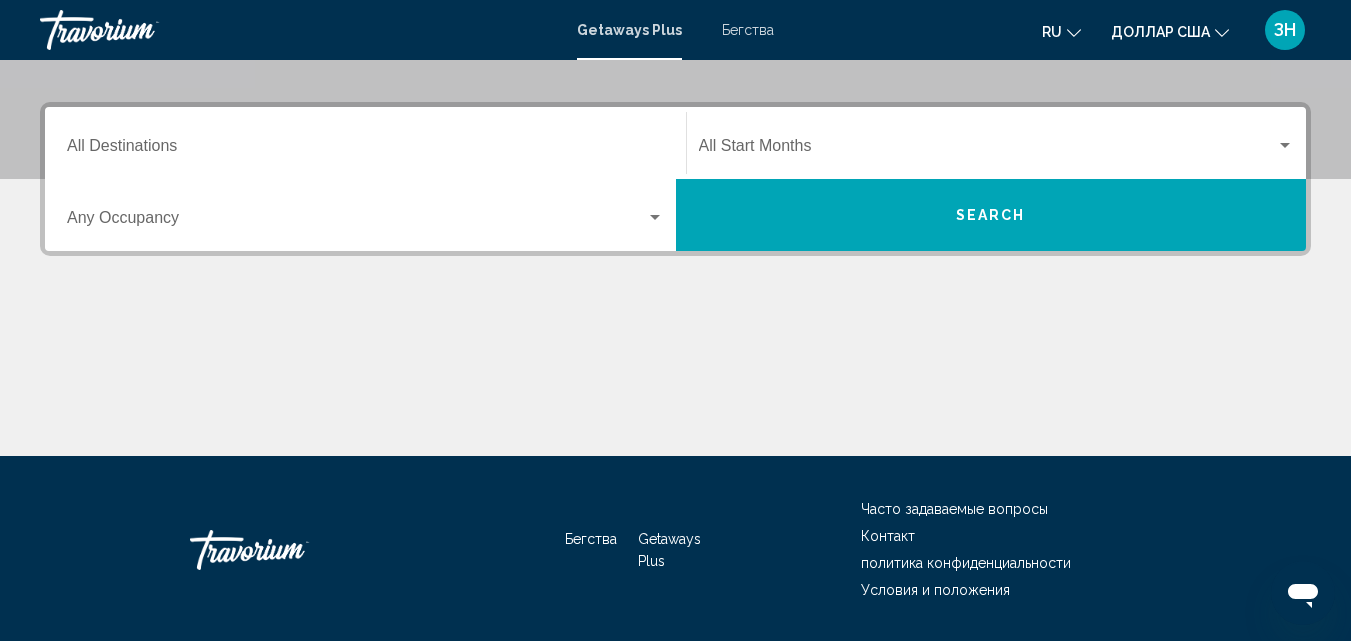 scroll, scrollTop: 440, scrollLeft: 0, axis: vertical 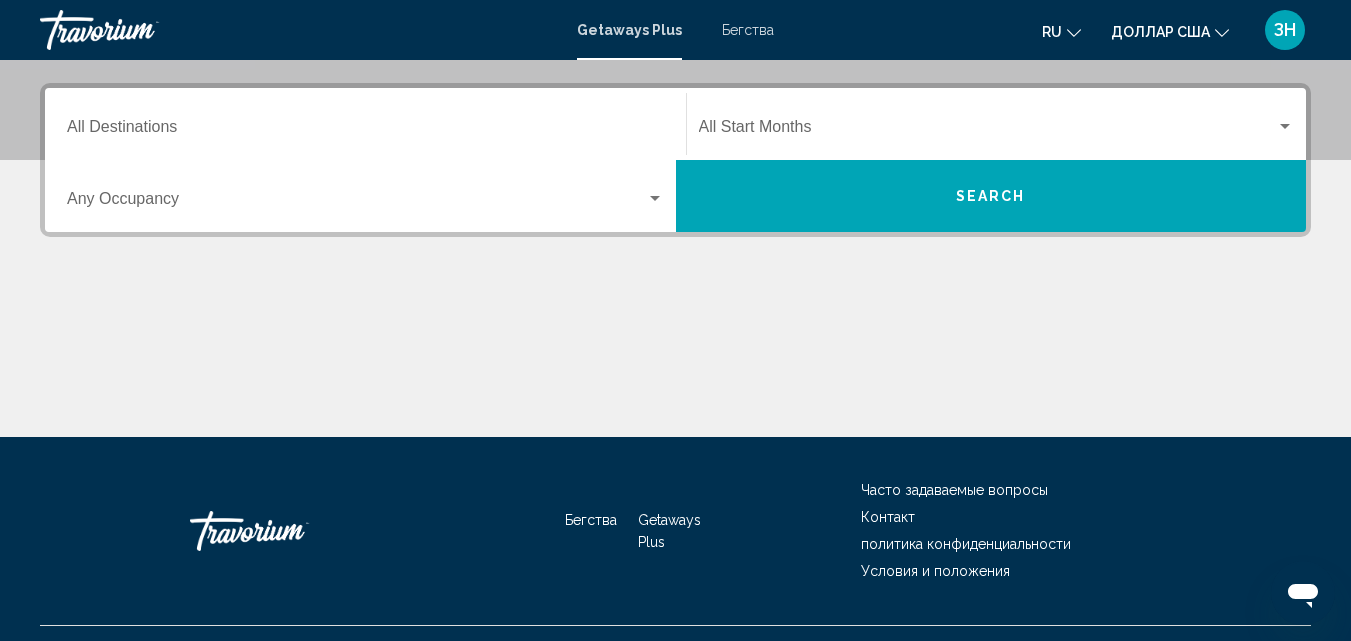 click on "Бегства" at bounding box center (748, 30) 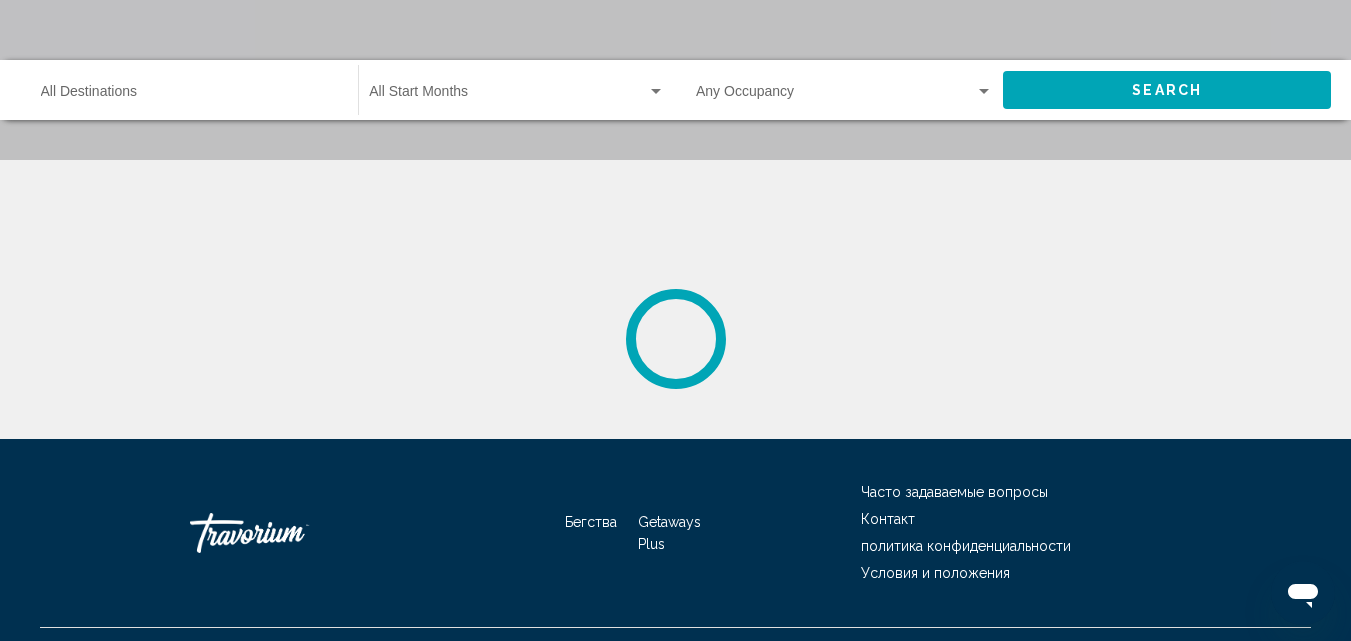 scroll, scrollTop: 0, scrollLeft: 0, axis: both 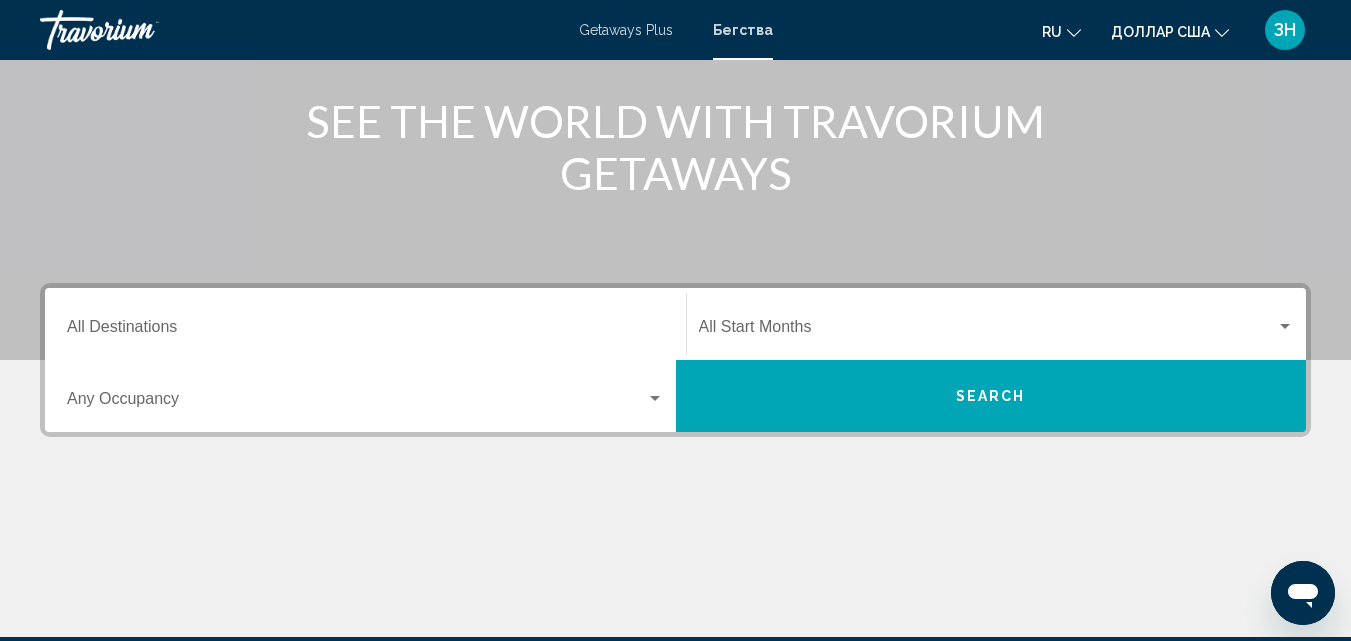 click at bounding box center [655, 398] 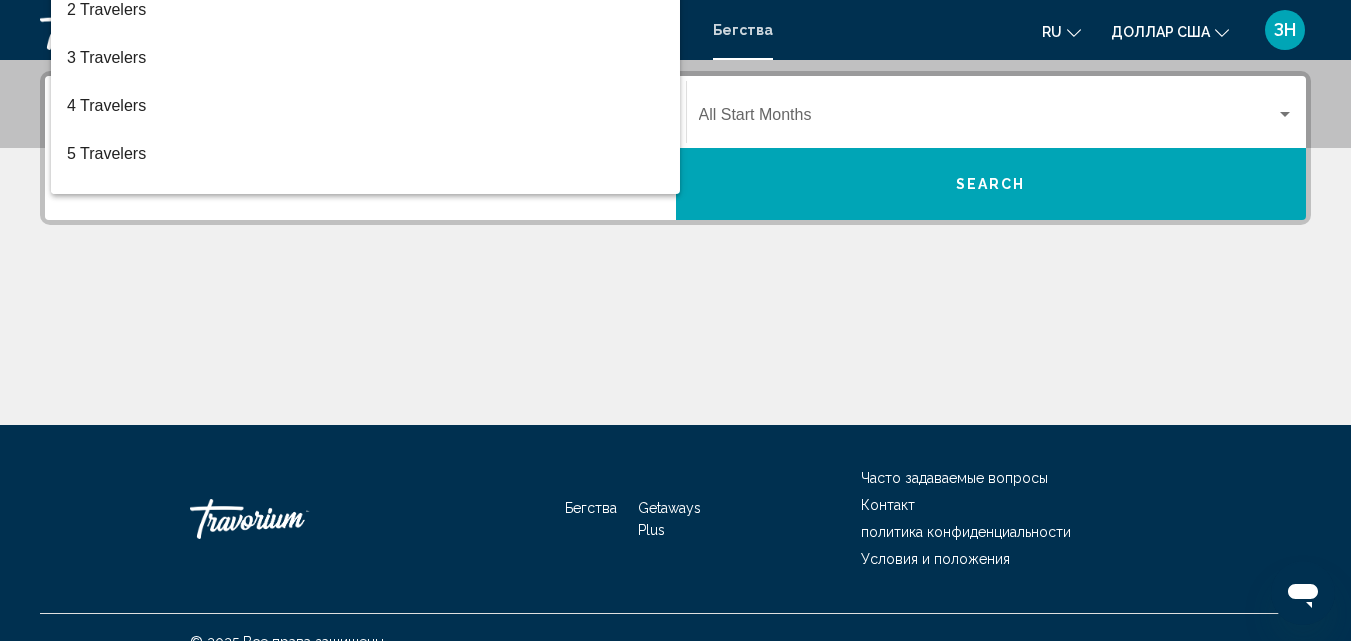 scroll, scrollTop: 458, scrollLeft: 0, axis: vertical 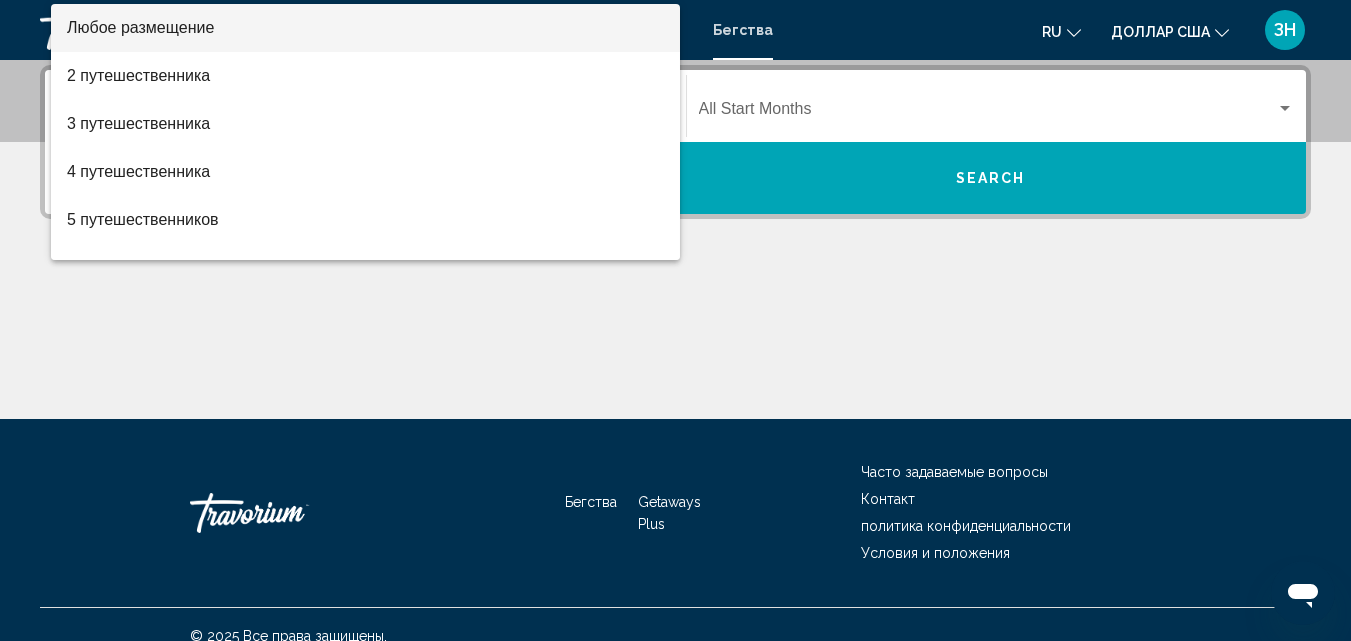 drag, startPoint x: 689, startPoint y: 25, endPoint x: 894, endPoint y: -28, distance: 211.7404 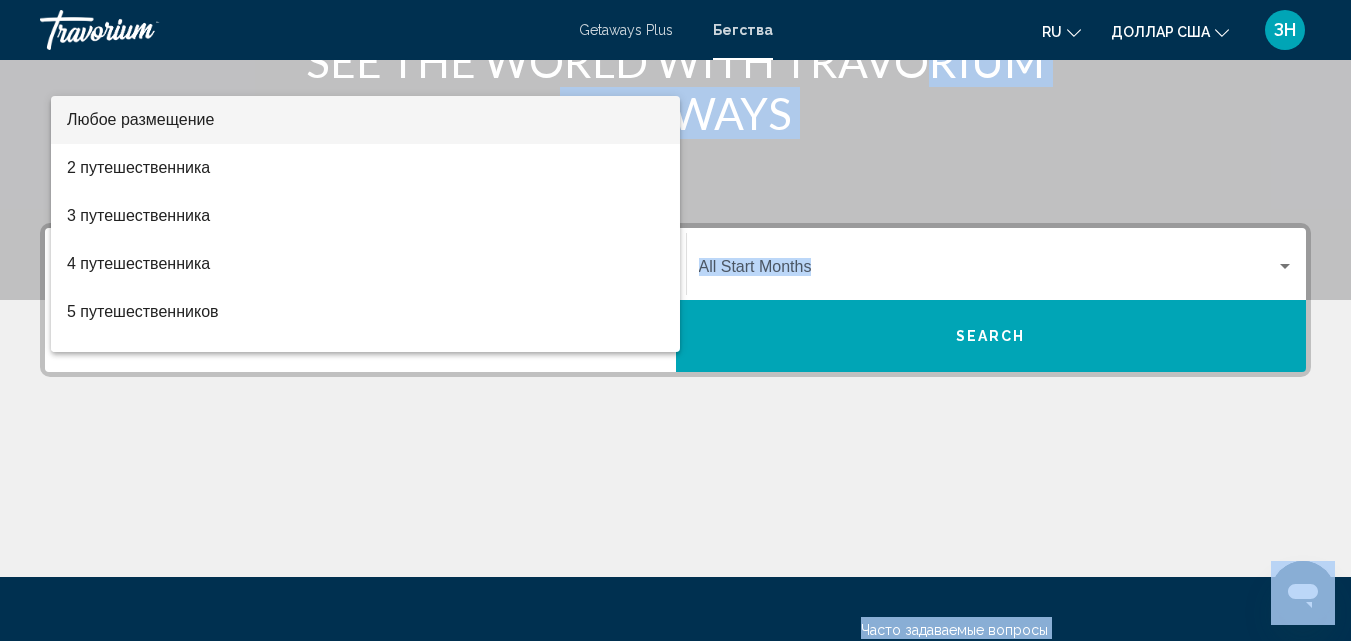 click at bounding box center (675, 320) 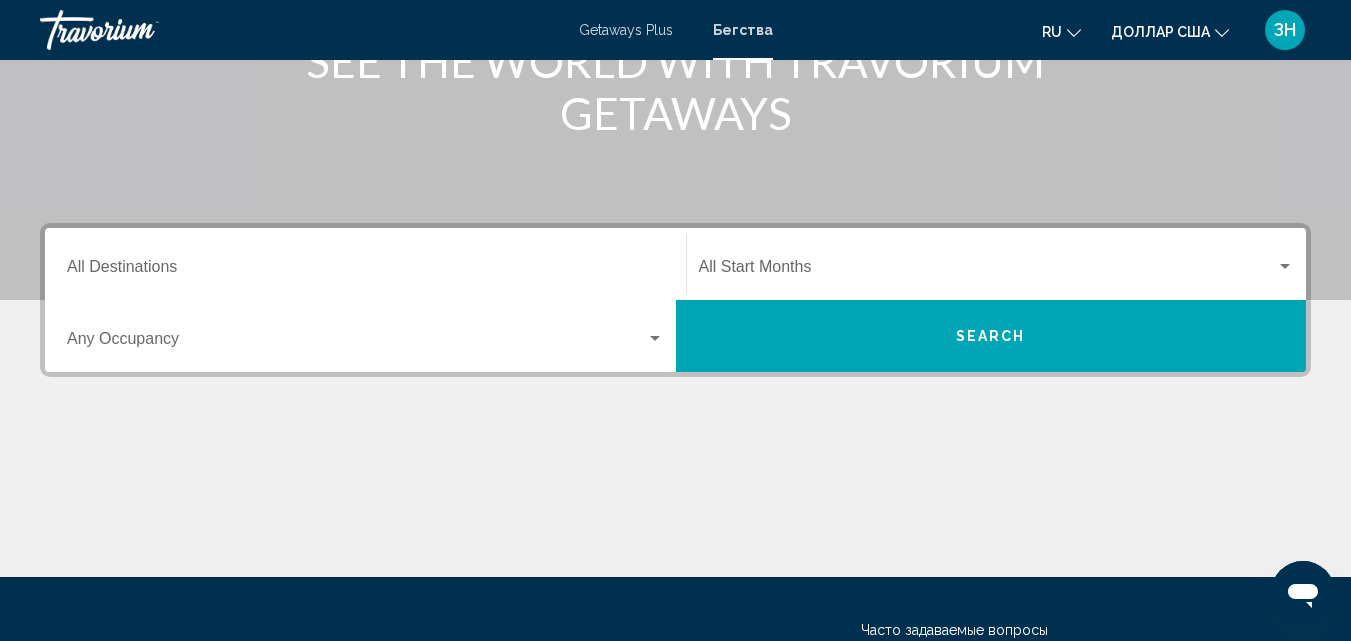 click on "Destination All Destinations Start Month All Start Months Occupancy Any Occupancy Search" at bounding box center (675, 400) 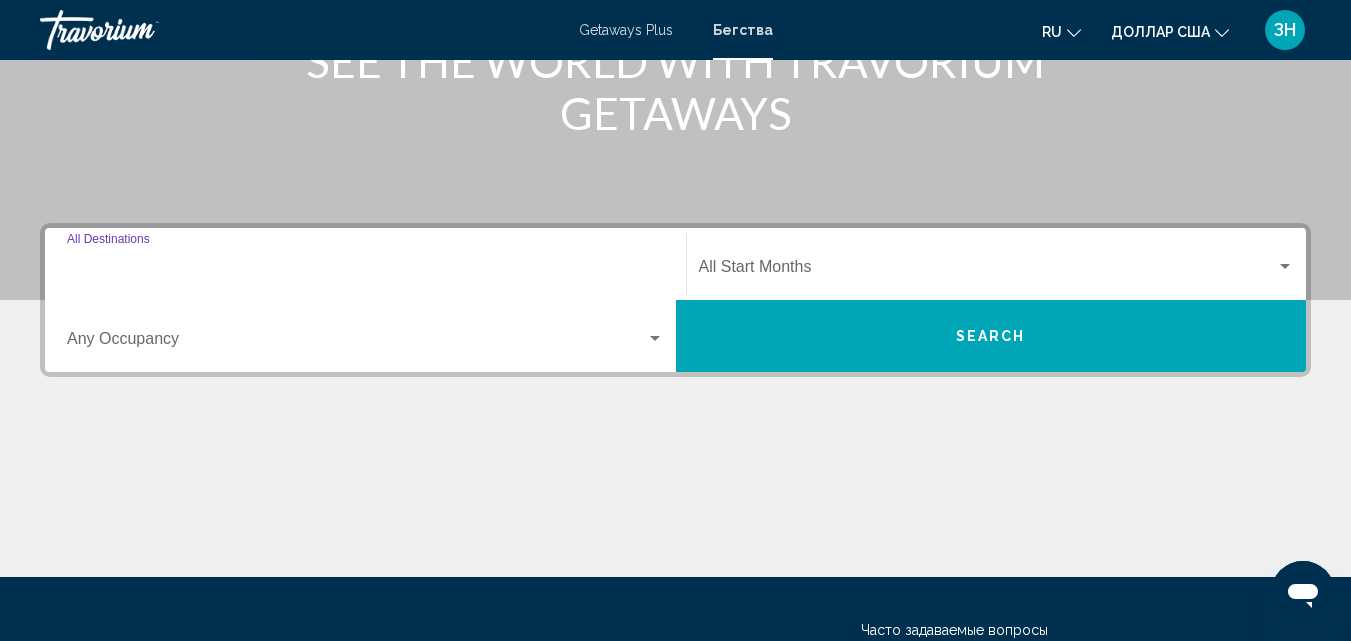 click on "Destination All Destinations" at bounding box center [365, 271] 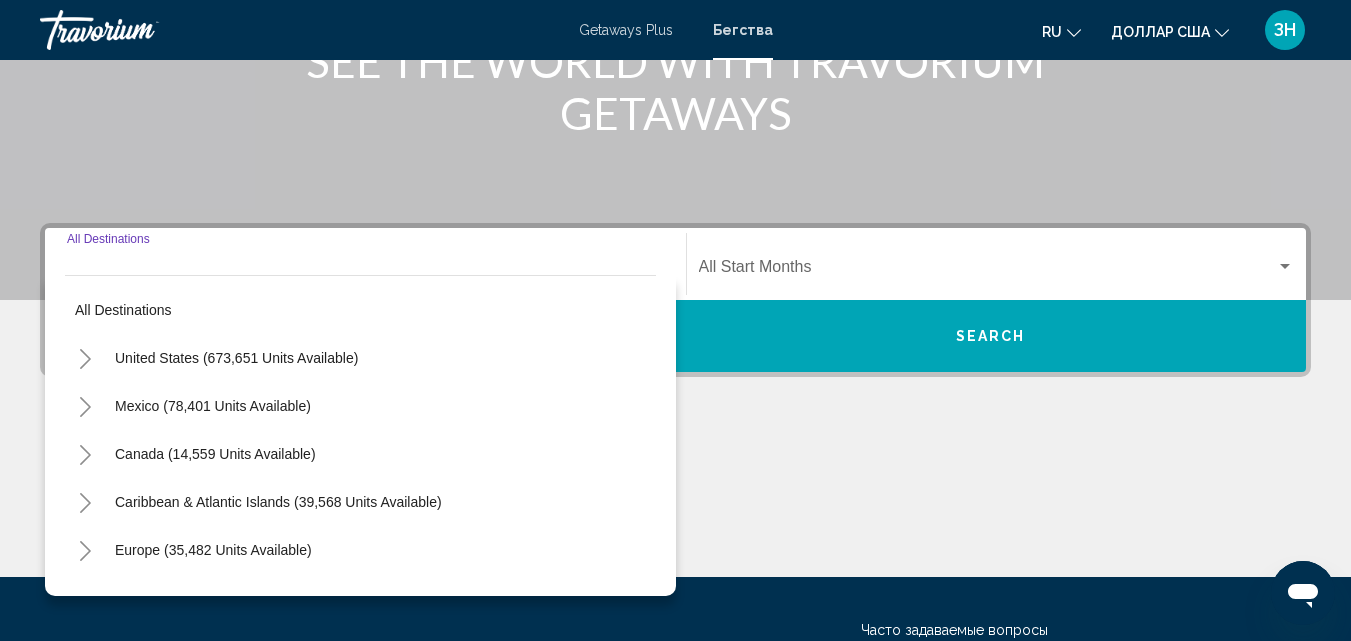 scroll, scrollTop: 458, scrollLeft: 0, axis: vertical 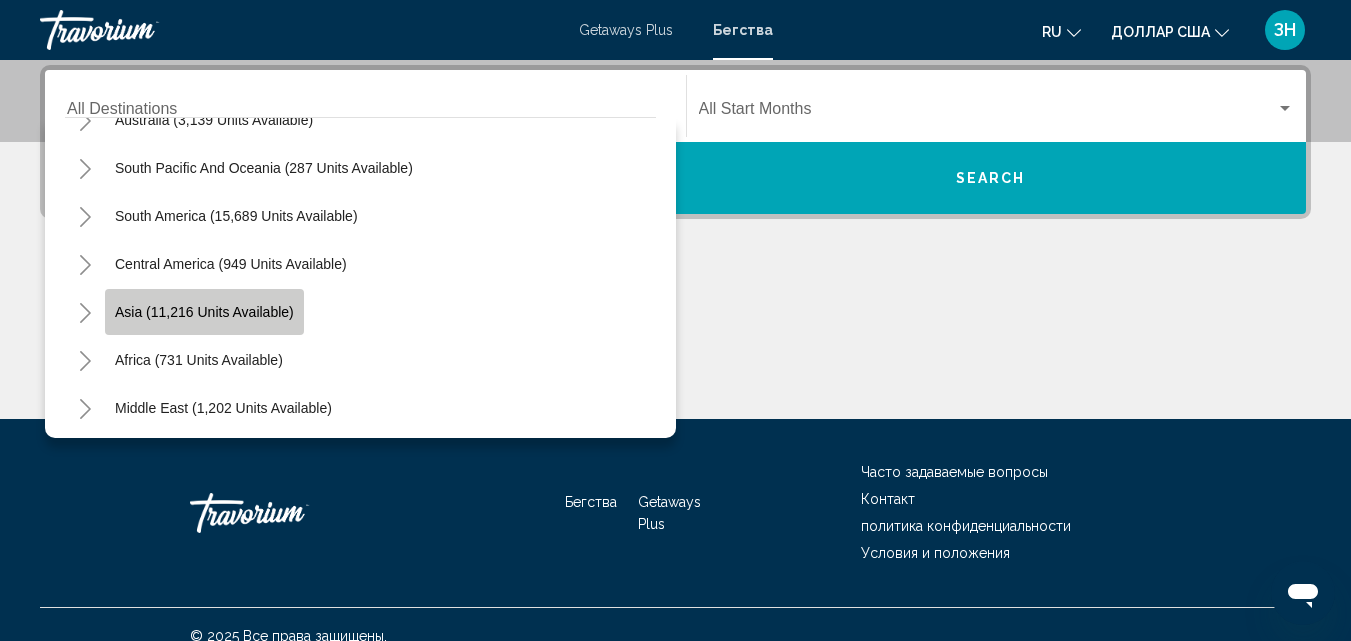 click on "Asia (11,216 units available)" 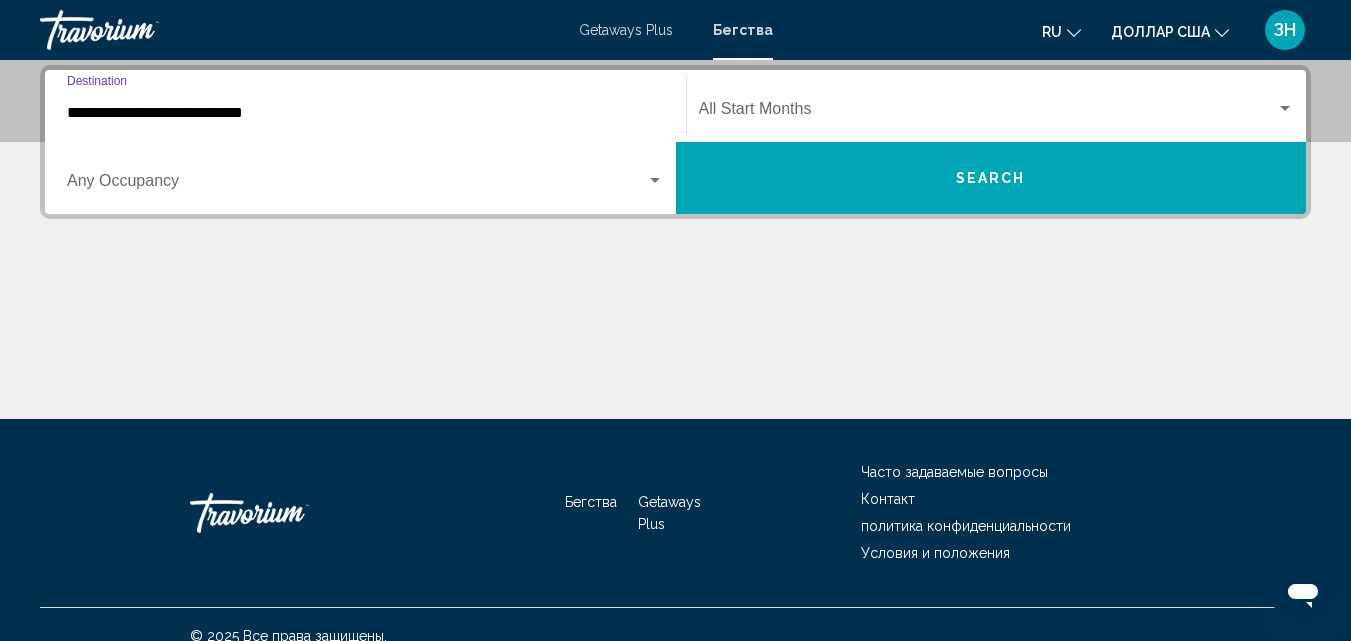 click on "**********" at bounding box center [365, 113] 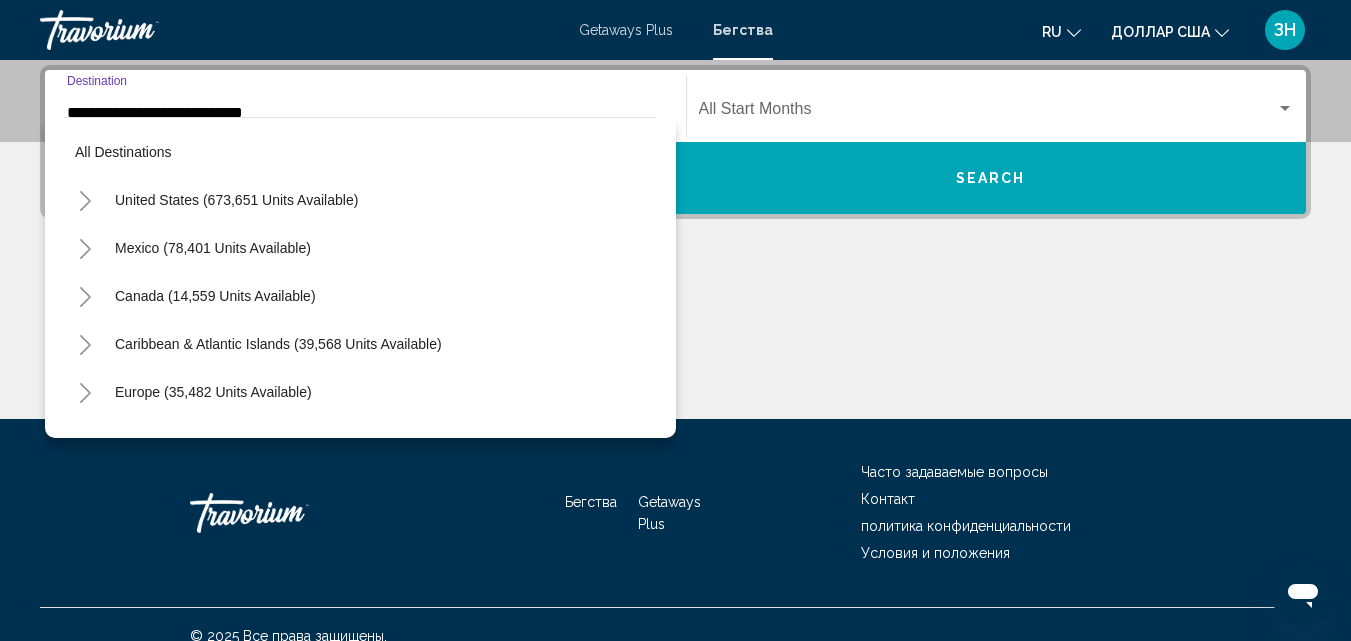 scroll, scrollTop: 411, scrollLeft: 0, axis: vertical 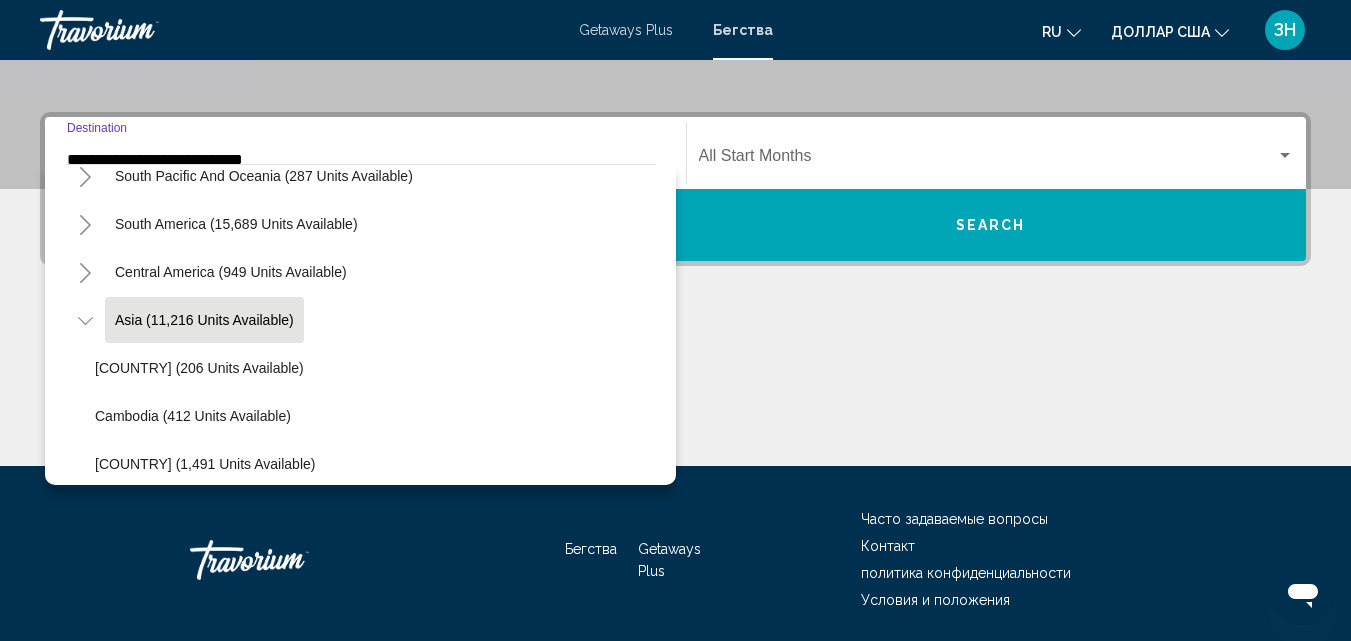 click at bounding box center (675, -111) 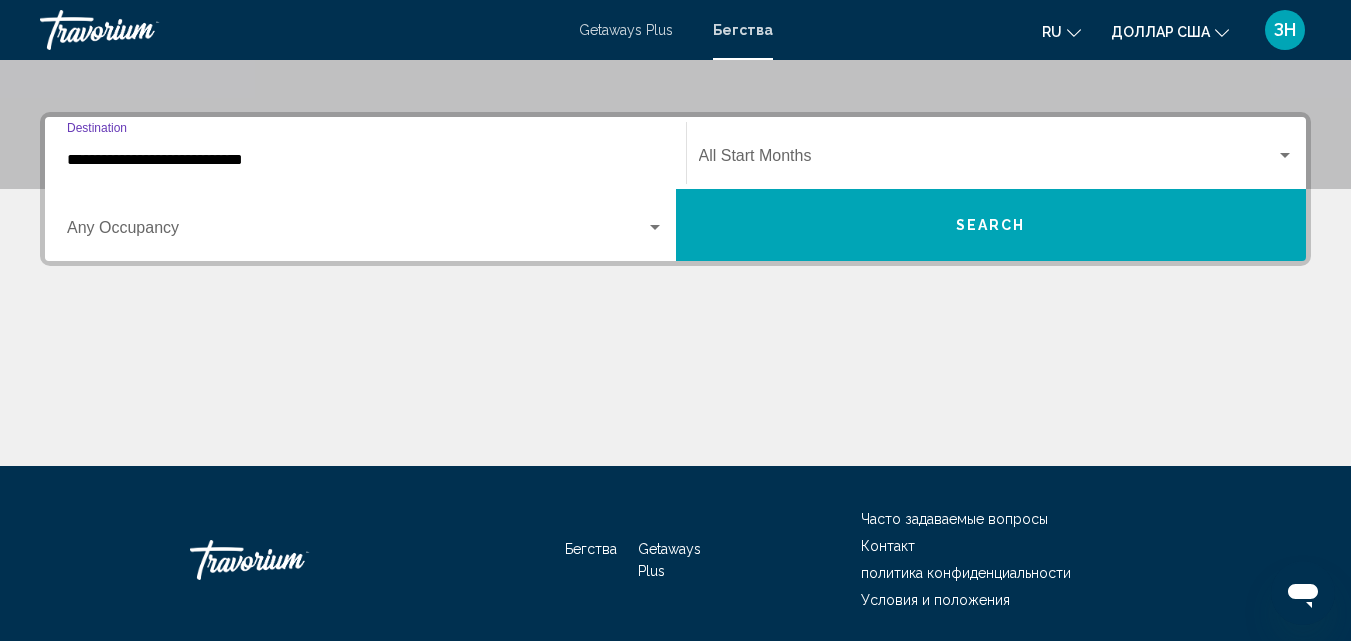 click on "**********" at bounding box center (365, 160) 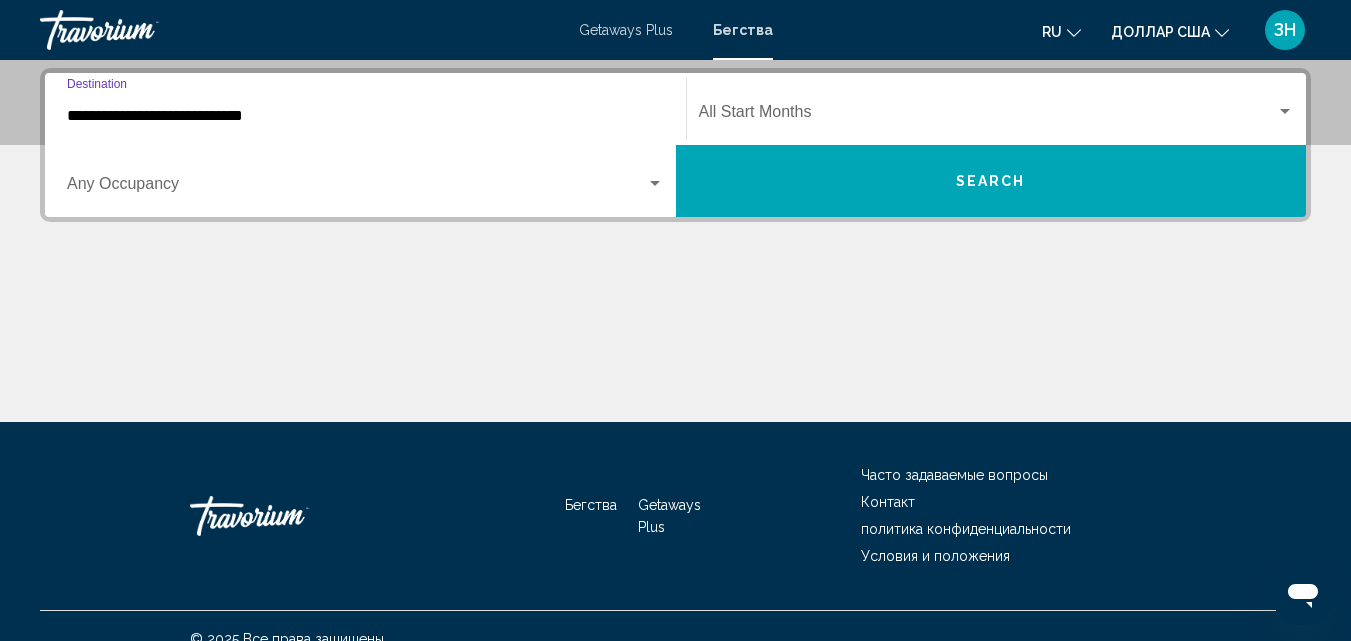 click on "**********" at bounding box center [365, 109] 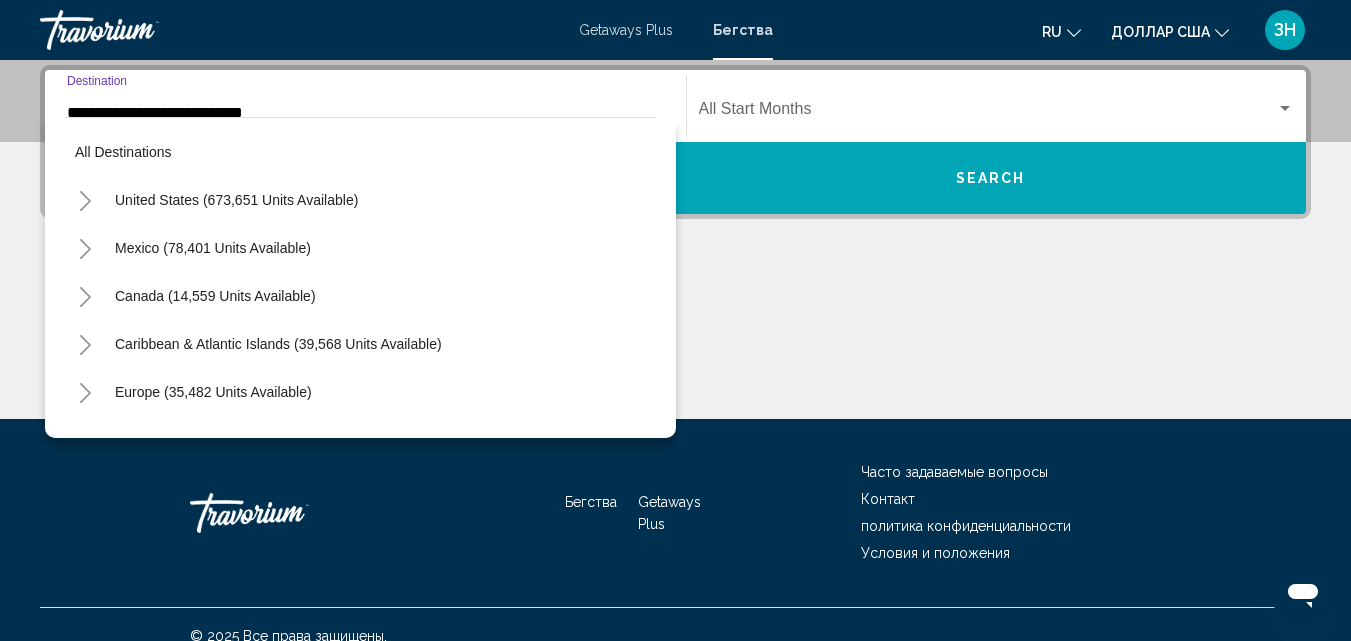 scroll, scrollTop: 359, scrollLeft: 0, axis: vertical 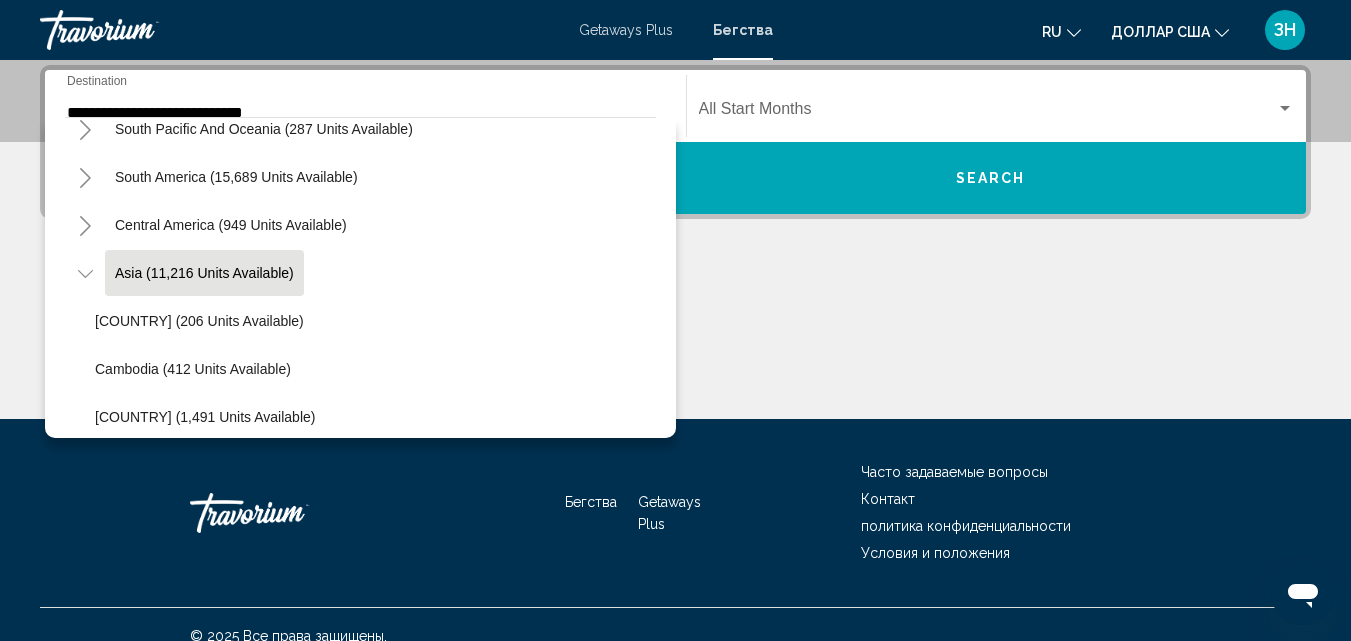 click on "**********" at bounding box center [365, 106] 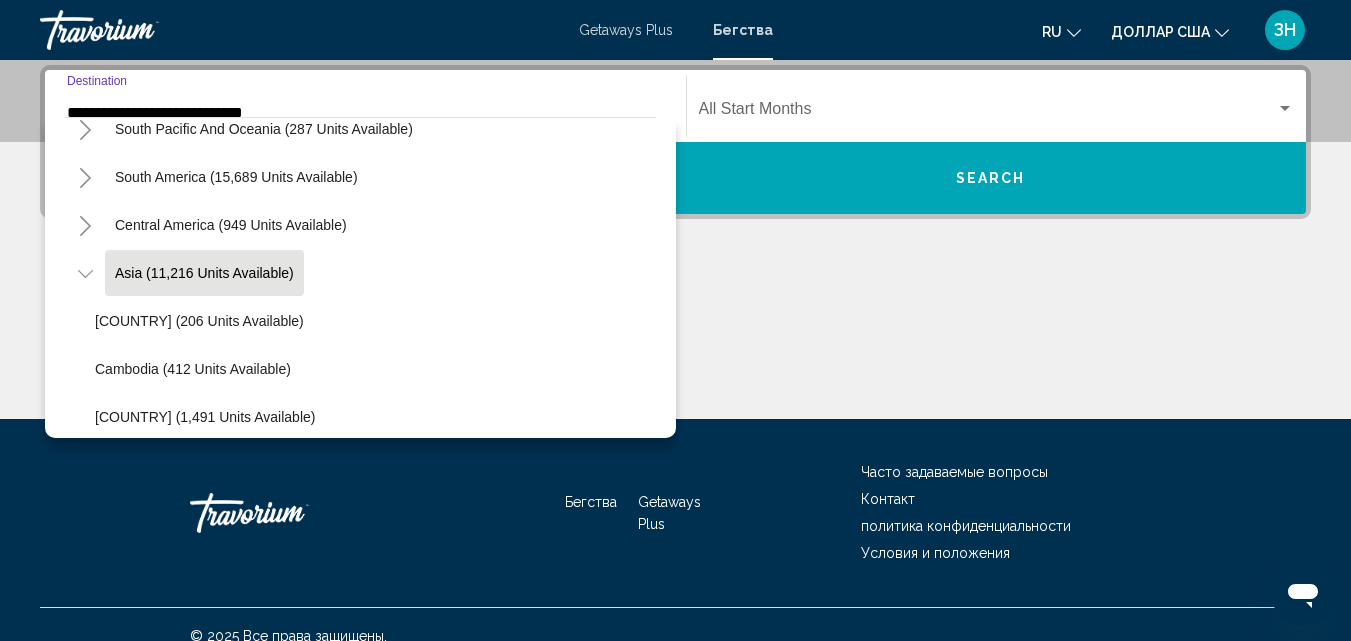 scroll, scrollTop: 411, scrollLeft: 0, axis: vertical 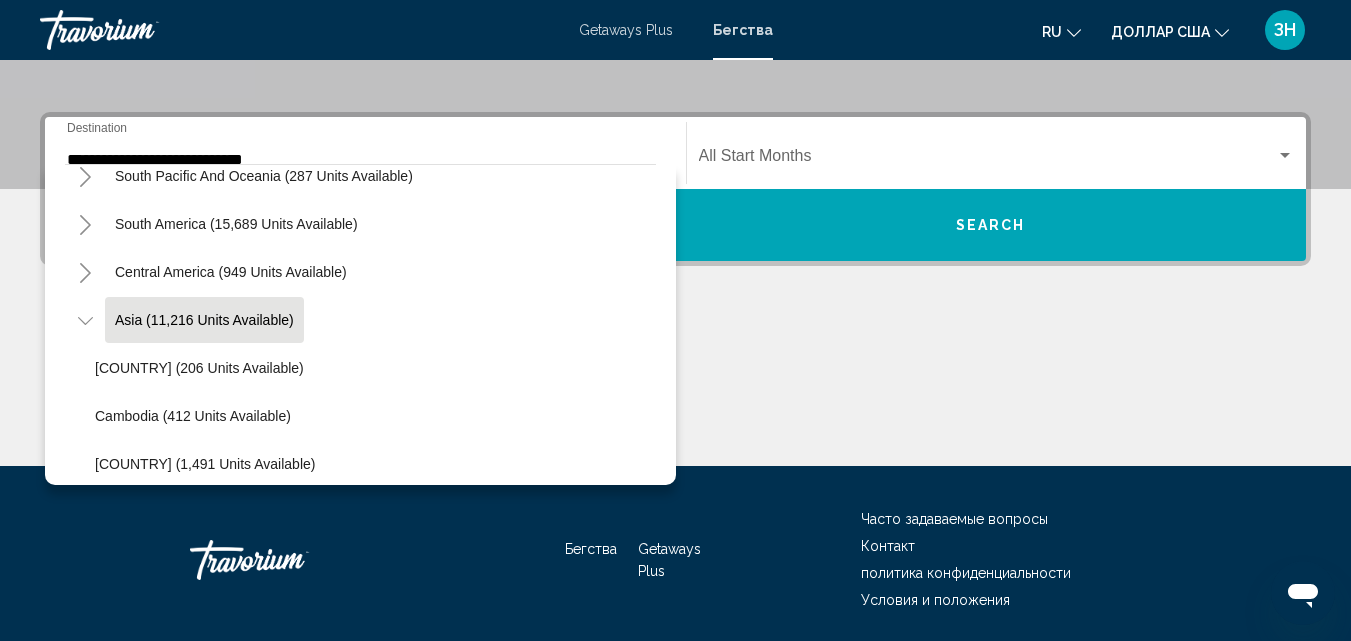 click at bounding box center (675, -111) 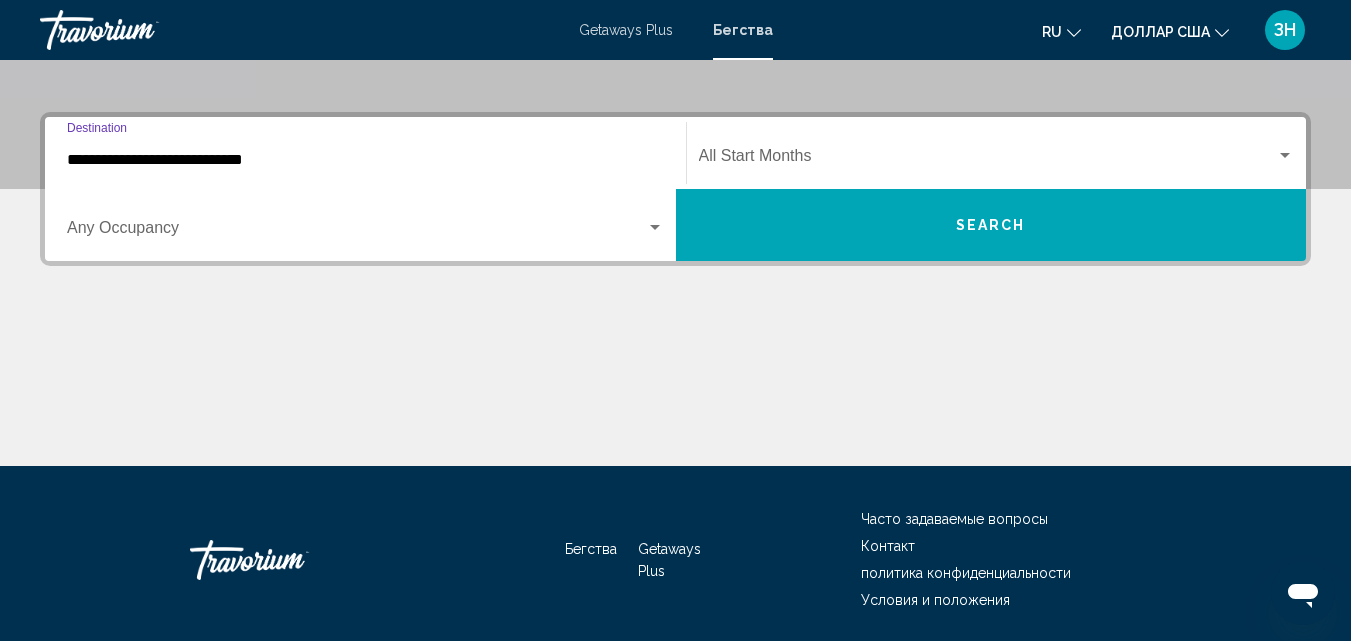 click on "**********" at bounding box center (365, 160) 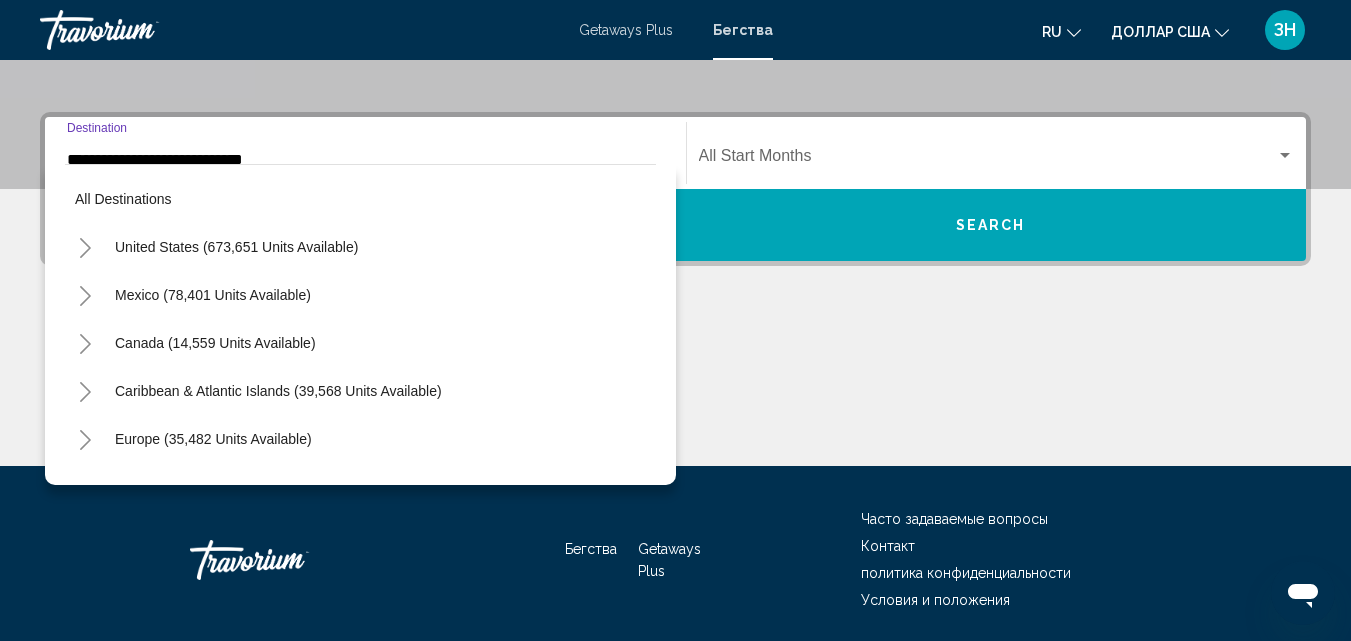 scroll, scrollTop: 458, scrollLeft: 0, axis: vertical 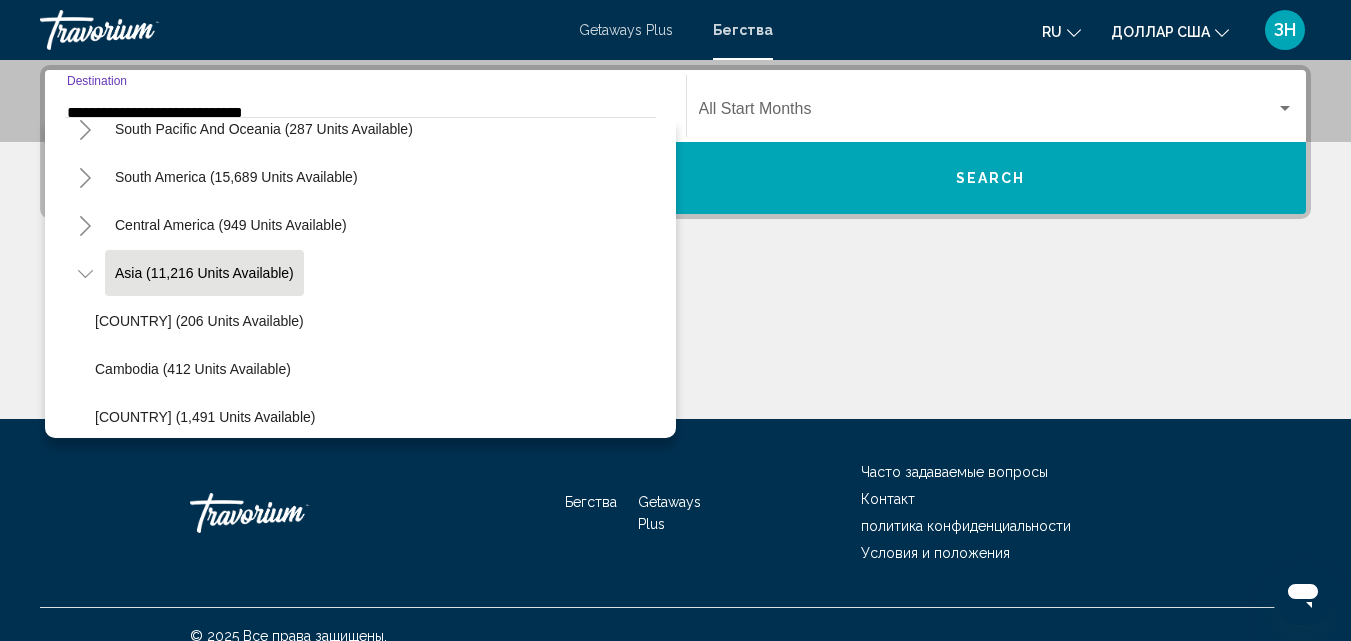 click on "**********" at bounding box center [365, 113] 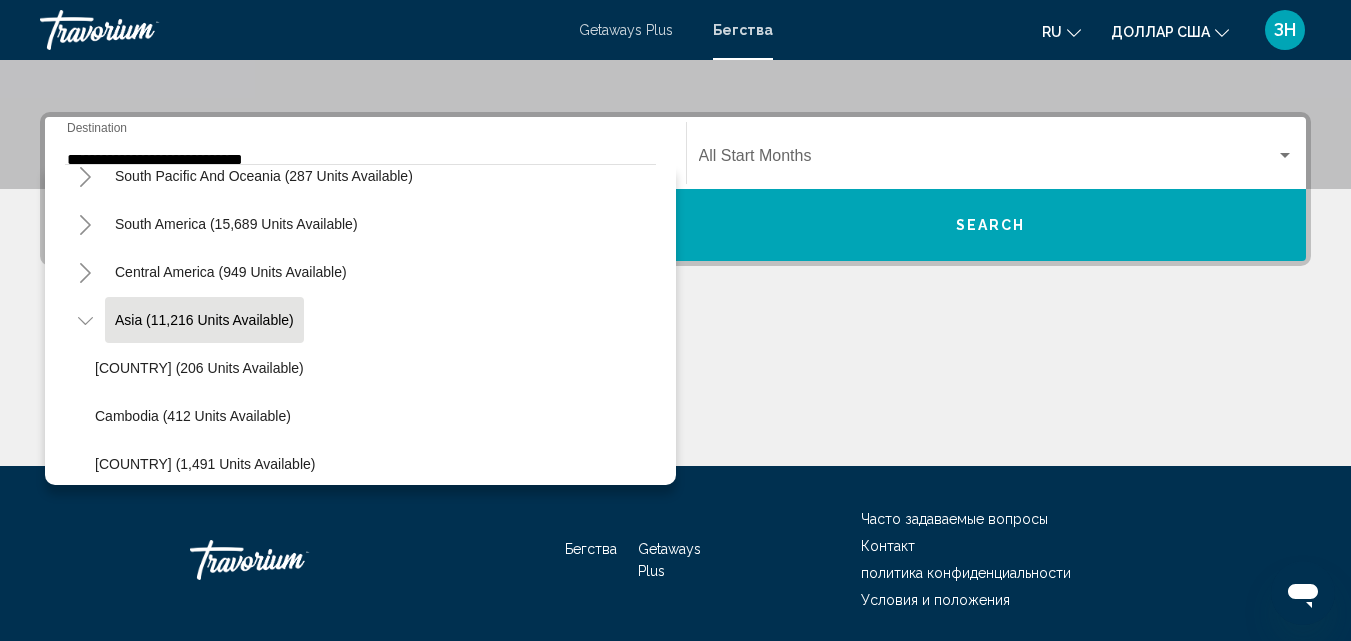 click on "**********" at bounding box center [365, 153] 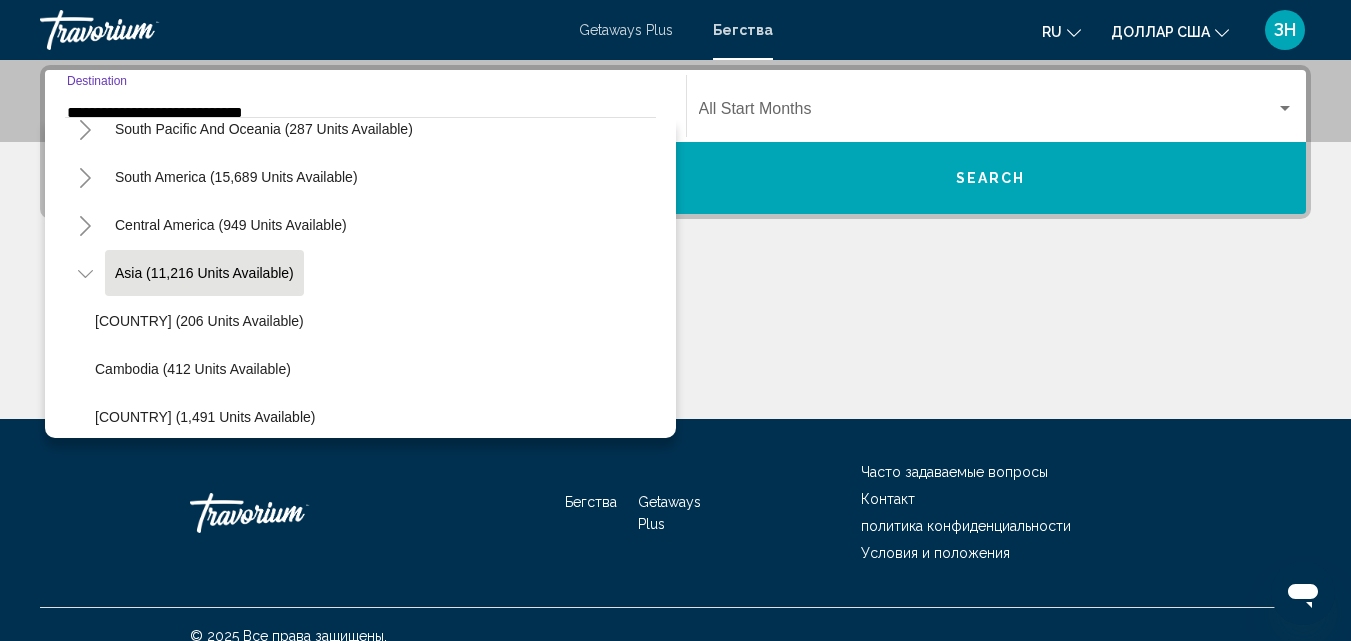 click 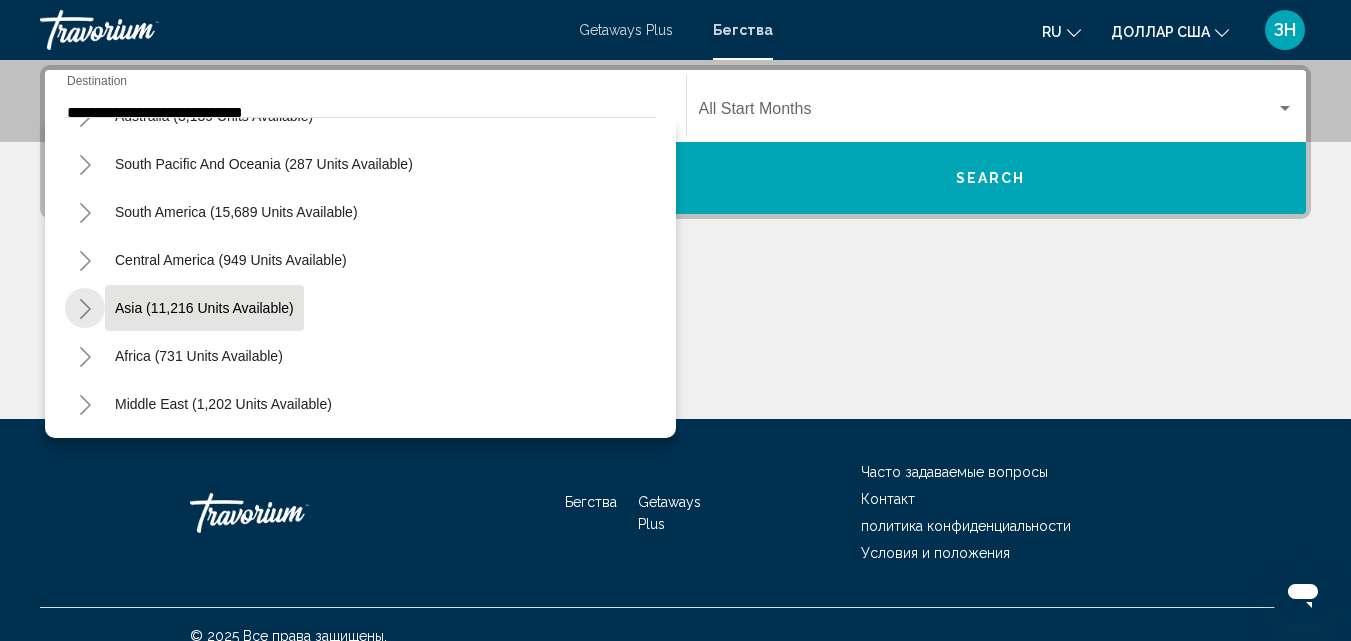 scroll, scrollTop: 324, scrollLeft: 0, axis: vertical 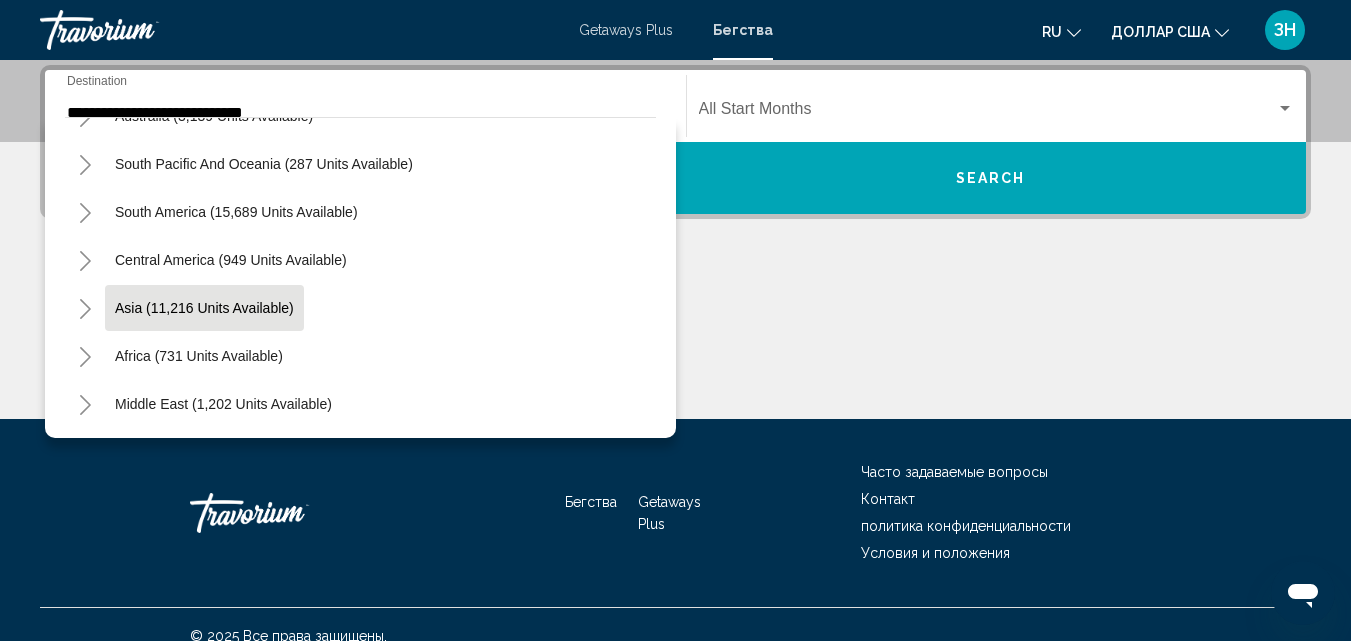 click 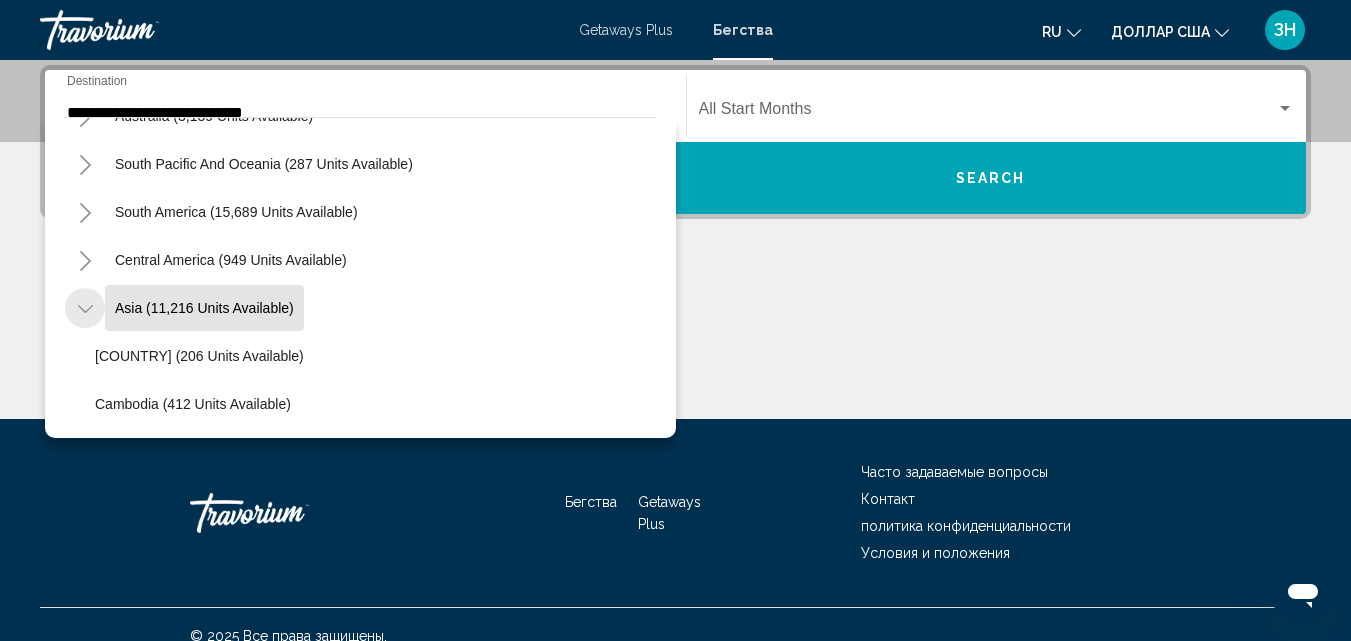 scroll, scrollTop: 359, scrollLeft: 0, axis: vertical 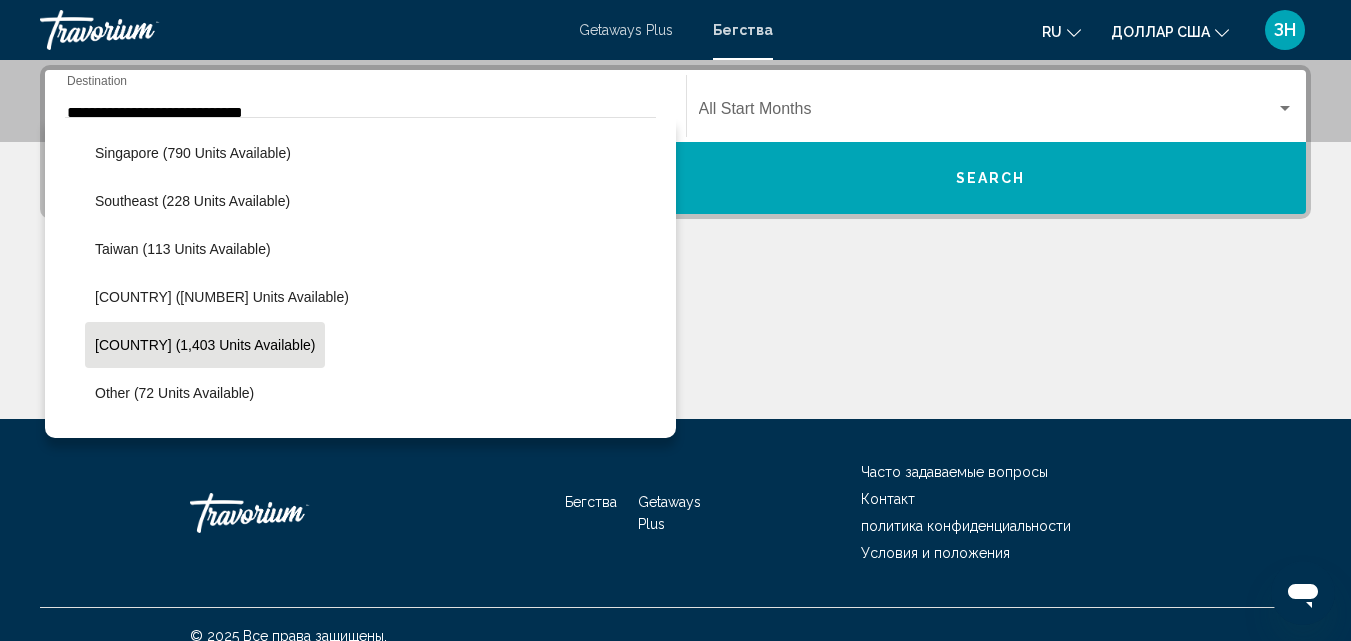 click on "[COUNTRY] (1,403 units available)" 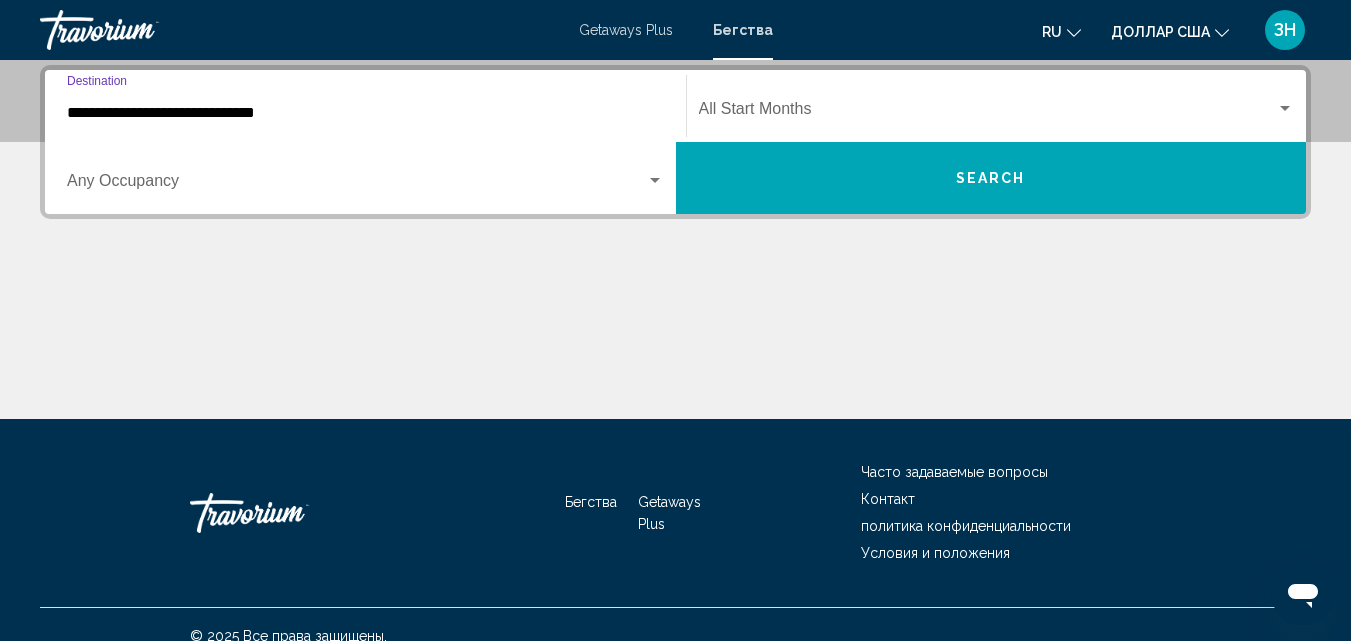 click at bounding box center [675, 344] 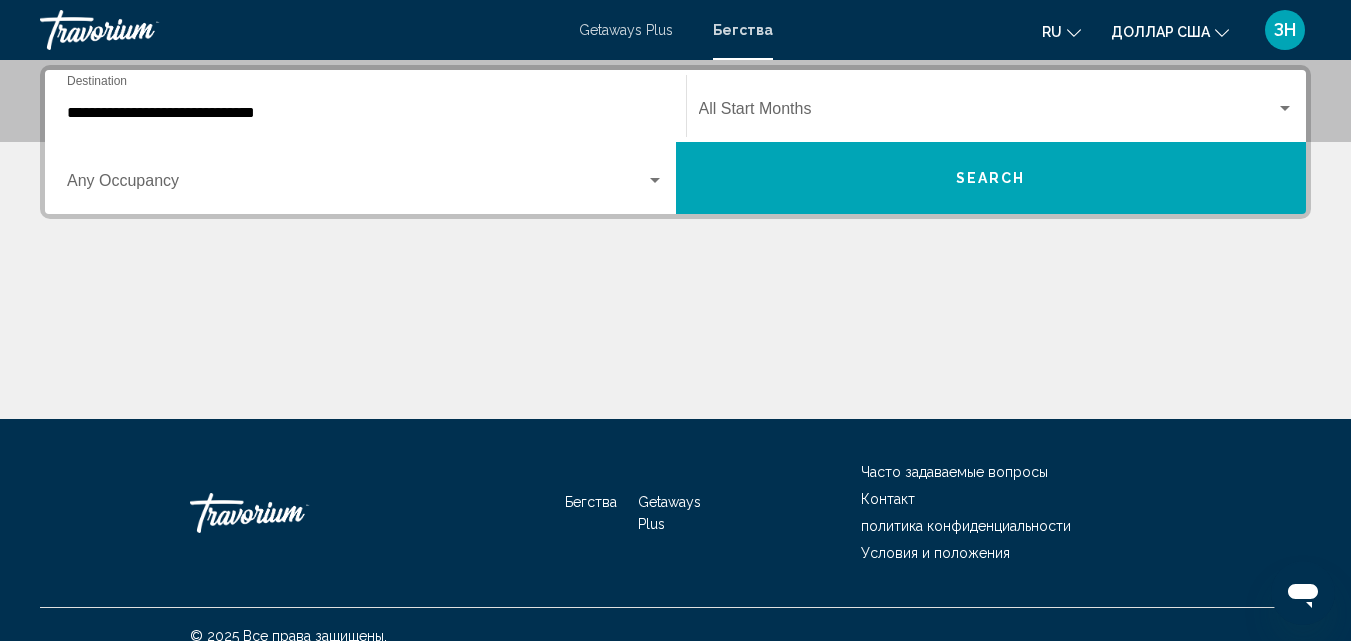 click on "Search" at bounding box center (991, 178) 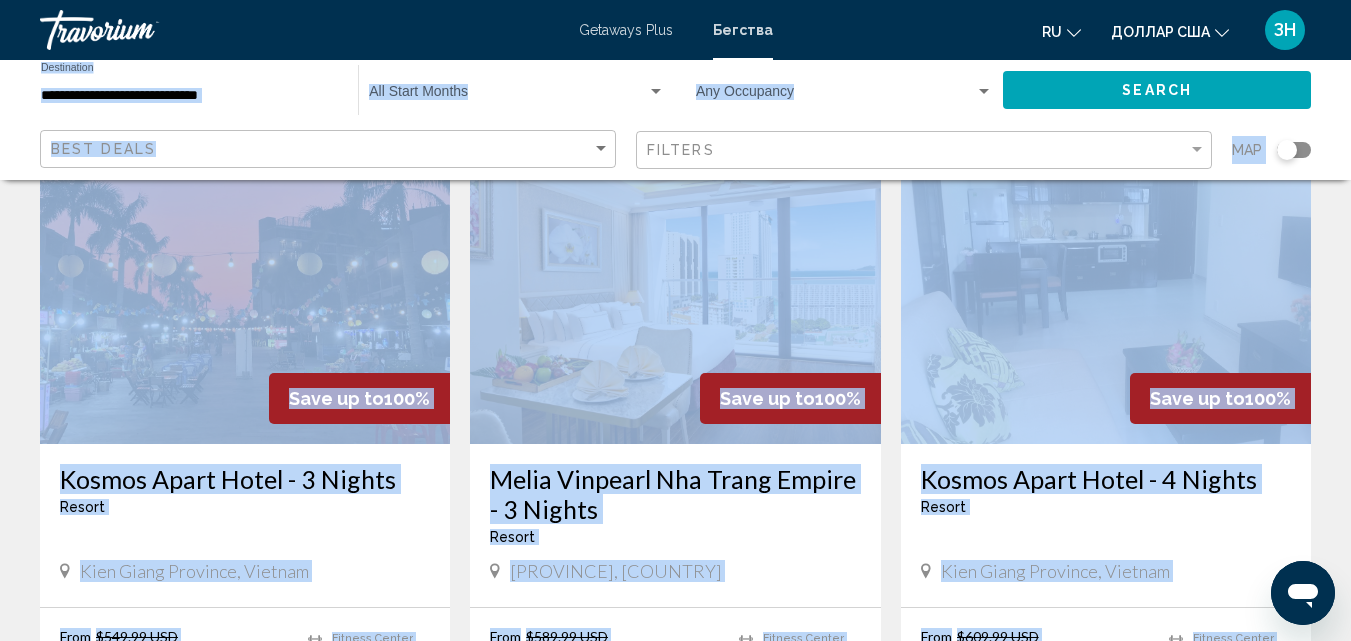 scroll, scrollTop: 160, scrollLeft: 0, axis: vertical 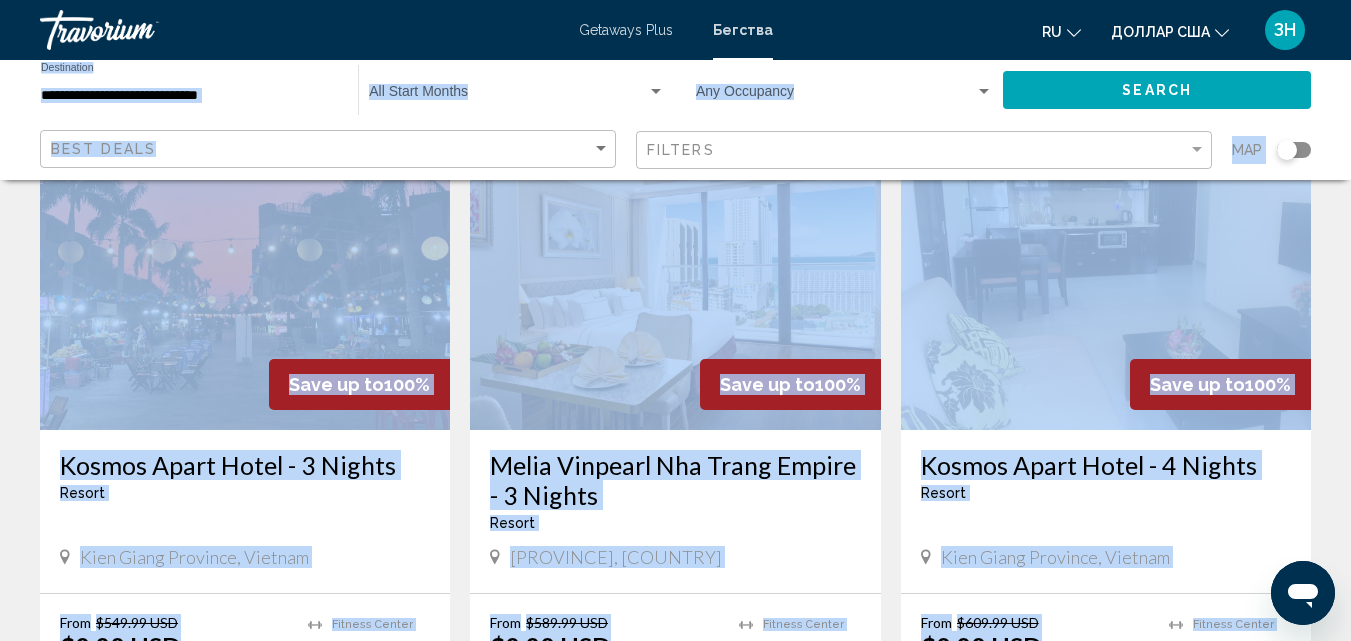 click on "Kosmos Apart  Hotel - 4 Nights  Resort  -  This is an adults only resort
[PROVINCE], [COUNTRY]" at bounding box center [1106, 511] 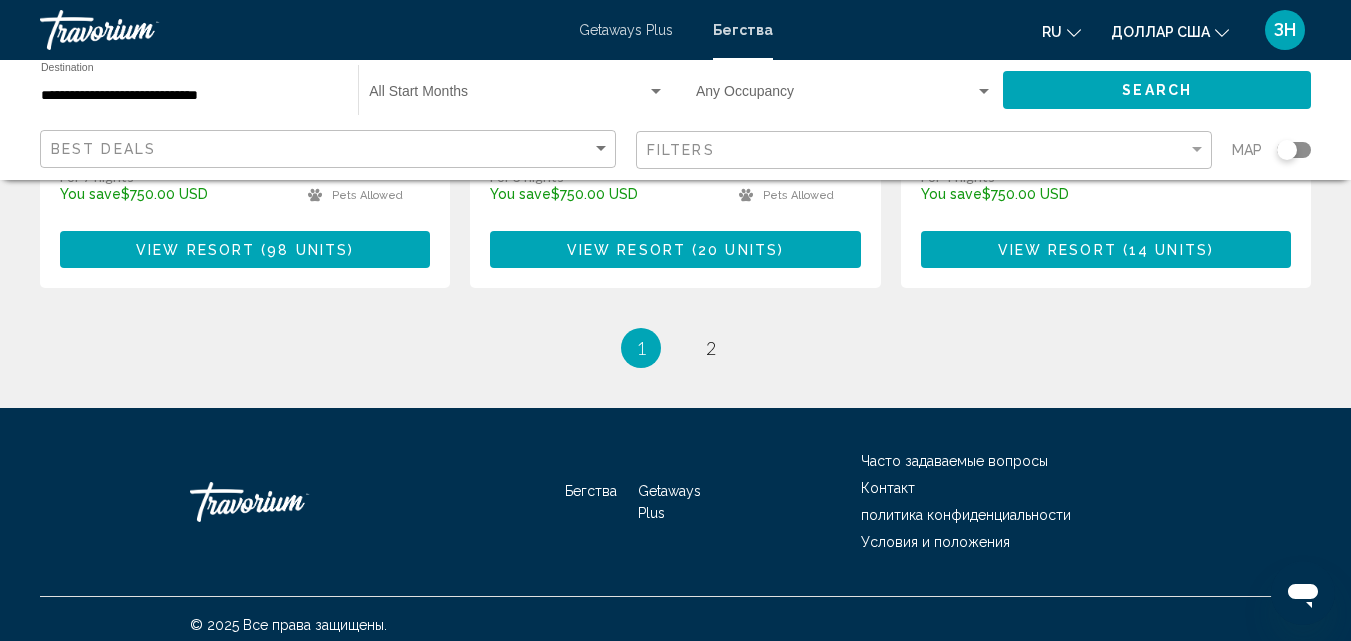 scroll, scrollTop: 2799, scrollLeft: 0, axis: vertical 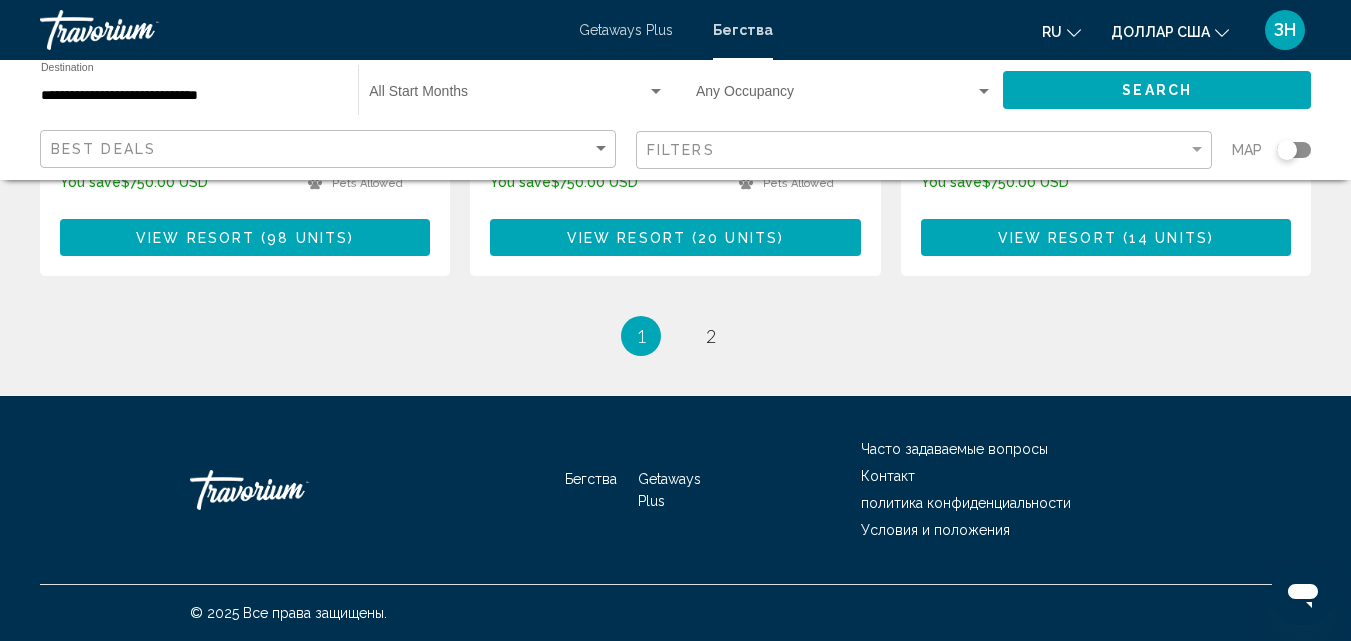click on "Часто задаваемые вопросы Контакт политика конфиденциальности Условия и положения" at bounding box center [1011, 490] 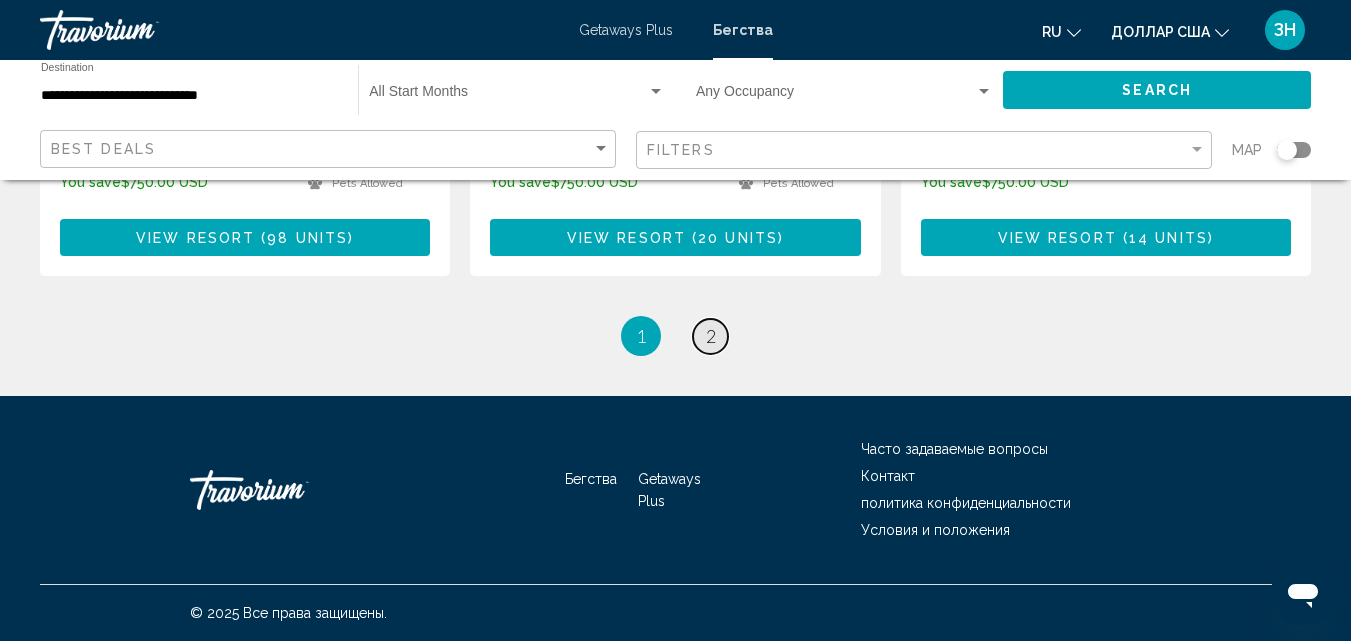 click on "2" at bounding box center (711, 336) 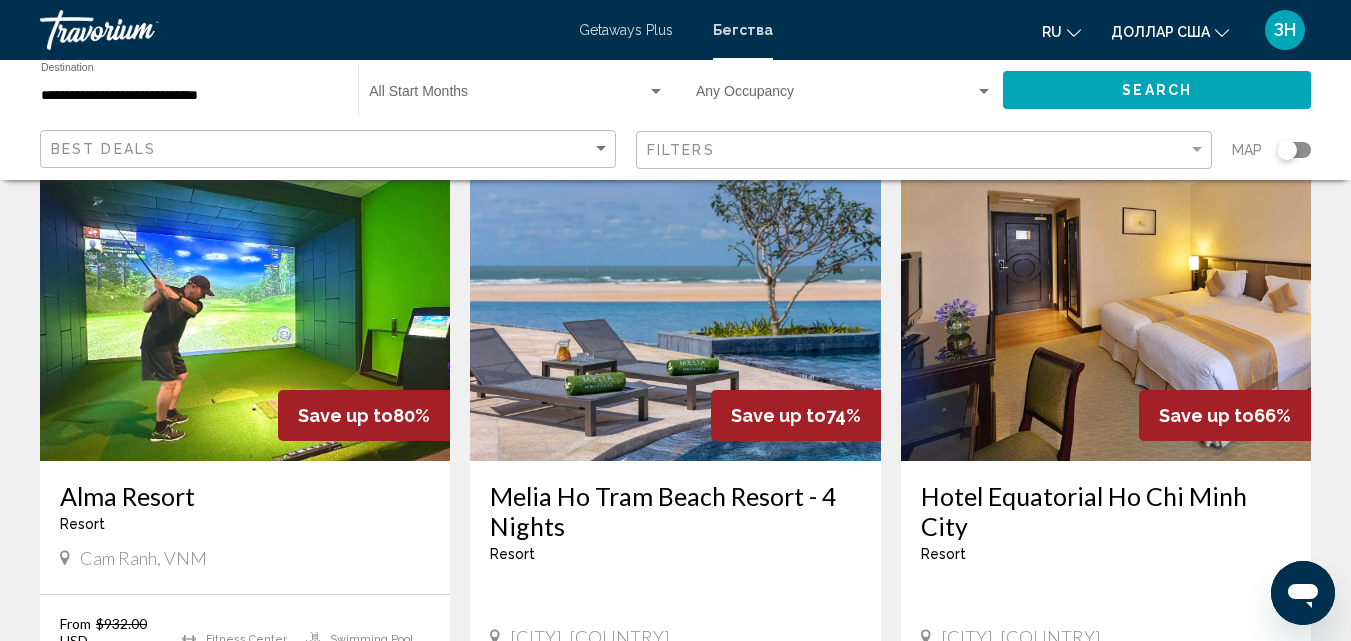scroll, scrollTop: 880, scrollLeft: 0, axis: vertical 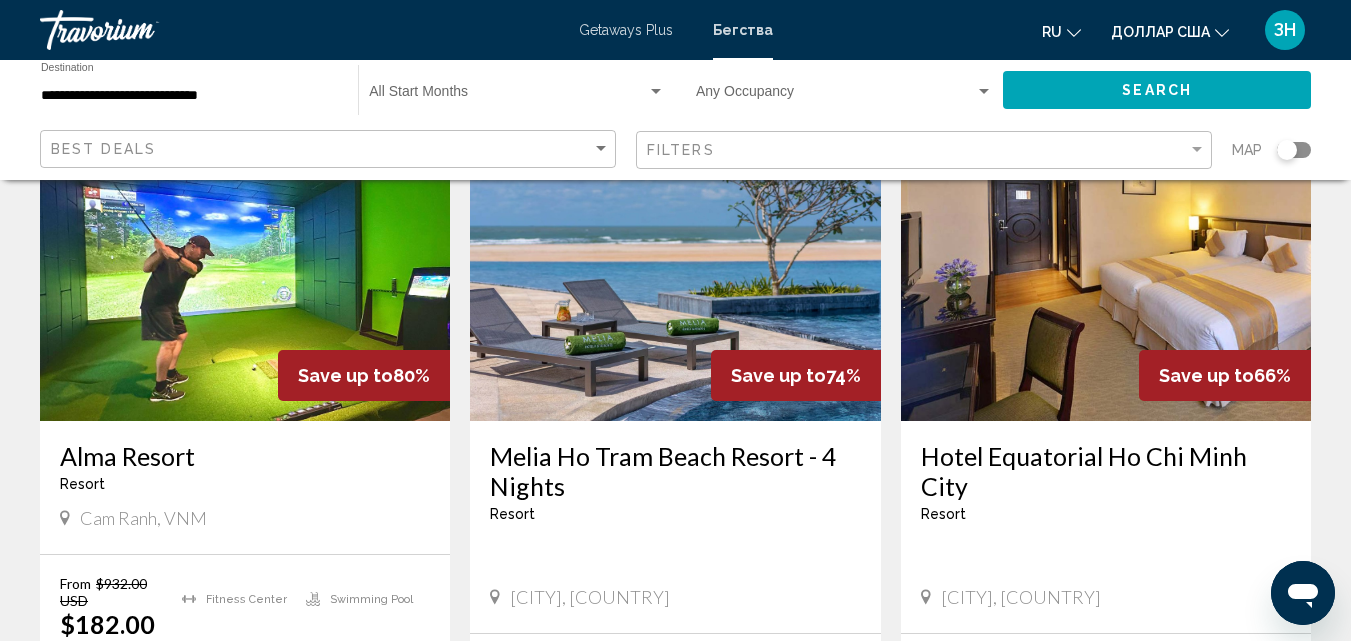 click on "786 Getaways units available across 18 Resorts Save up to  87%   Melia Vinpearl Nha Trang Empire  Resort  -  This is an adults only resort
[PROVINCE], [COUNTRY] From $859.99 USD $109.99 USD For 7 nights You save  $750.00 USD   temp
Fitness Center
Swimming Pool View Resort    ( 25 units )  Save up to  82%   Melia Ho Tram Beach Resort - 3 Nights  Resort  -  This is an adults only resort
[CITY], [COUNTRY] From $909.99 USD $159.99 USD For 3 nights You save  $750.00 USD   temp
Fitness Center
Swimming Pool View Resort    ( 42 units )  Save up to  82%   Salinda Resort Phu Quoc Island - 4 Nights  Resort  -  This is an adults only resort
[PROVINCE], [COUNTRY] From You save" at bounding box center [675, 111] 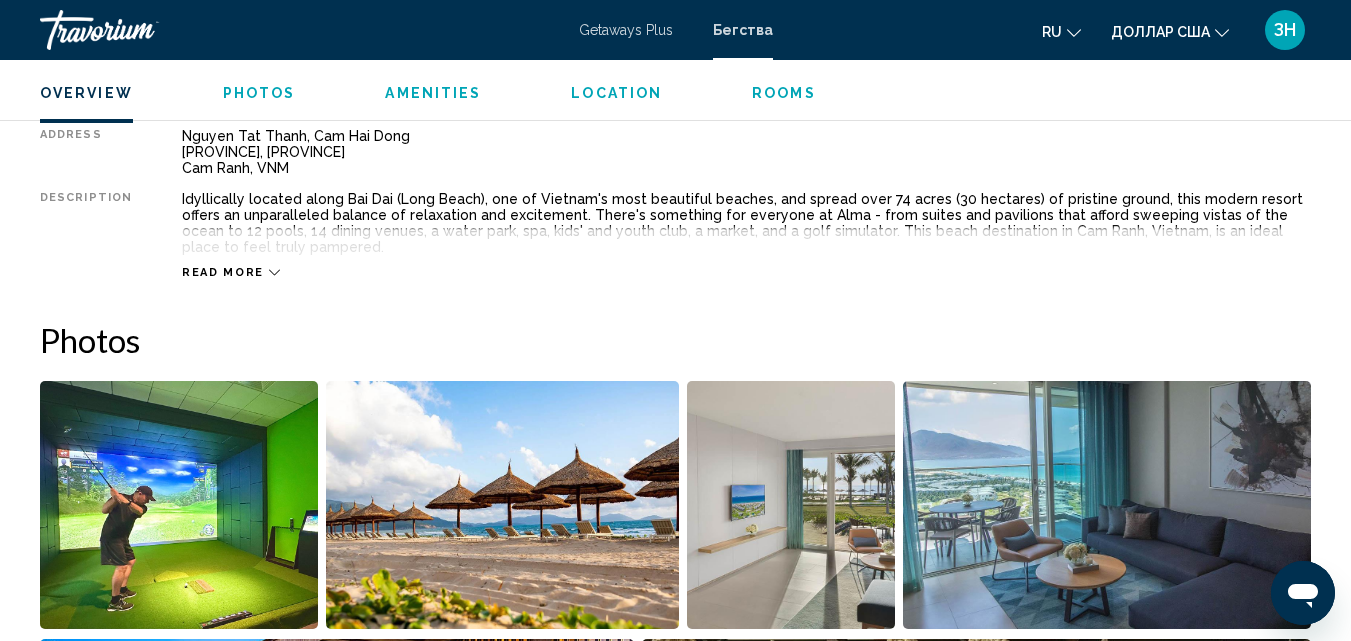 scroll, scrollTop: 1094, scrollLeft: 0, axis: vertical 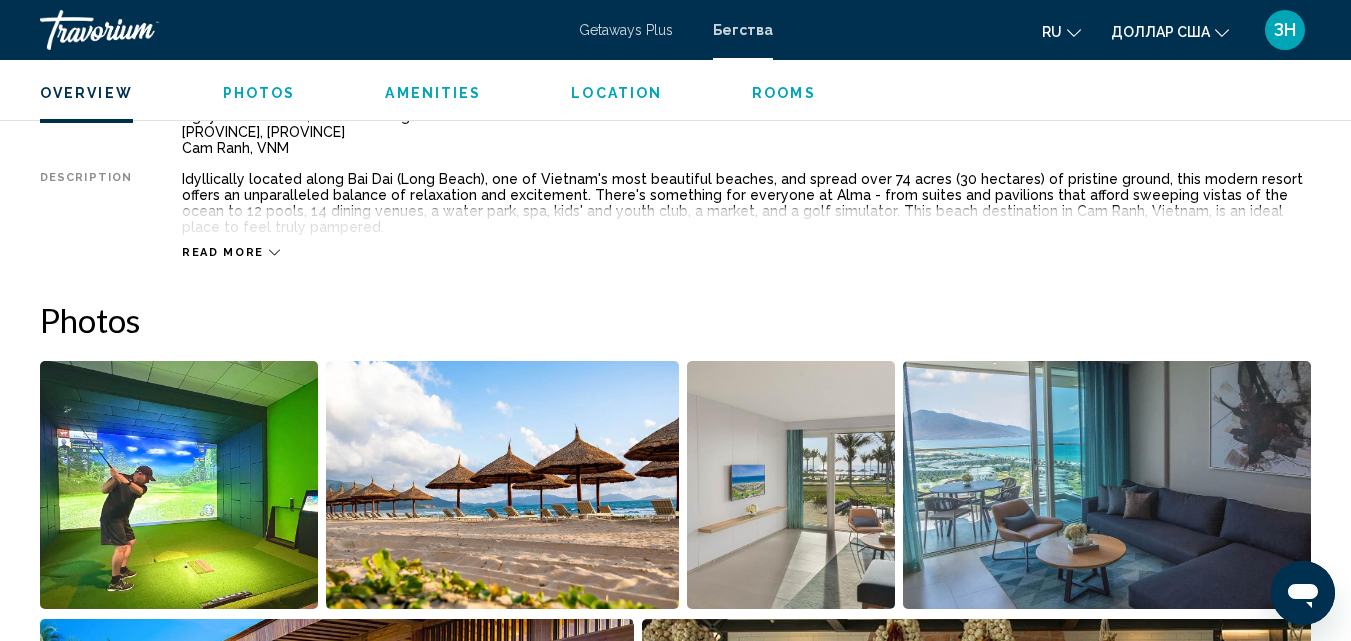 click 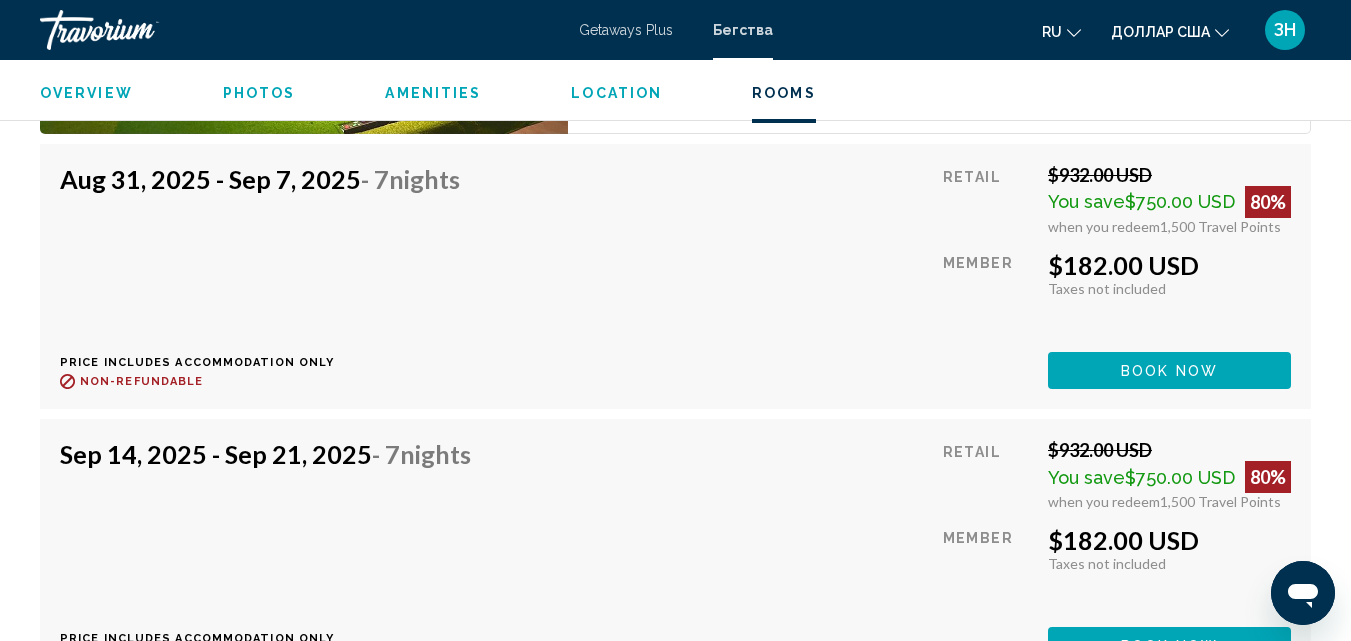 scroll, scrollTop: 4774, scrollLeft: 0, axis: vertical 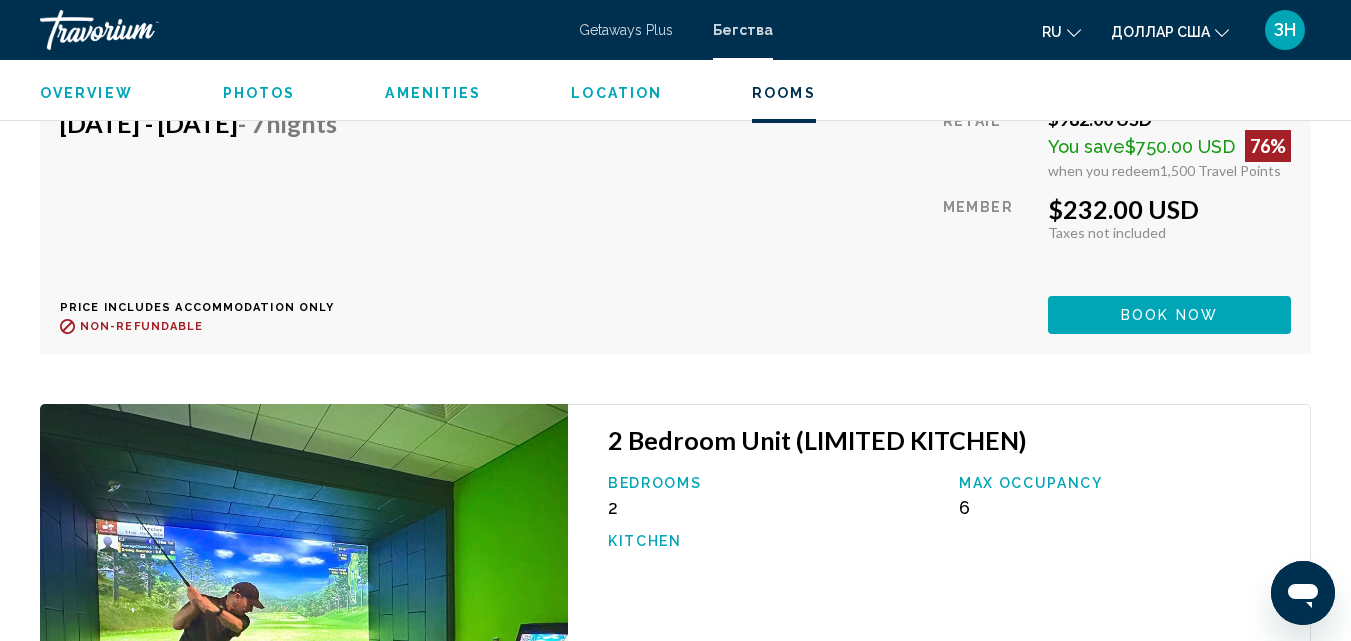 drag, startPoint x: 1113, startPoint y: 489, endPoint x: 1214, endPoint y: 470, distance: 102.77159 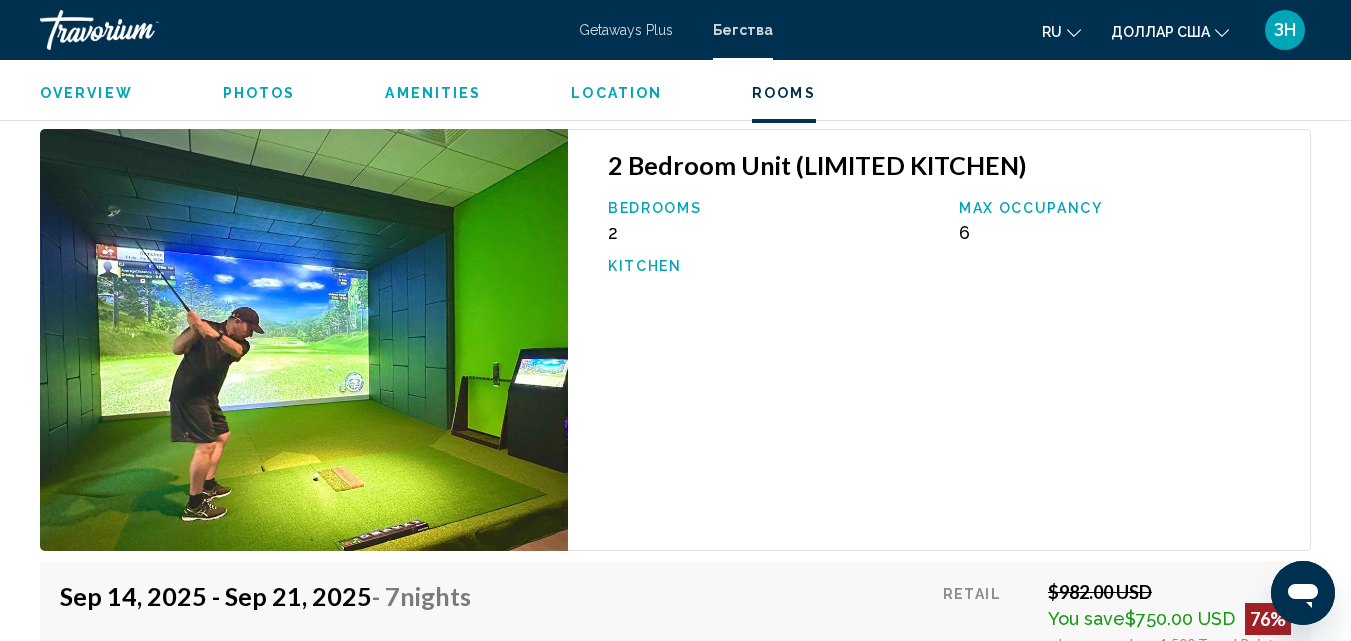 scroll, scrollTop: 7854, scrollLeft: 0, axis: vertical 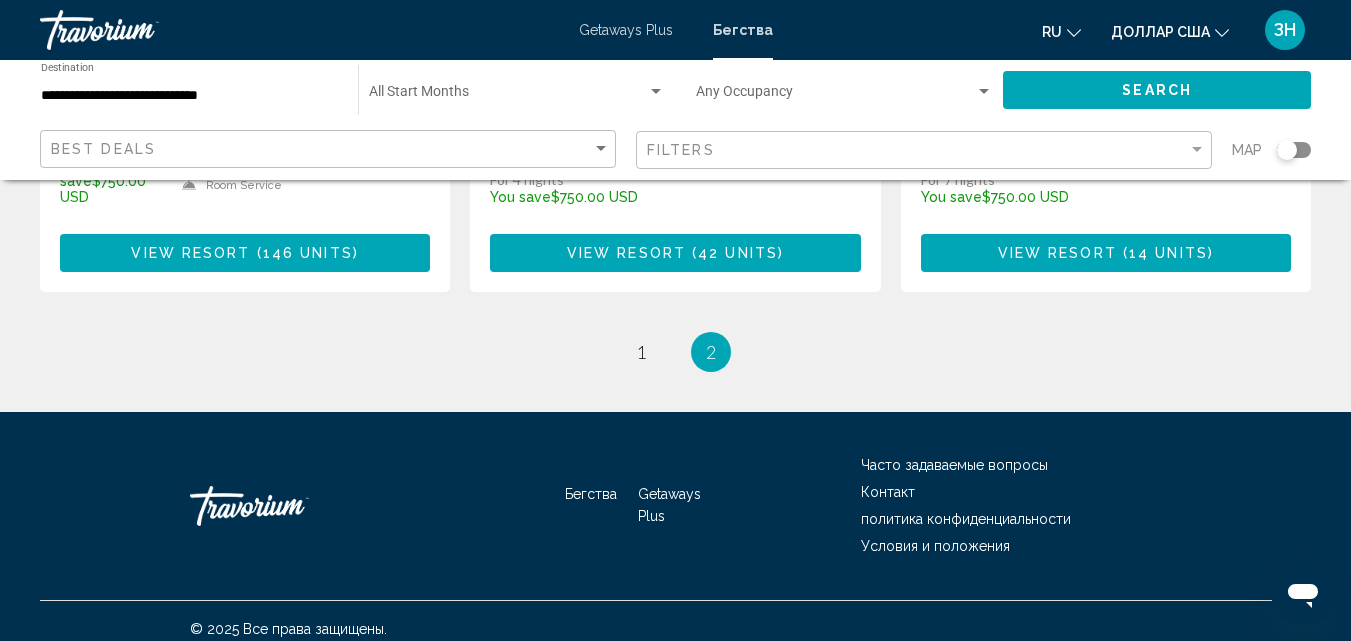 click on "политика конфиденциальности" at bounding box center [1011, 517] 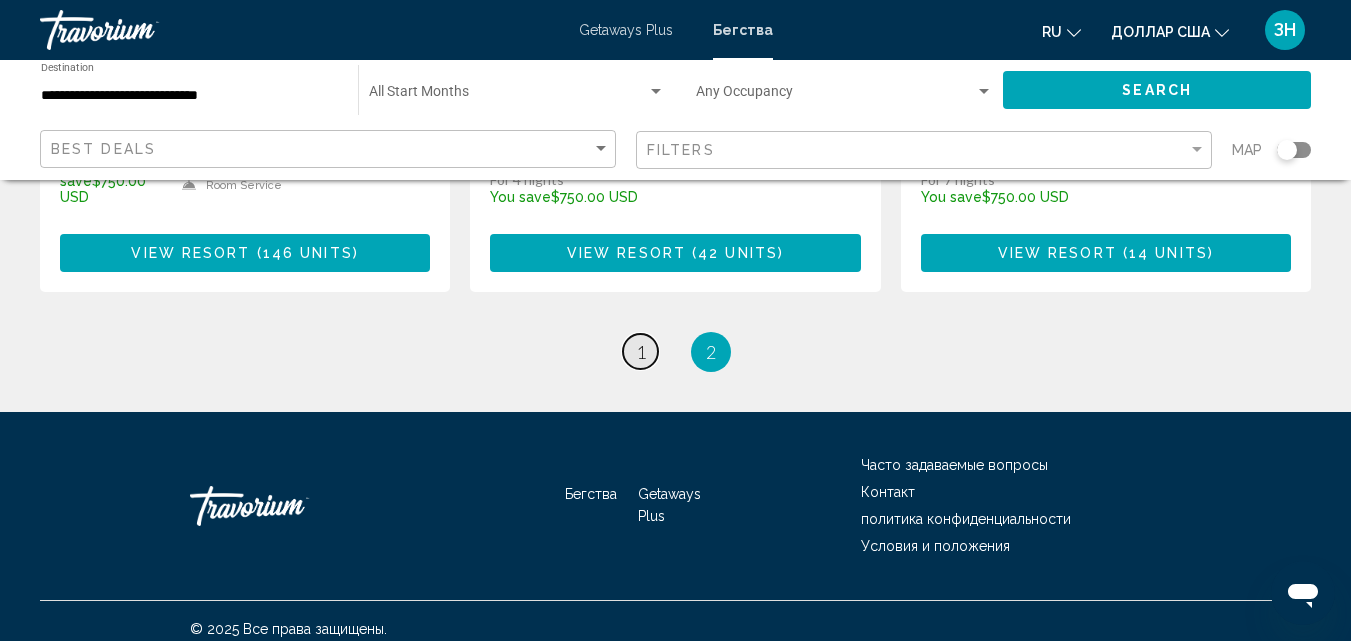 click on "1" at bounding box center [641, 352] 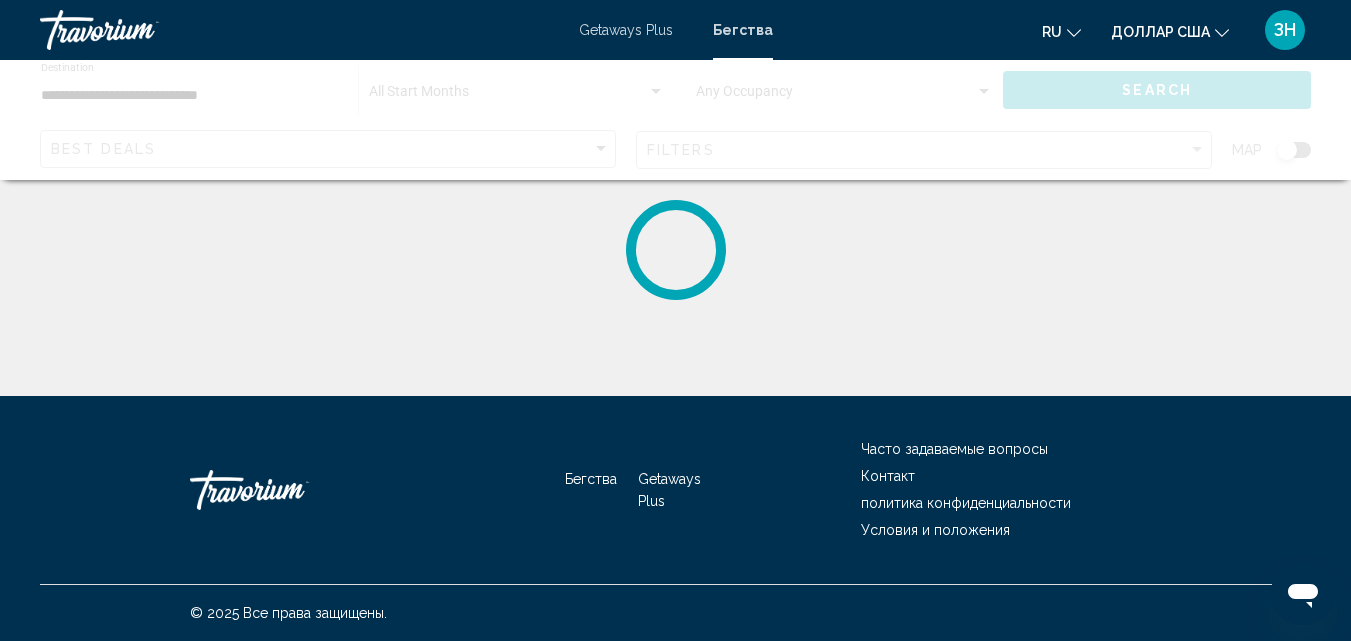 scroll, scrollTop: 0, scrollLeft: 0, axis: both 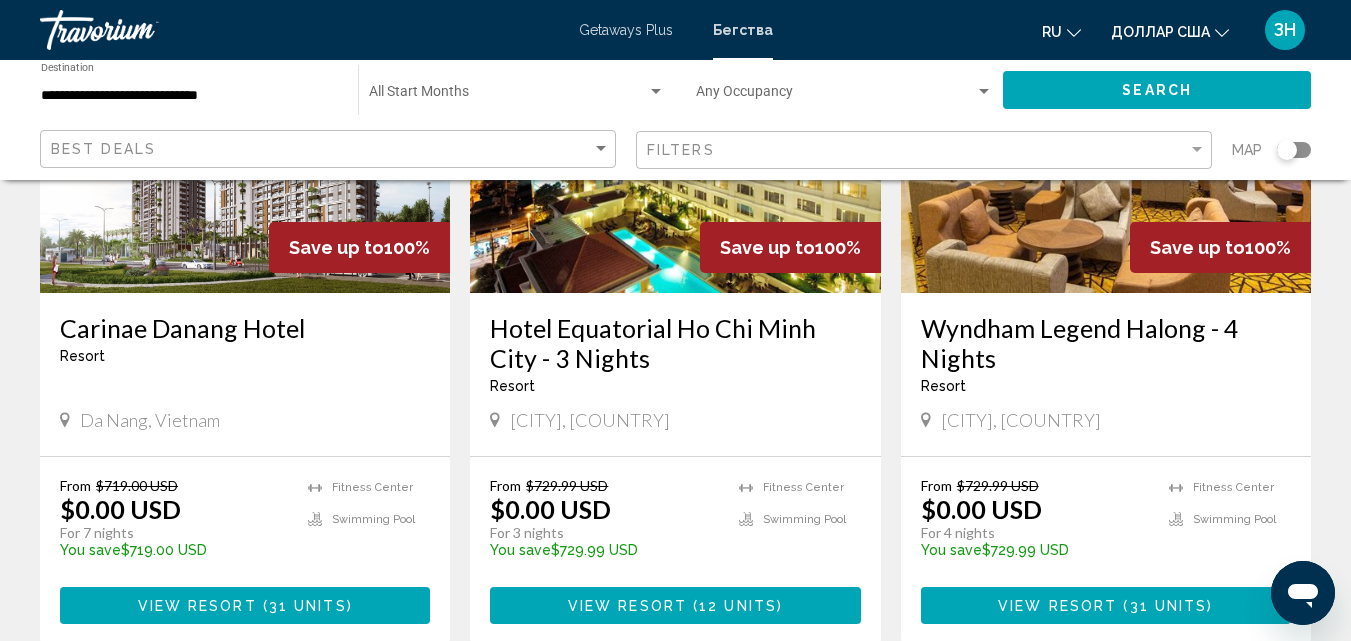 click at bounding box center (245, 133) 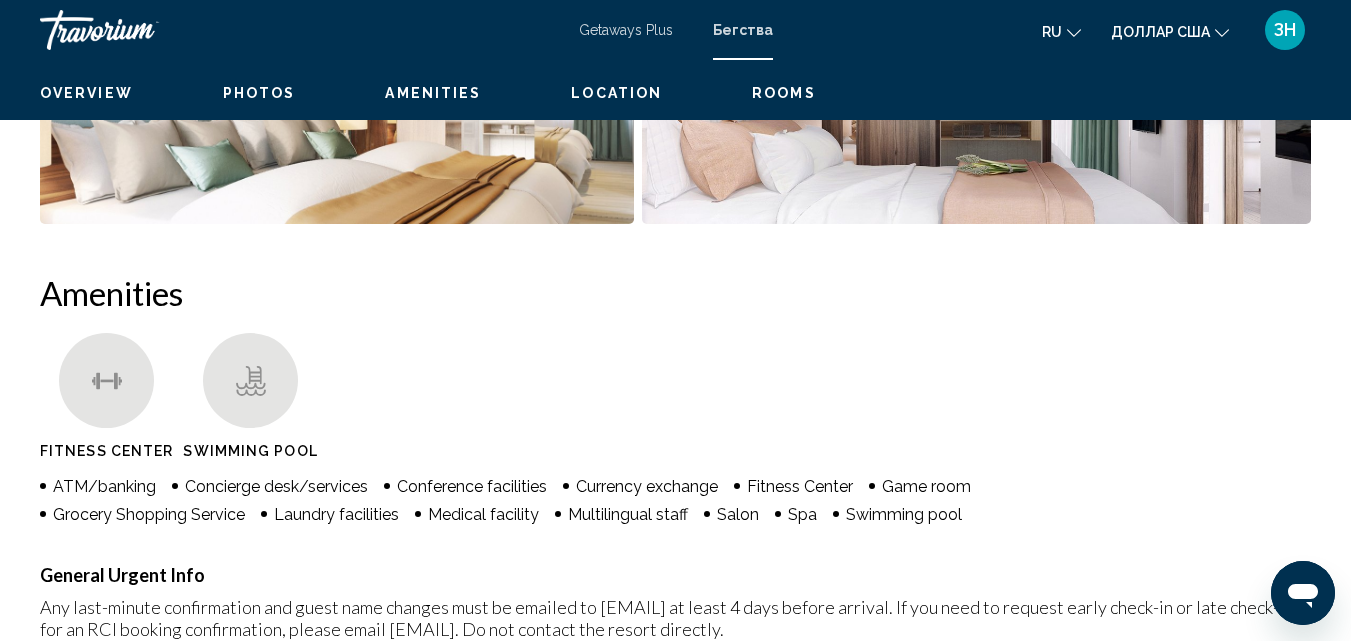 scroll, scrollTop: 215, scrollLeft: 0, axis: vertical 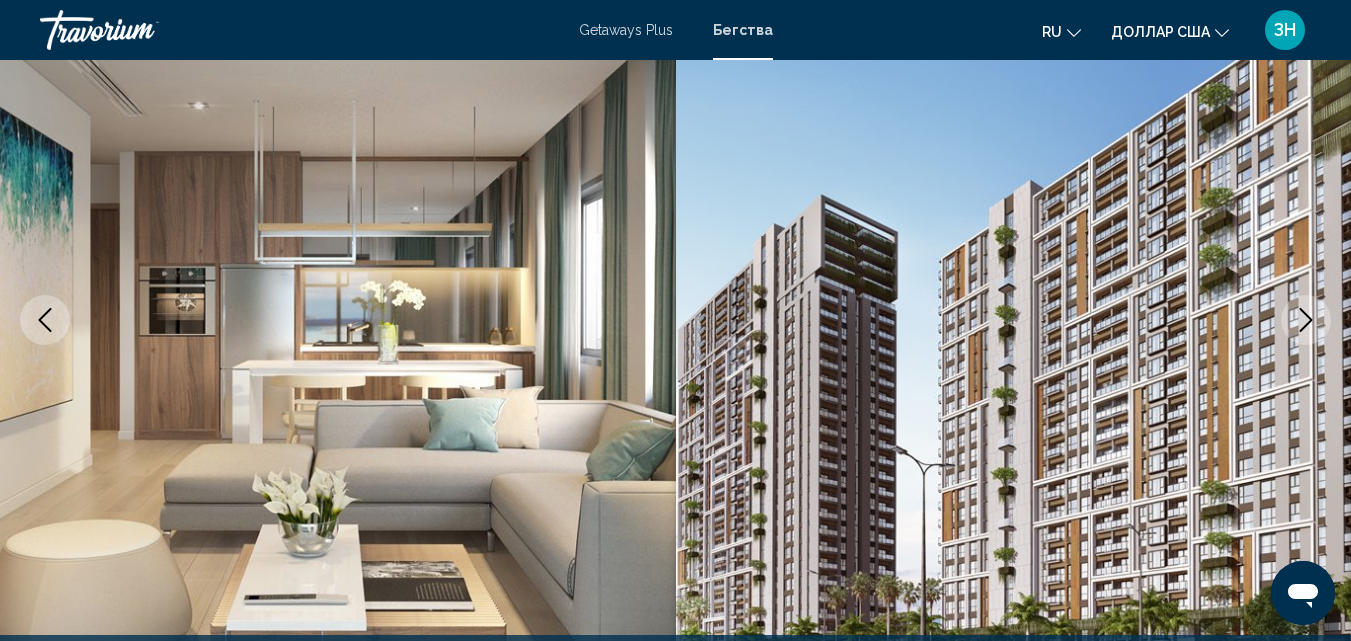 drag, startPoint x: 213, startPoint y: 226, endPoint x: 553, endPoint y: 178, distance: 343.37152 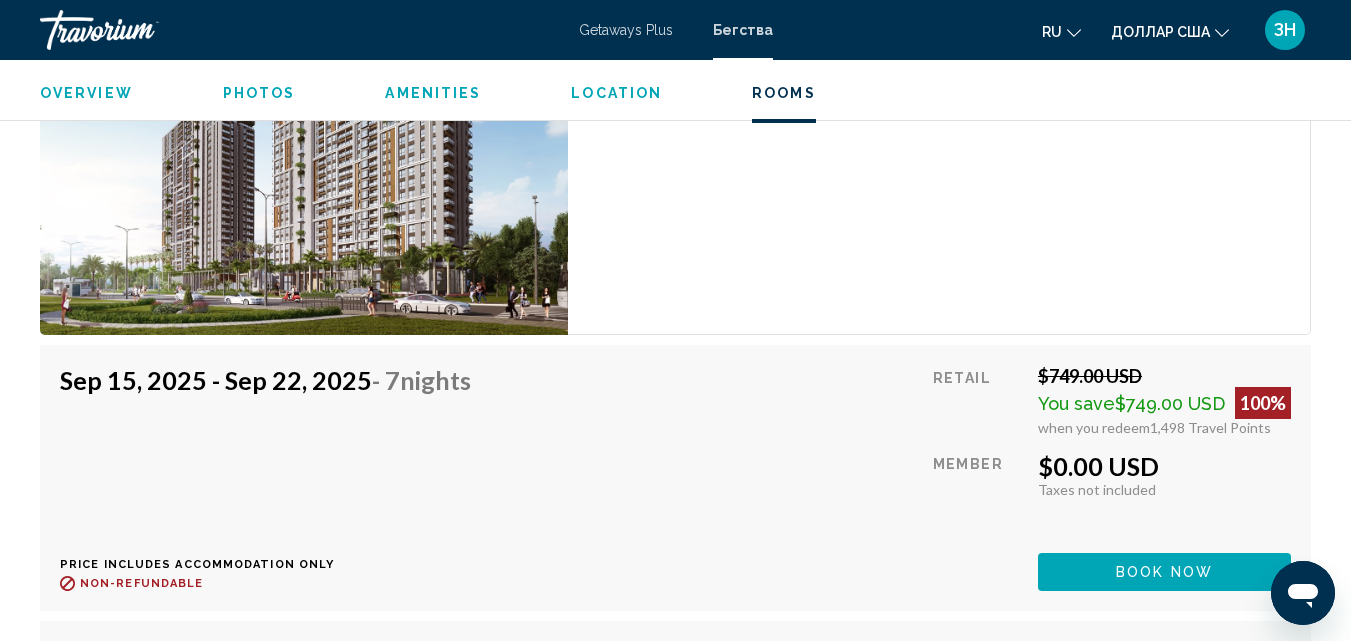 scroll, scrollTop: 8095, scrollLeft: 0, axis: vertical 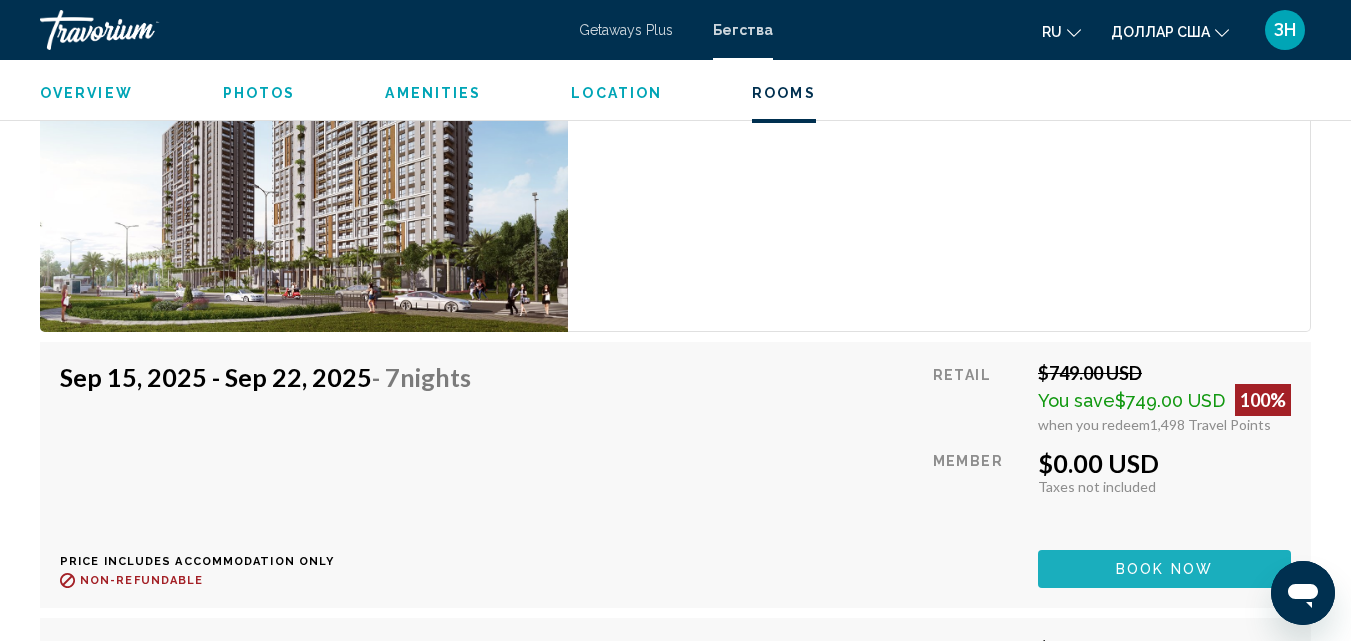 click on "Book now" at bounding box center (1164, 570) 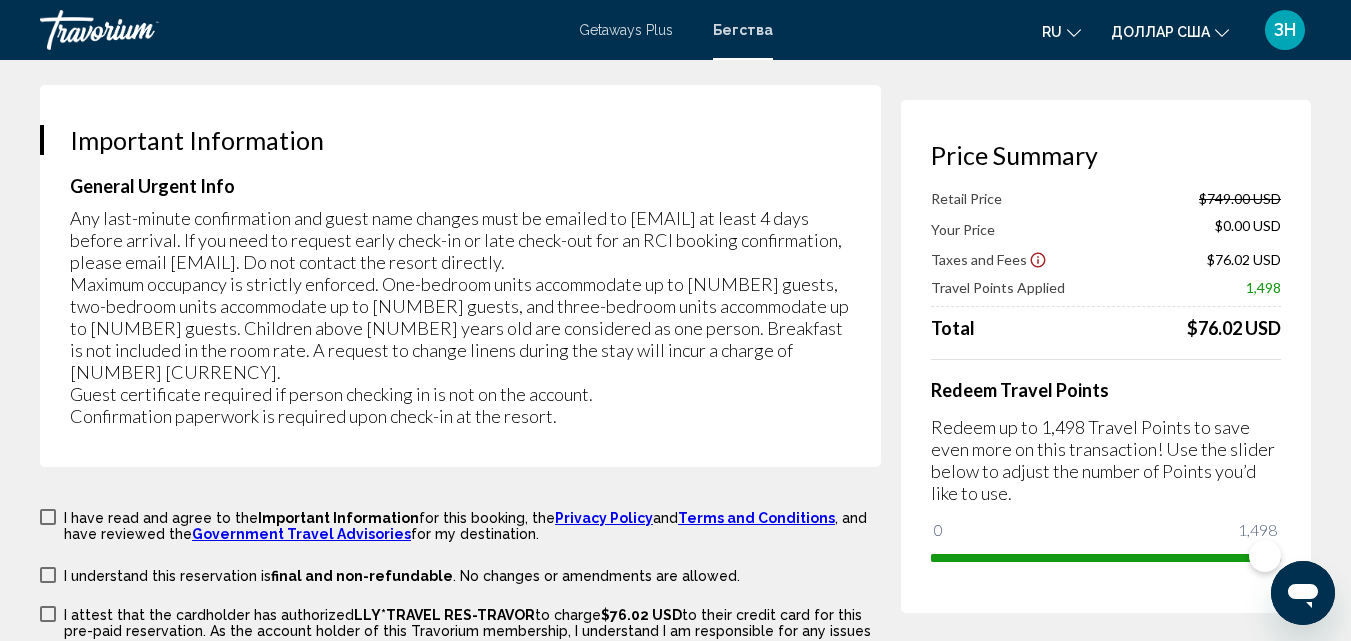 scroll, scrollTop: 3107, scrollLeft: 0, axis: vertical 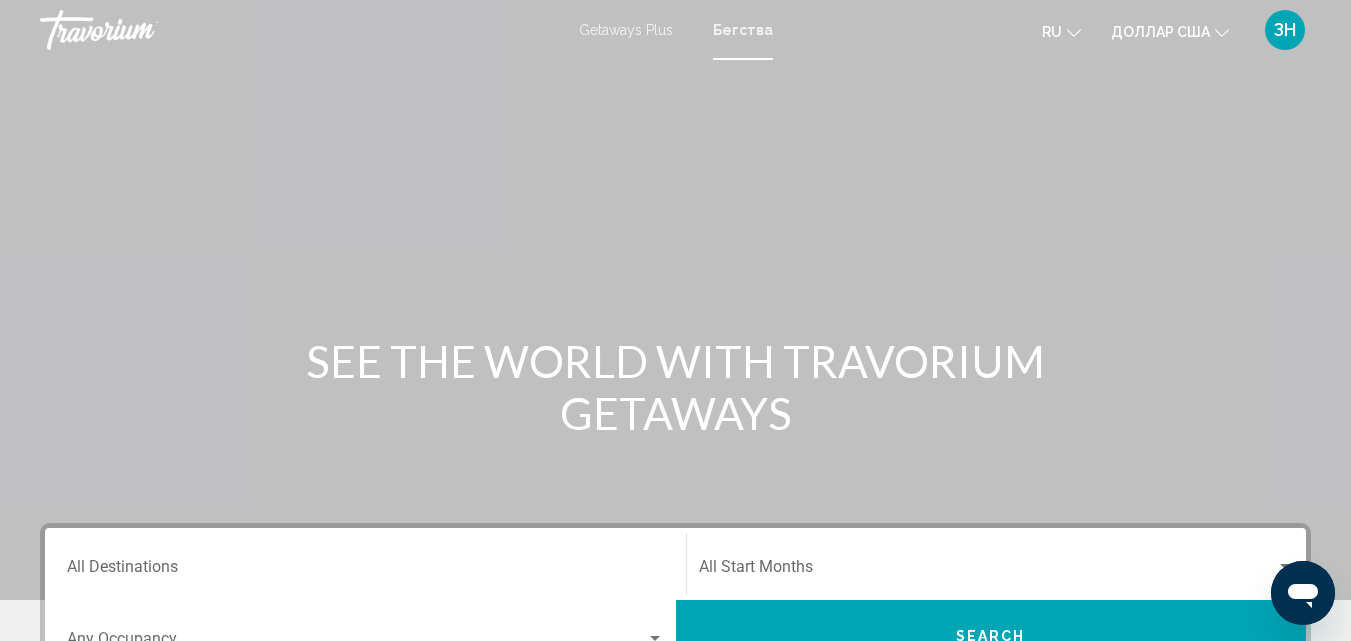 drag, startPoint x: 0, startPoint y: 3, endPoint x: 394, endPoint y: 207, distance: 443.68005 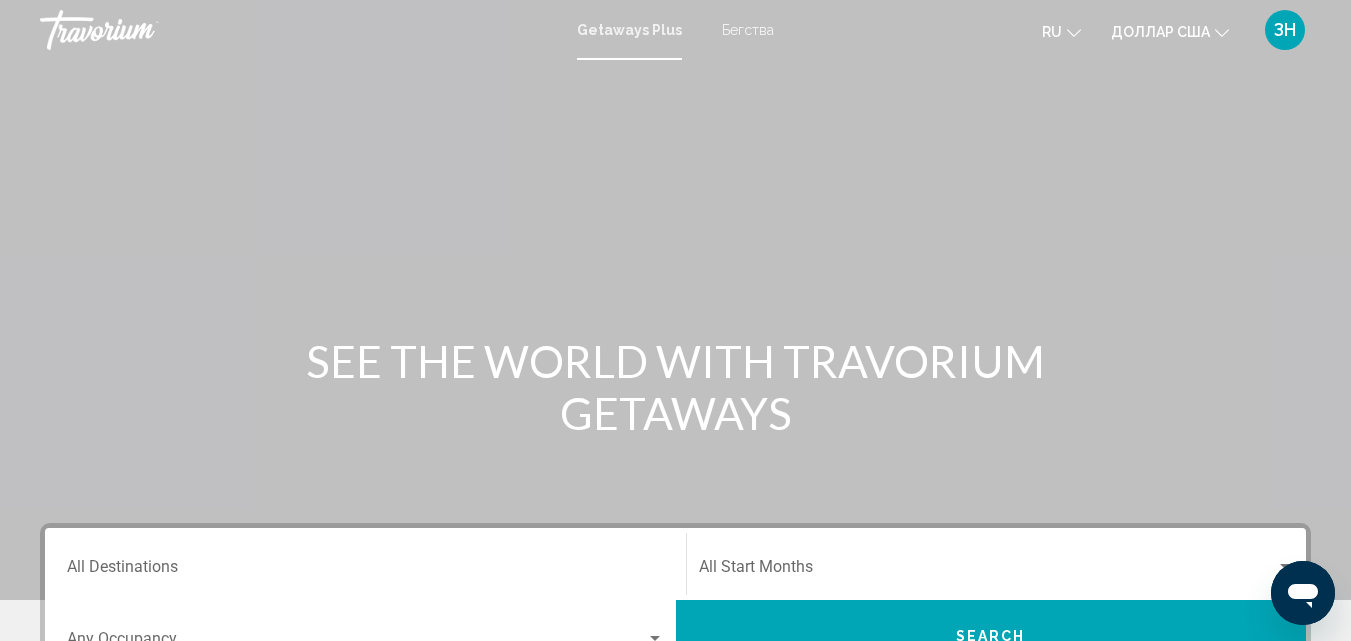 drag, startPoint x: 651, startPoint y: 248, endPoint x: 707, endPoint y: 322, distance: 92.800865 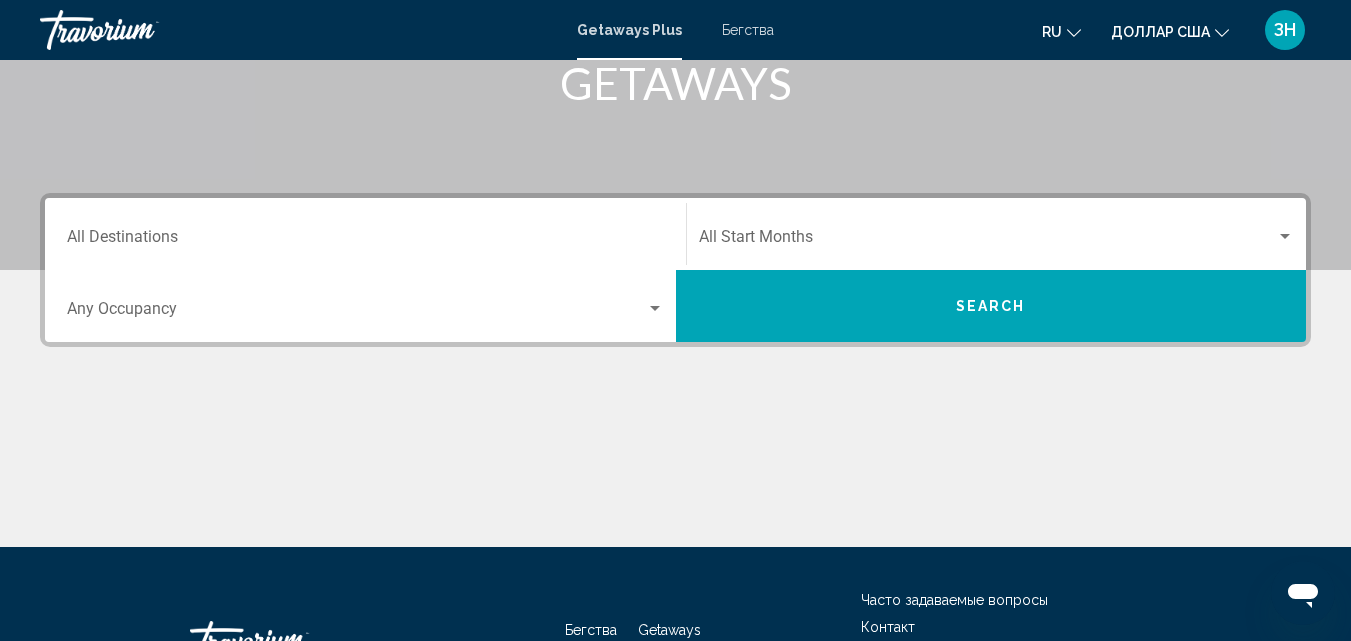 scroll, scrollTop: 360, scrollLeft: 0, axis: vertical 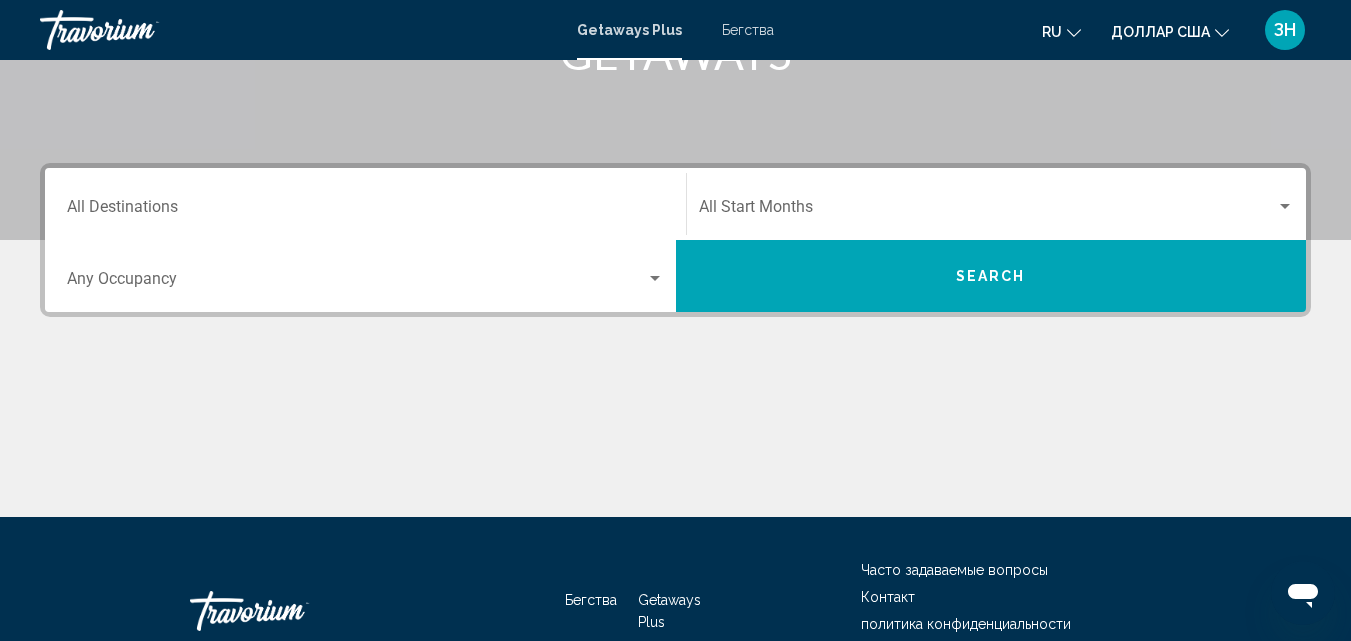 click on "Destination All Destinations" at bounding box center [365, 211] 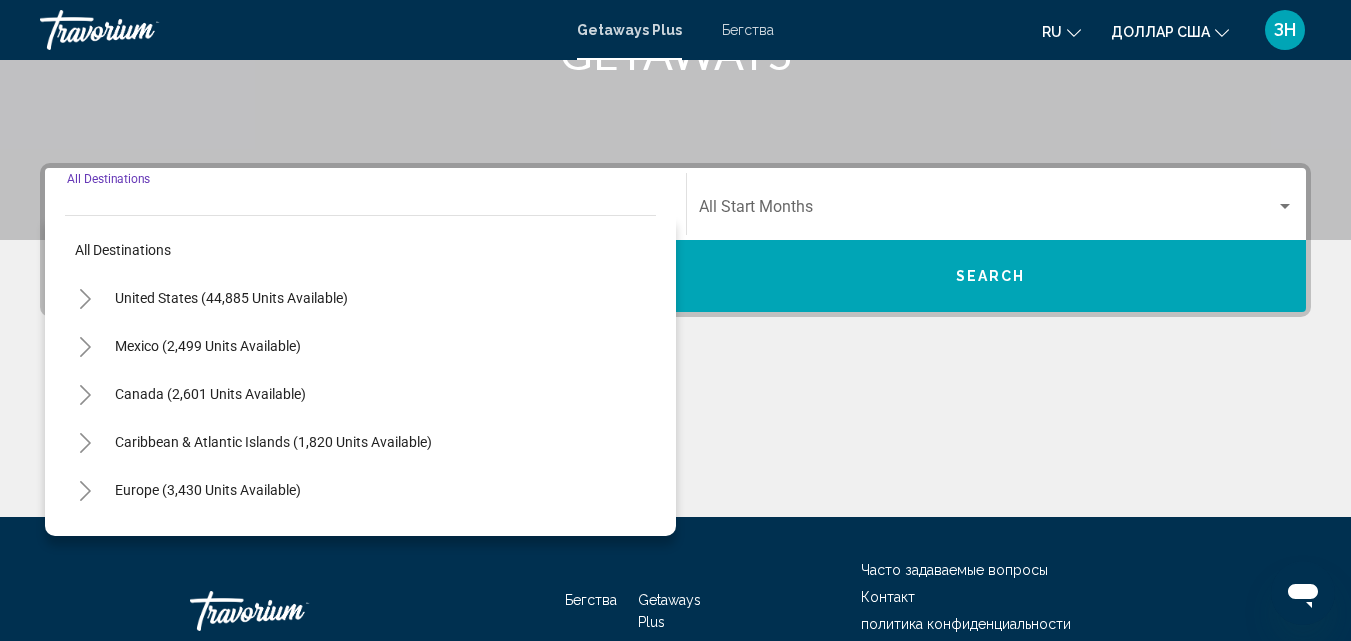 scroll, scrollTop: 458, scrollLeft: 0, axis: vertical 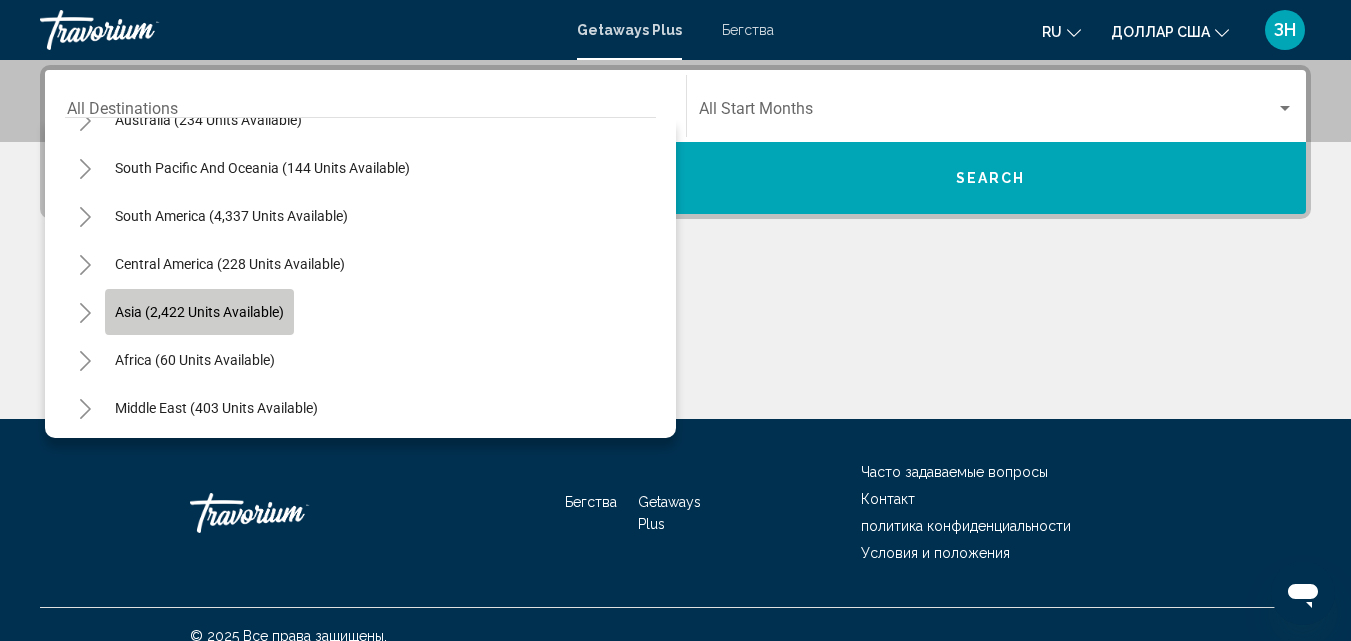 click on "Asia (2,422 units available)" 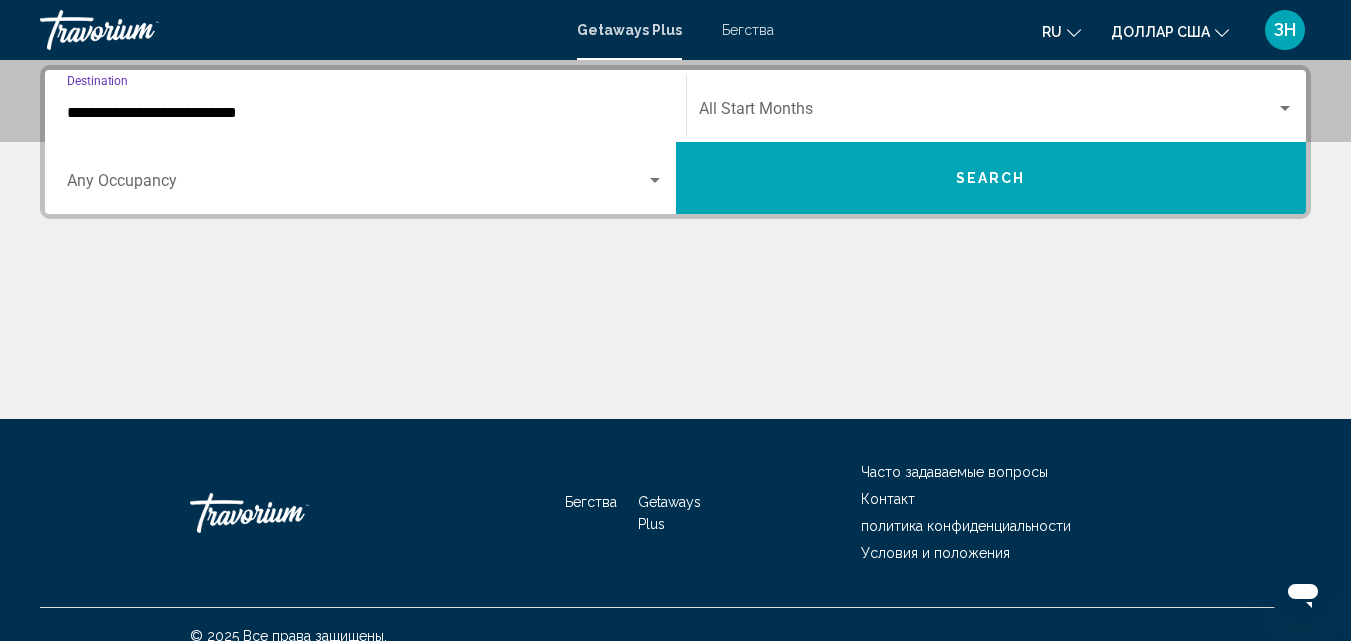 click on "**********" at bounding box center [365, 113] 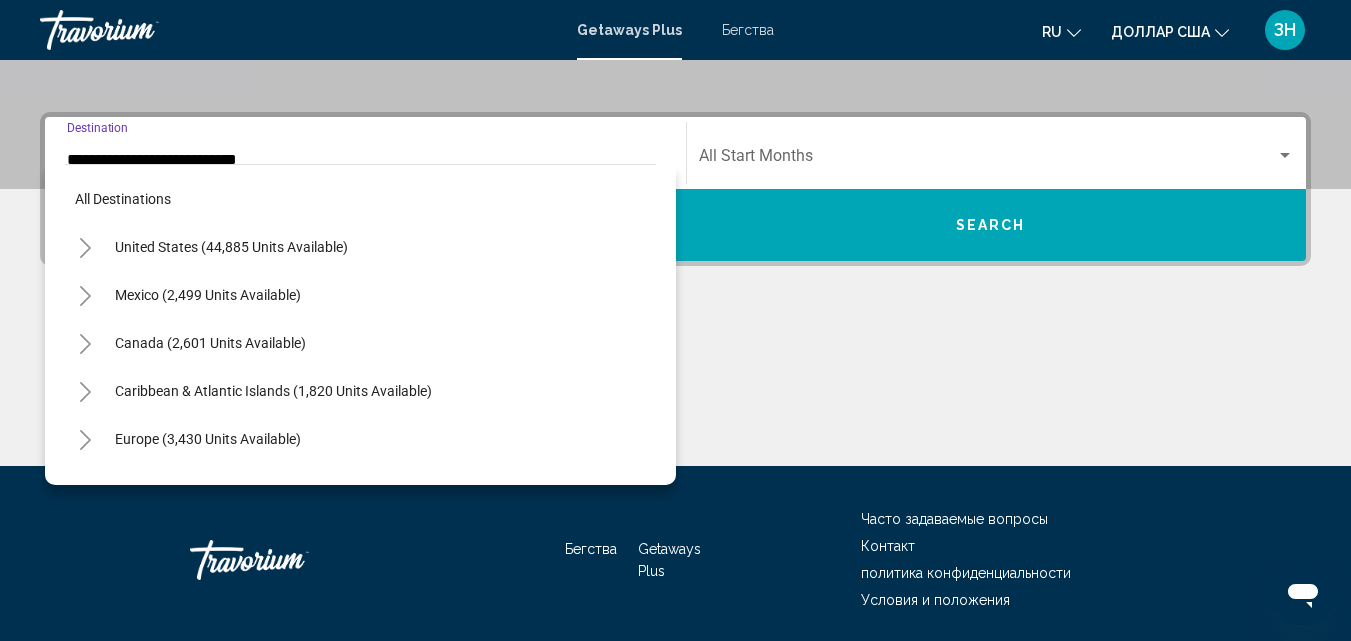 scroll, scrollTop: 359, scrollLeft: 0, axis: vertical 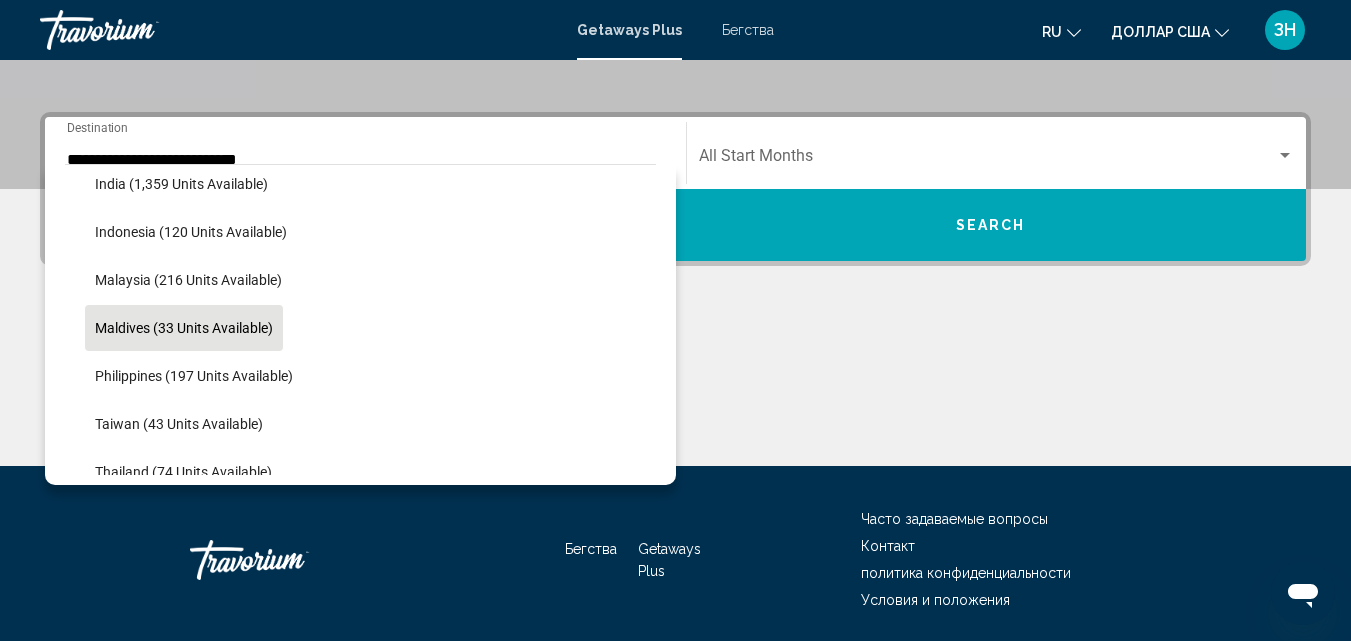 click on "Maldives (33 units available)" 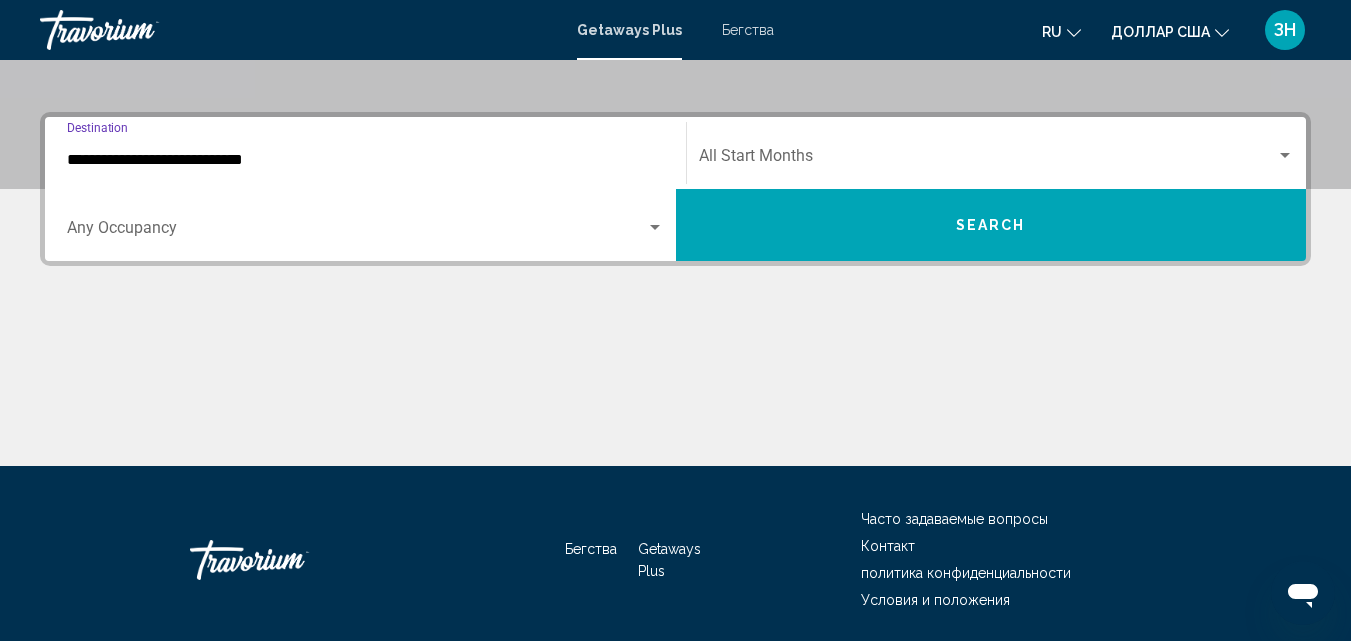 scroll, scrollTop: 458, scrollLeft: 0, axis: vertical 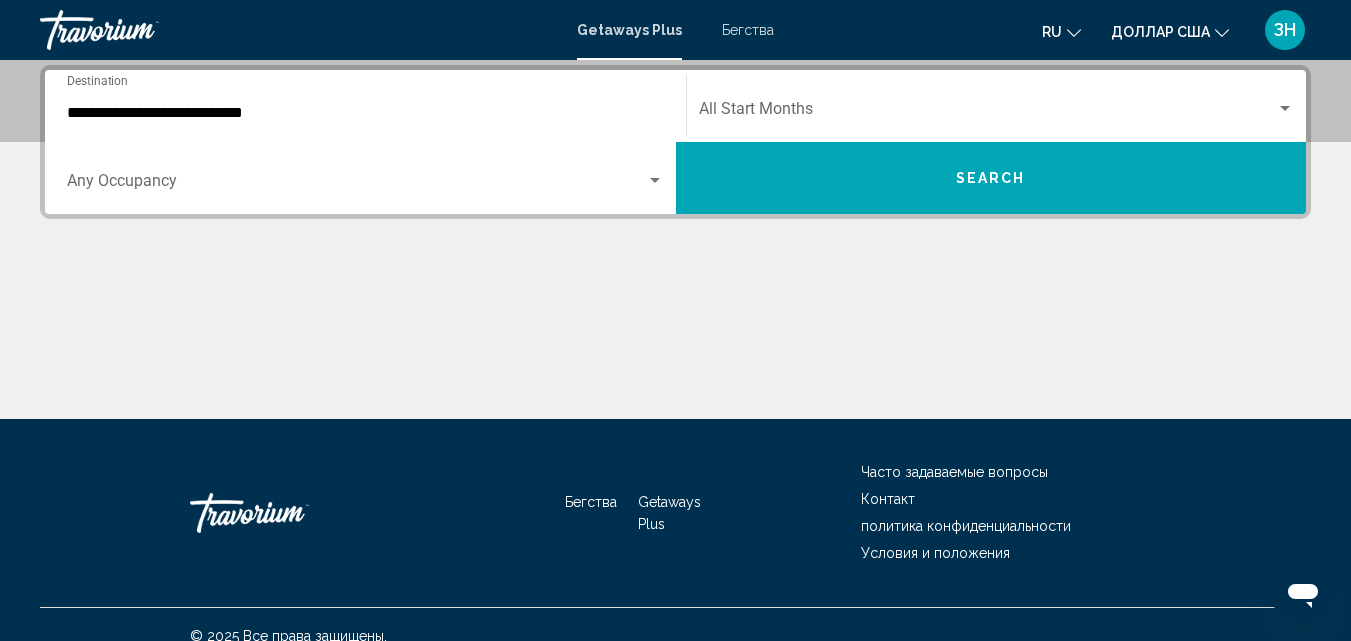 drag, startPoint x: 248, startPoint y: 334, endPoint x: 531, endPoint y: 276, distance: 288.88232 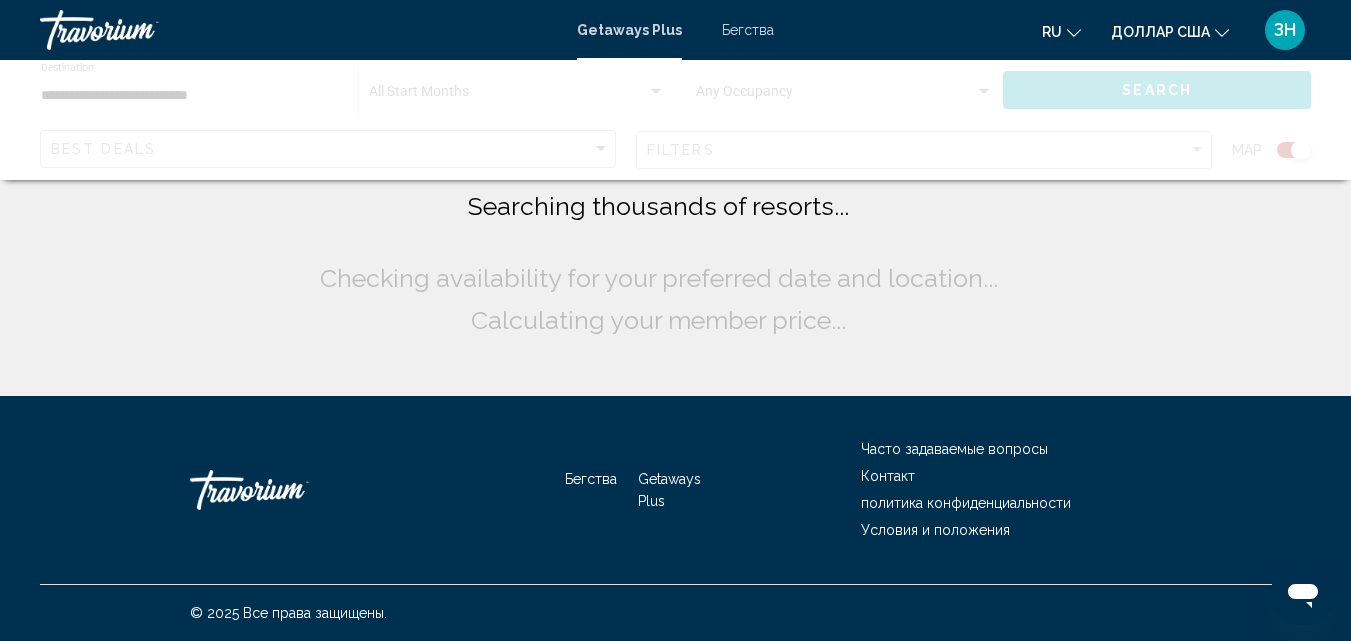 scroll, scrollTop: 0, scrollLeft: 0, axis: both 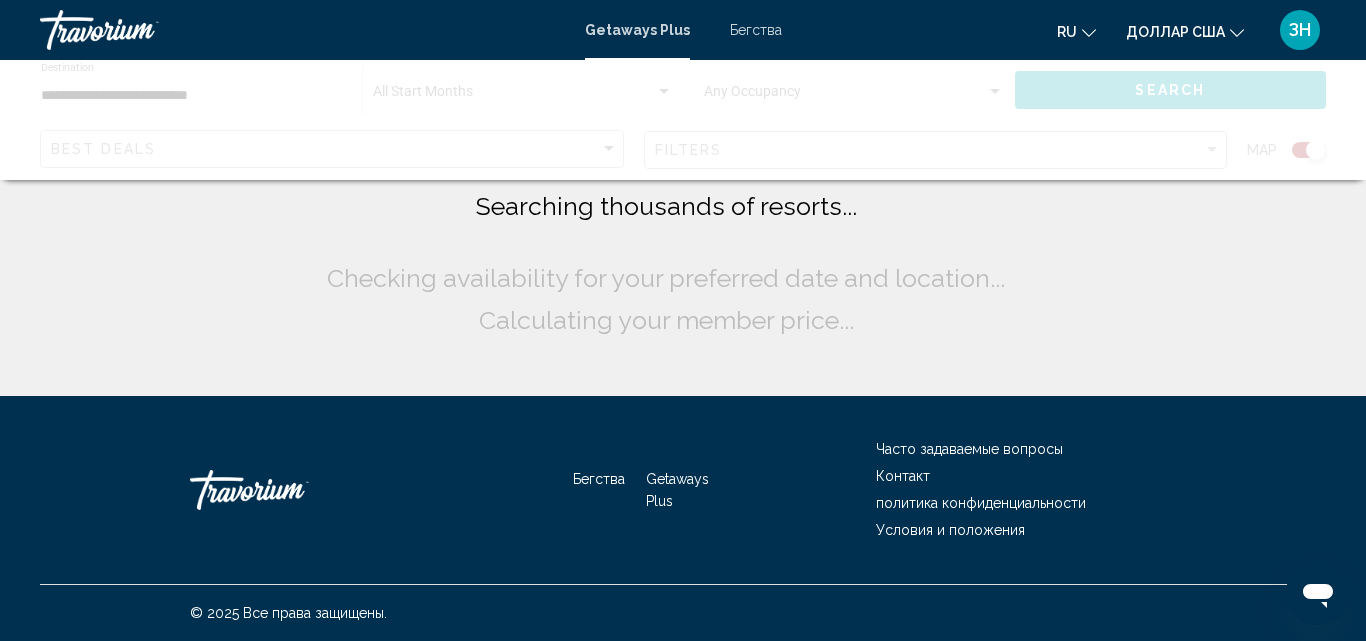 click 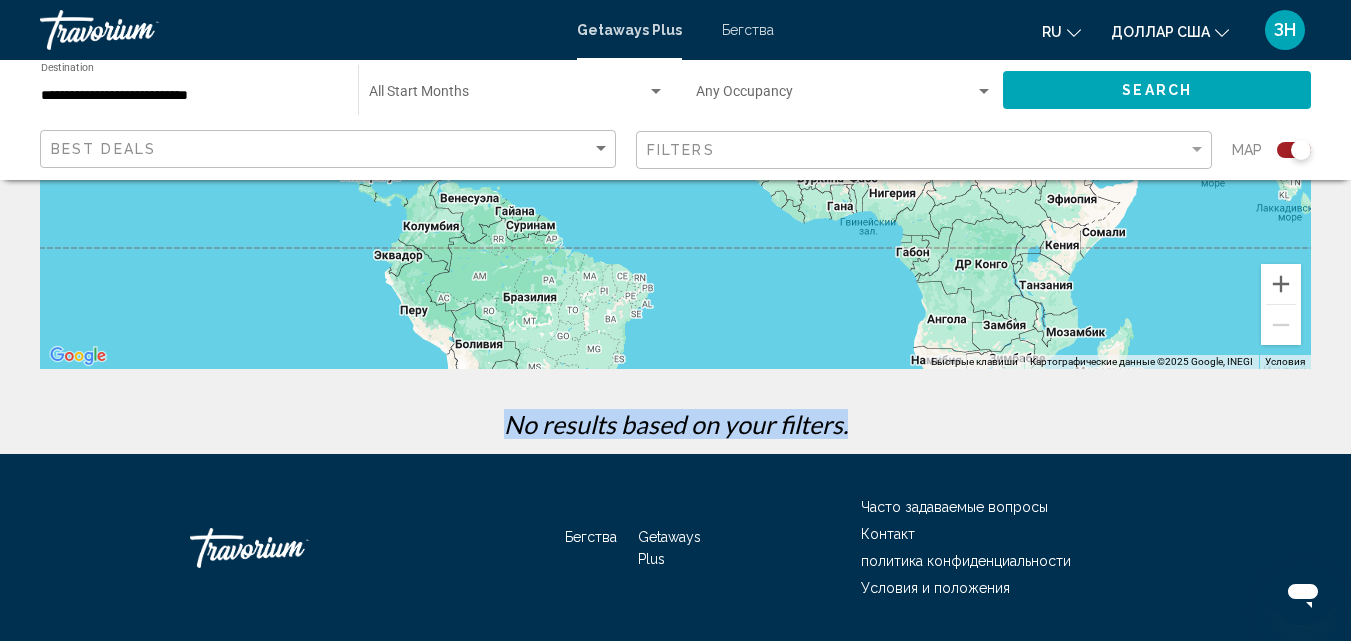 scroll, scrollTop: 440, scrollLeft: 0, axis: vertical 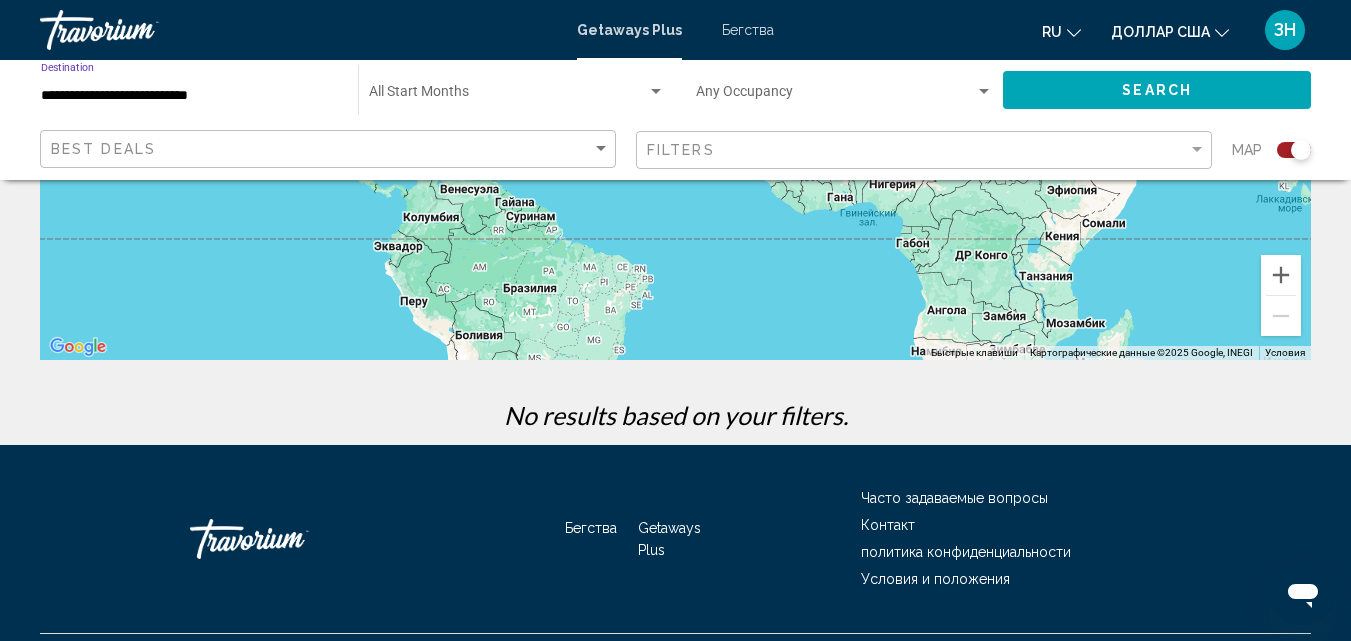 click on "**********" at bounding box center (189, 96) 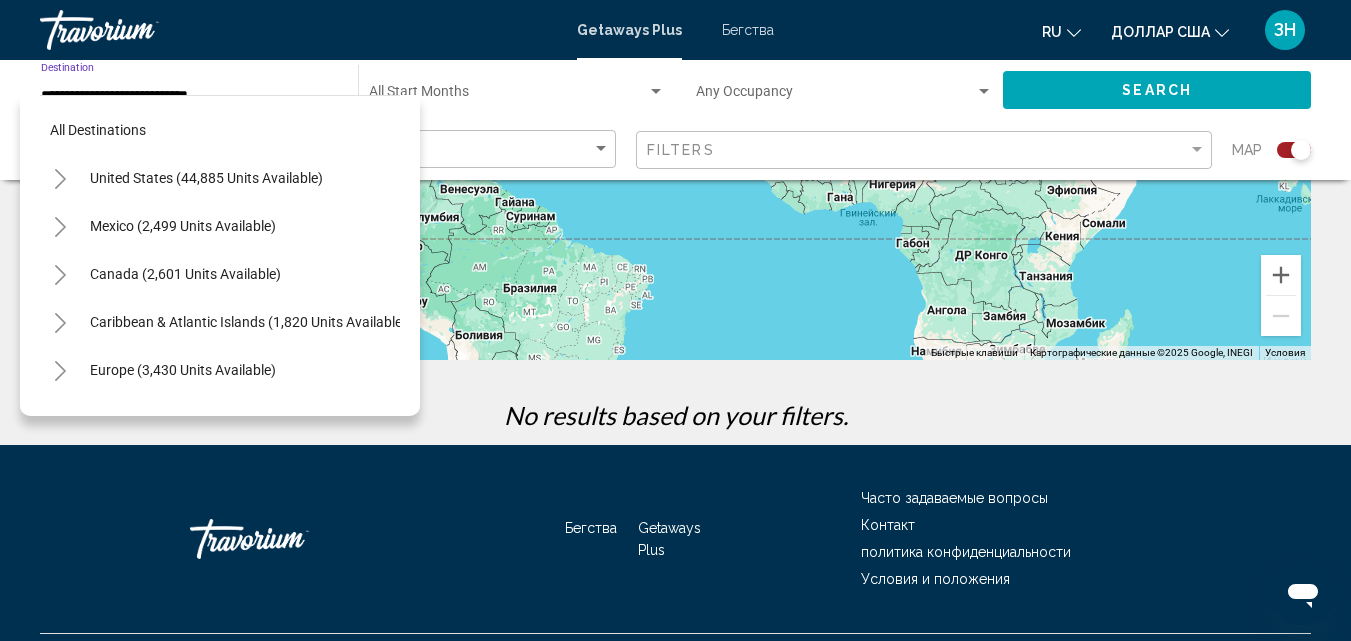scroll, scrollTop: 655, scrollLeft: 0, axis: vertical 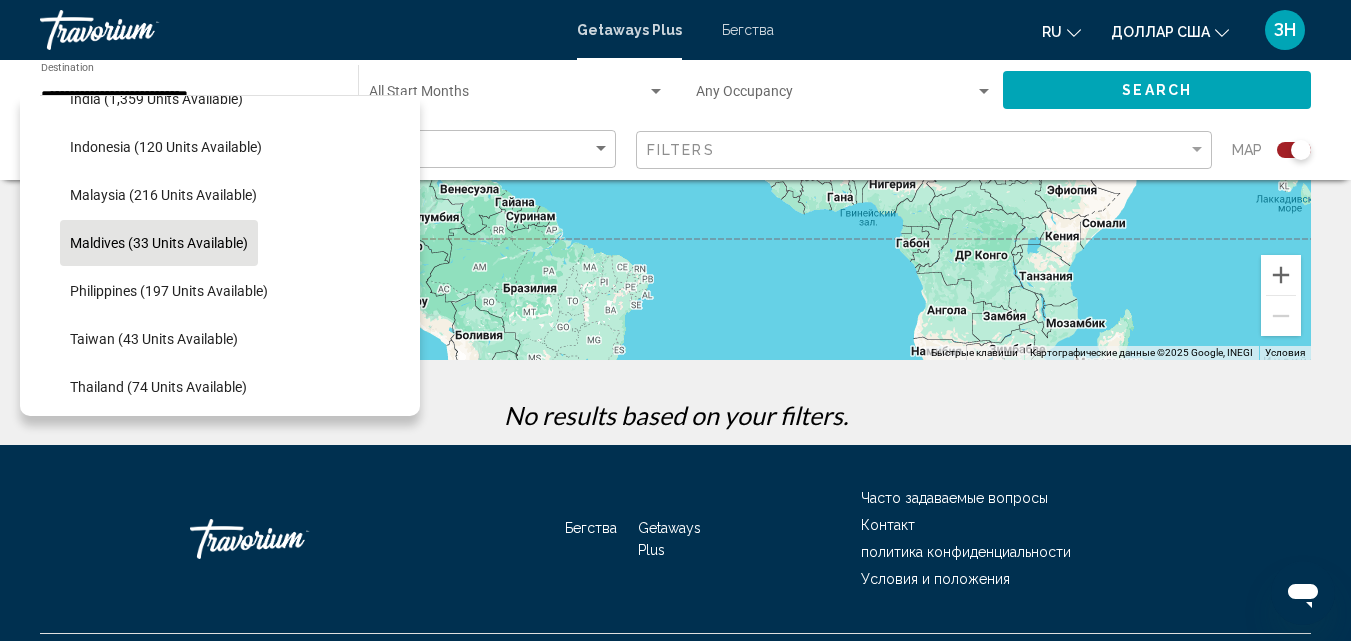 click on "Бегства" at bounding box center [748, 30] 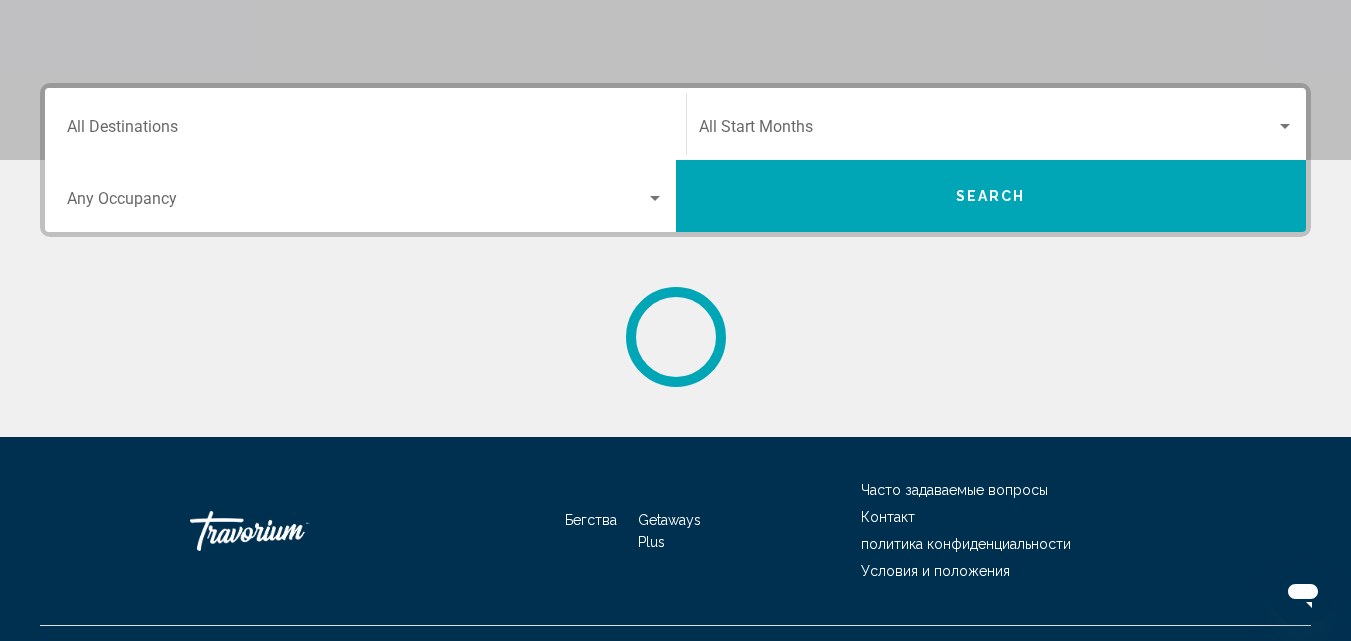 scroll, scrollTop: 0, scrollLeft: 0, axis: both 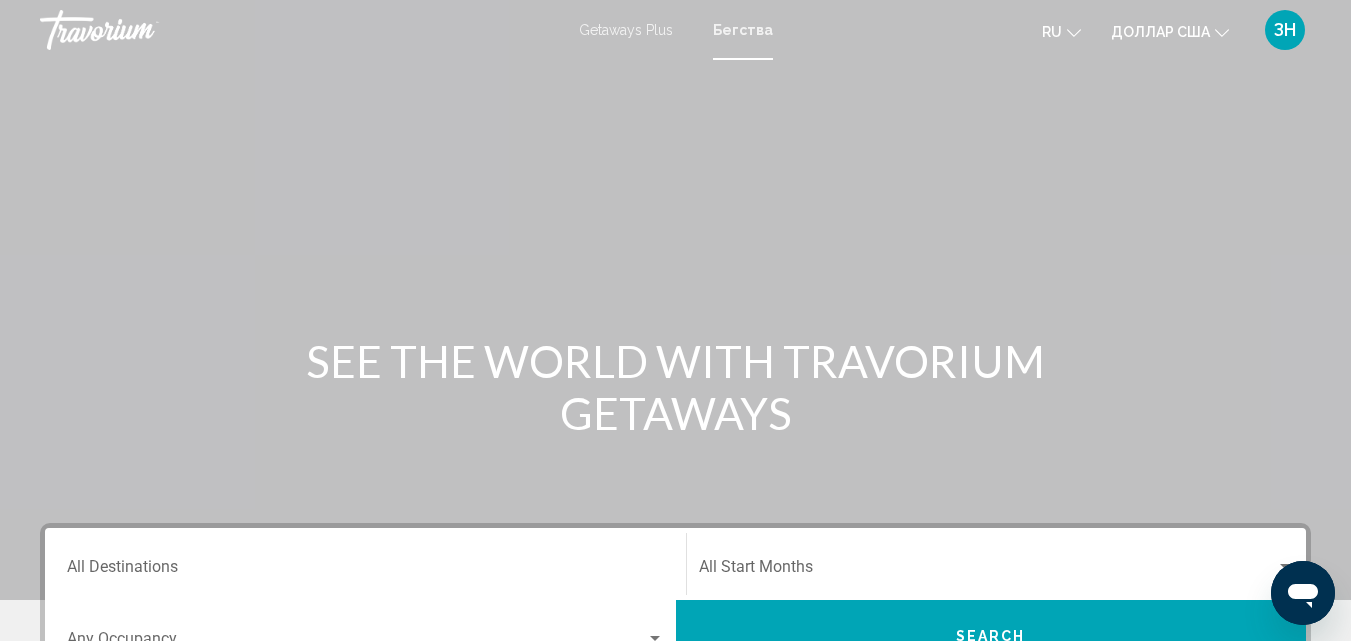 click on "Destination All Destinations" at bounding box center [365, 564] 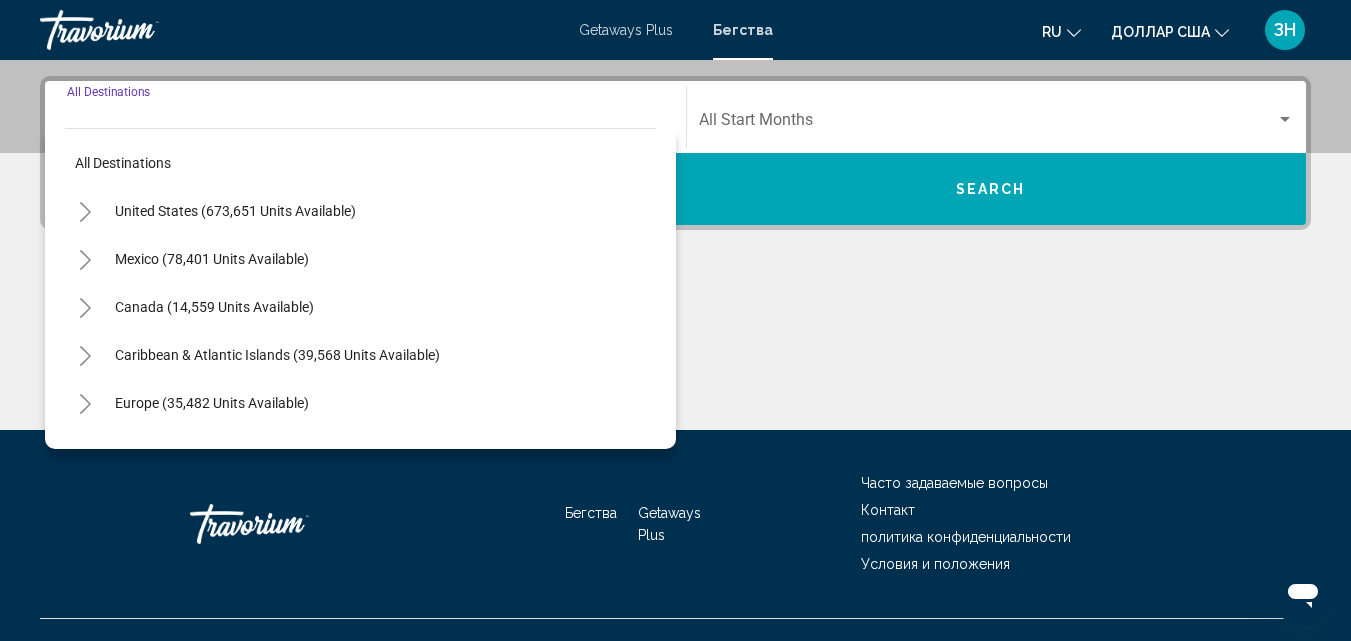 scroll, scrollTop: 458, scrollLeft: 0, axis: vertical 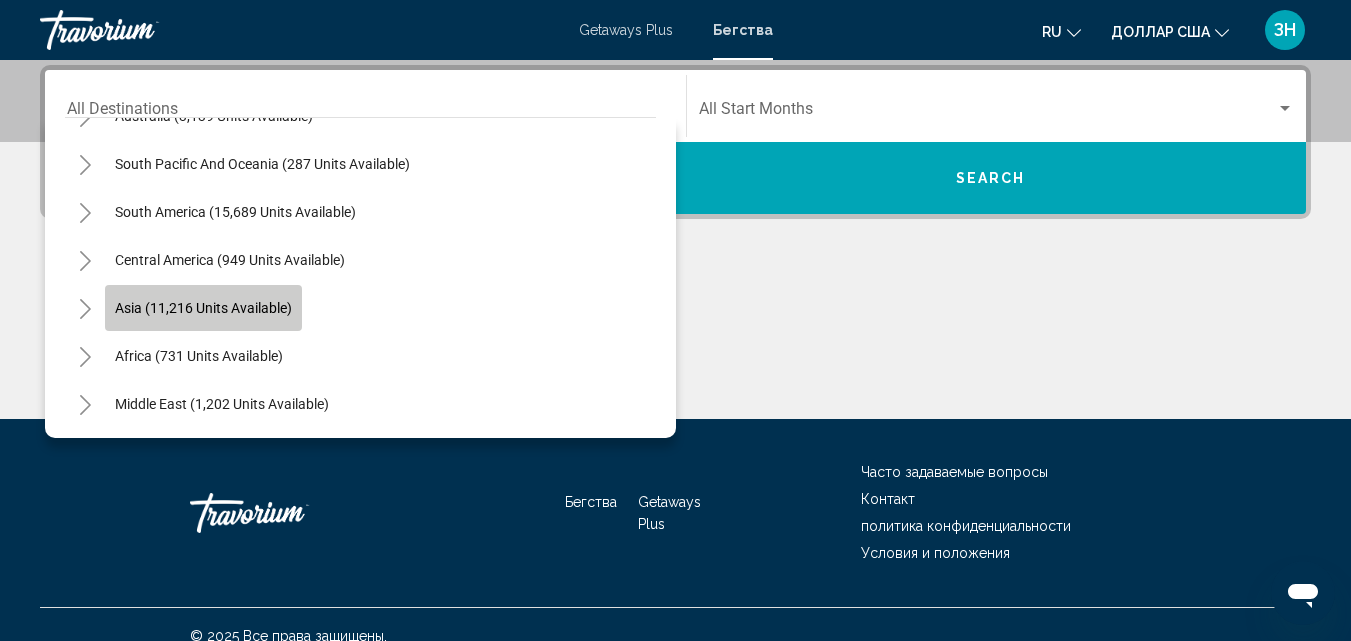 click on "Asia (11,216 units available)" 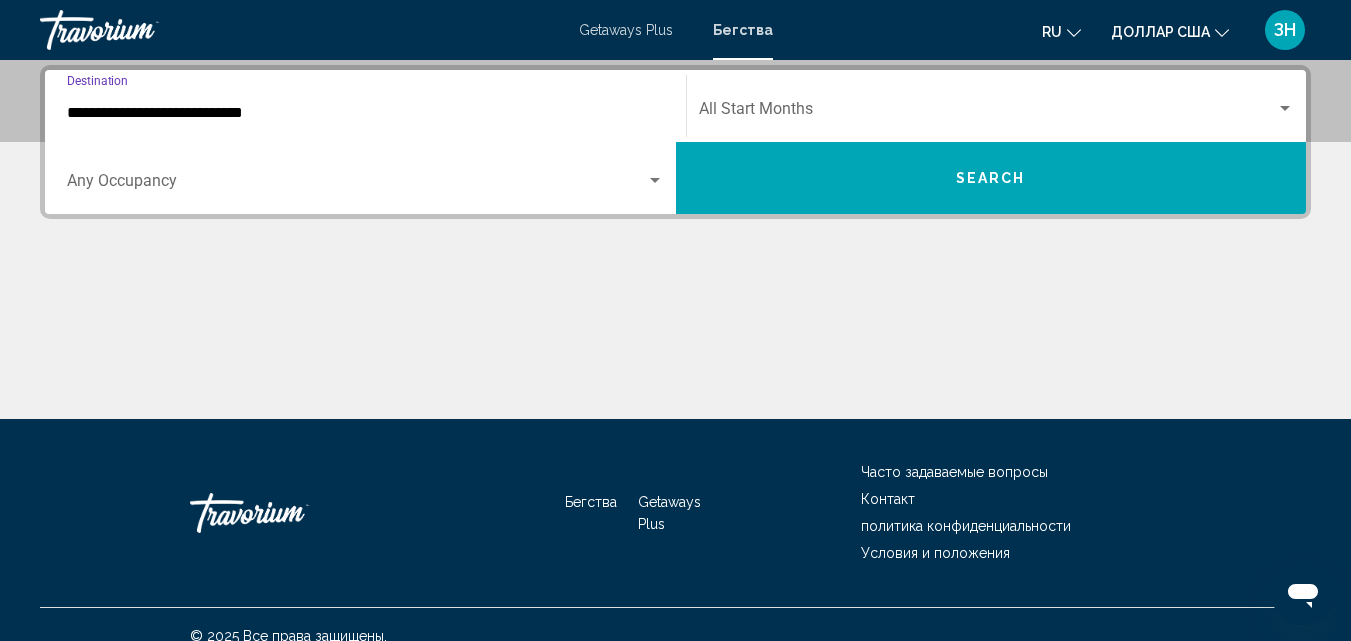 click on "**********" at bounding box center (365, 113) 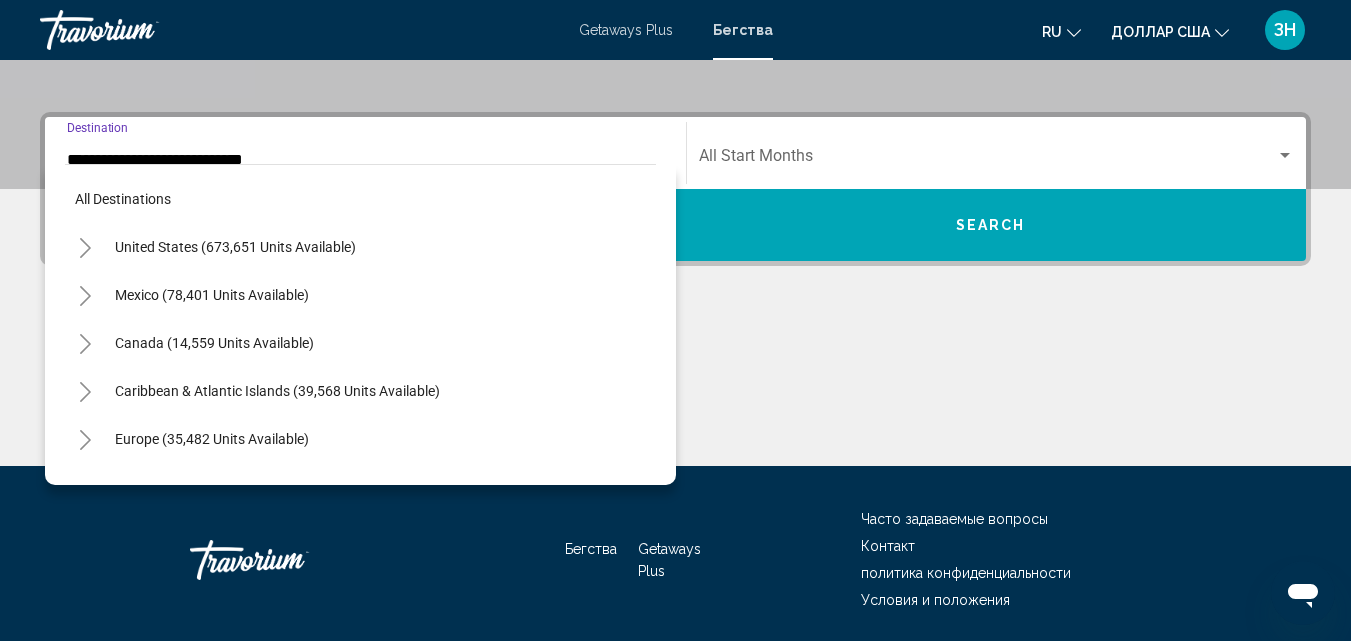 scroll, scrollTop: 359, scrollLeft: 0, axis: vertical 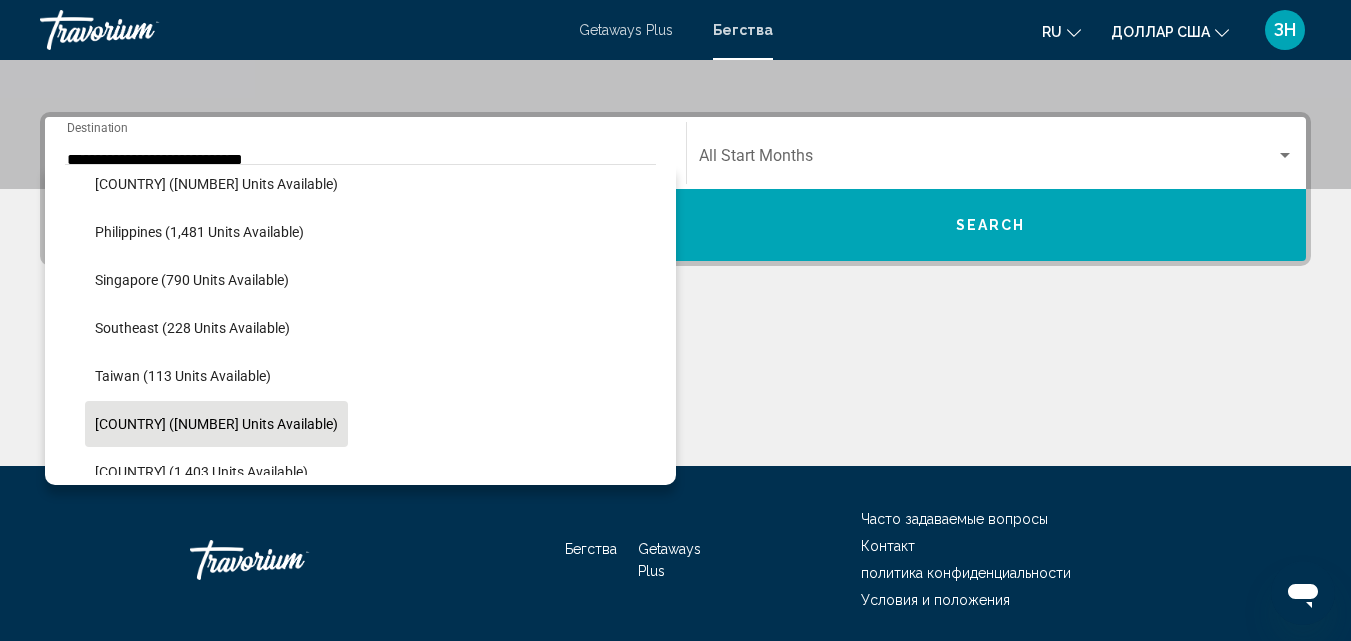 click on "[COUNTRY] ([NUMBER] units available)" 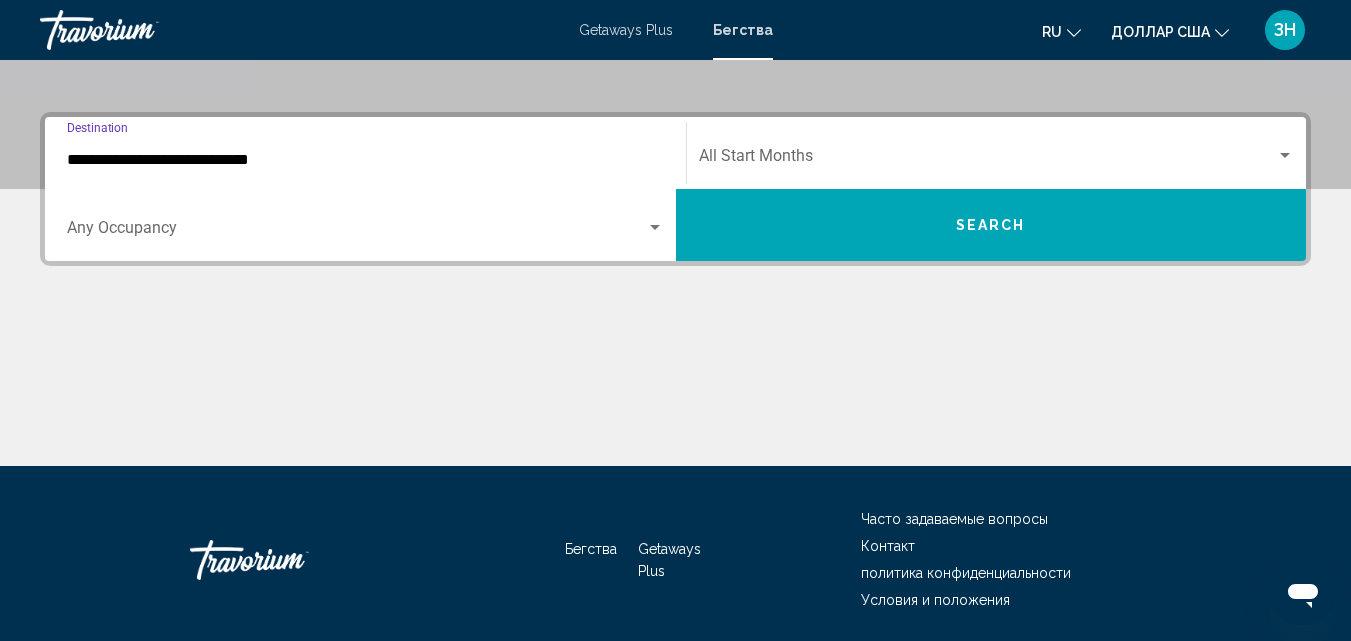 scroll, scrollTop: 458, scrollLeft: 0, axis: vertical 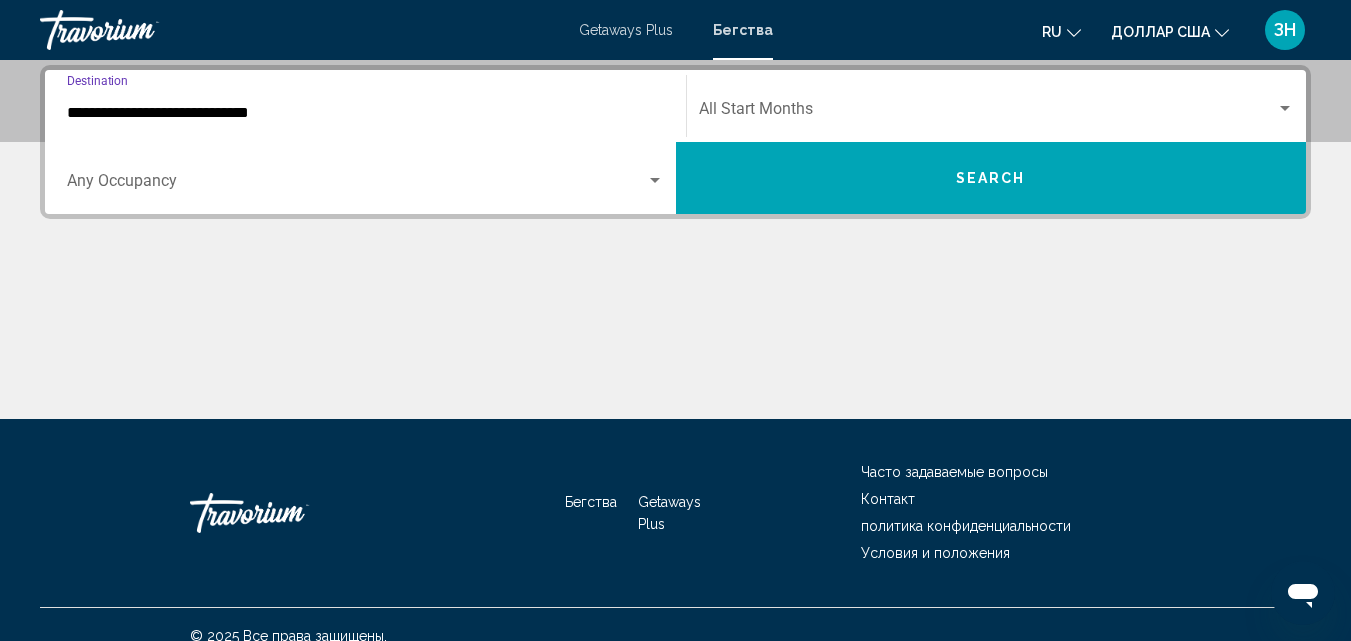 click on "Search" at bounding box center (991, 178) 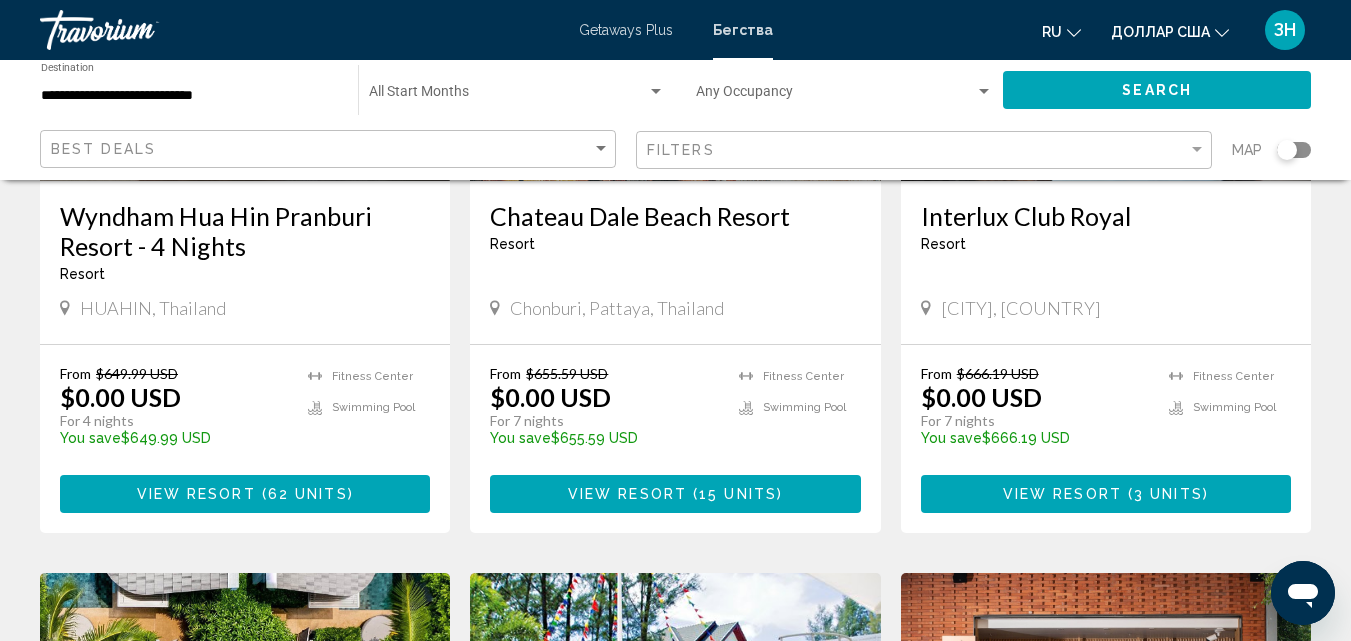 scroll, scrollTop: 1680, scrollLeft: 0, axis: vertical 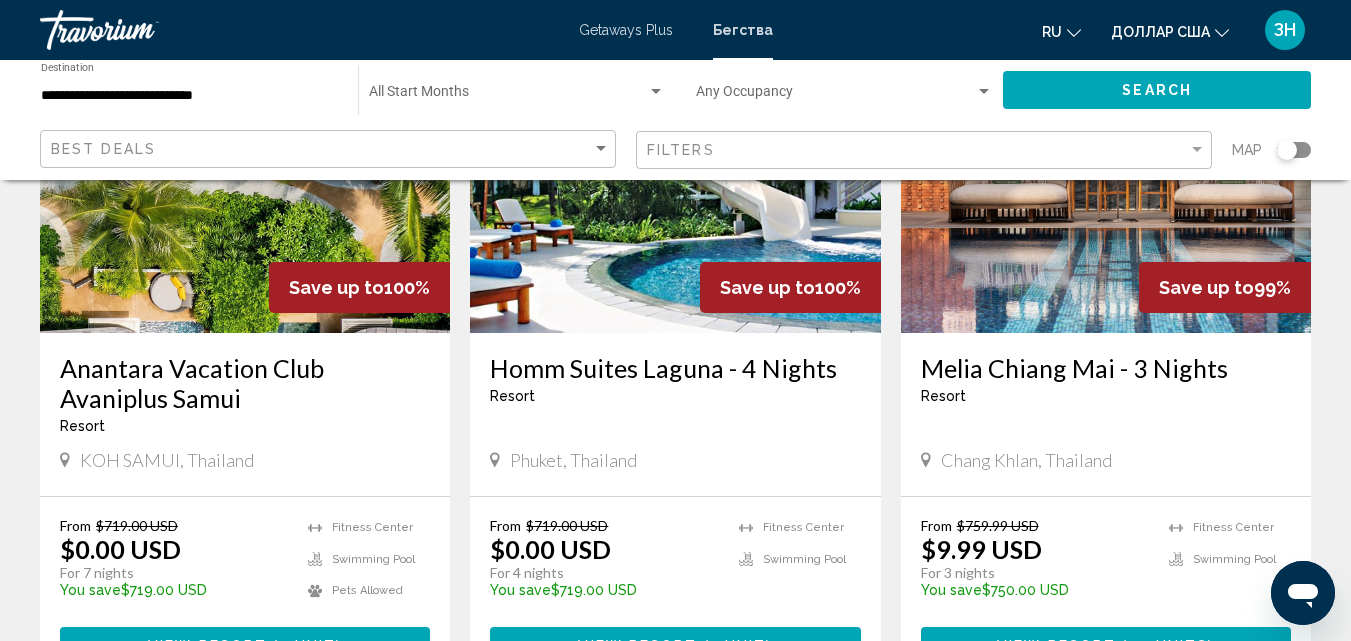 click at bounding box center [245, 173] 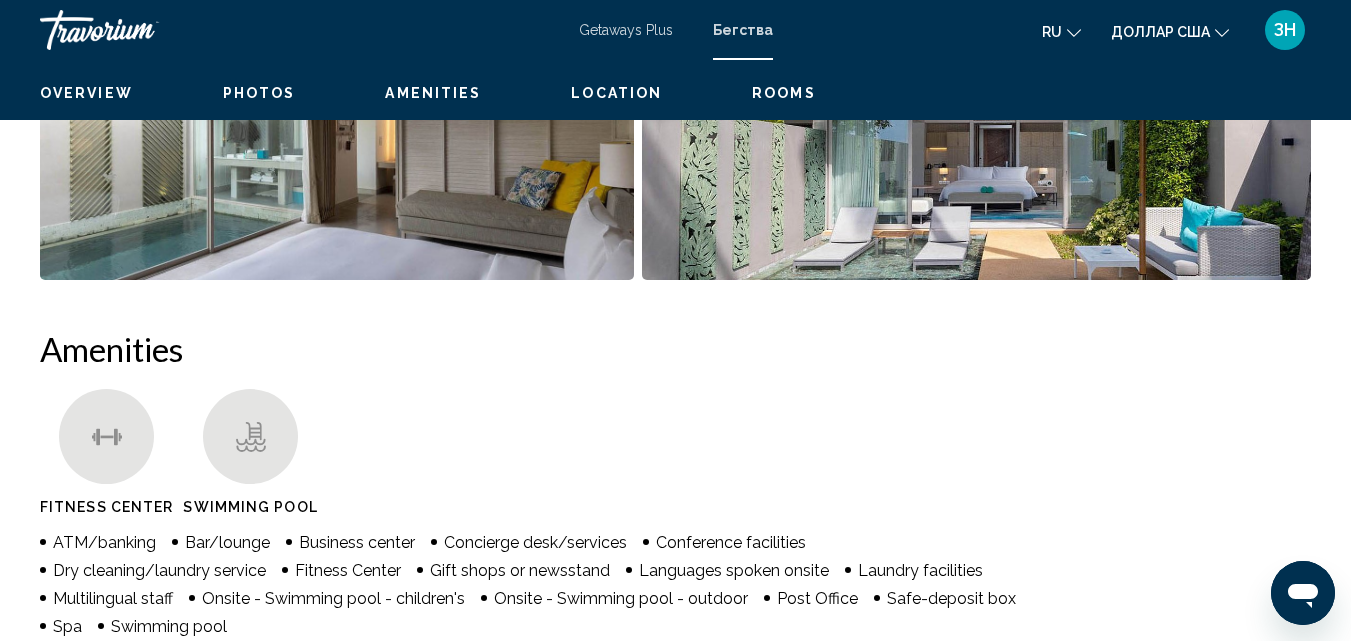 scroll, scrollTop: 215, scrollLeft: 0, axis: vertical 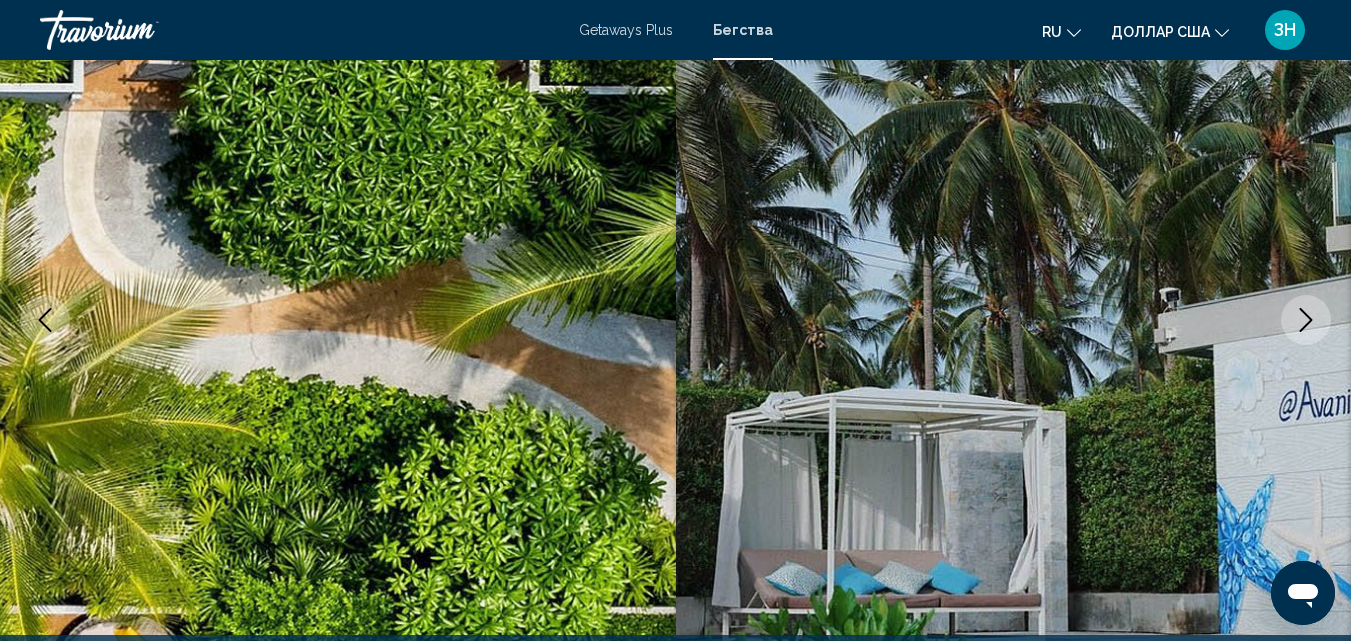 click at bounding box center (1014, 320) 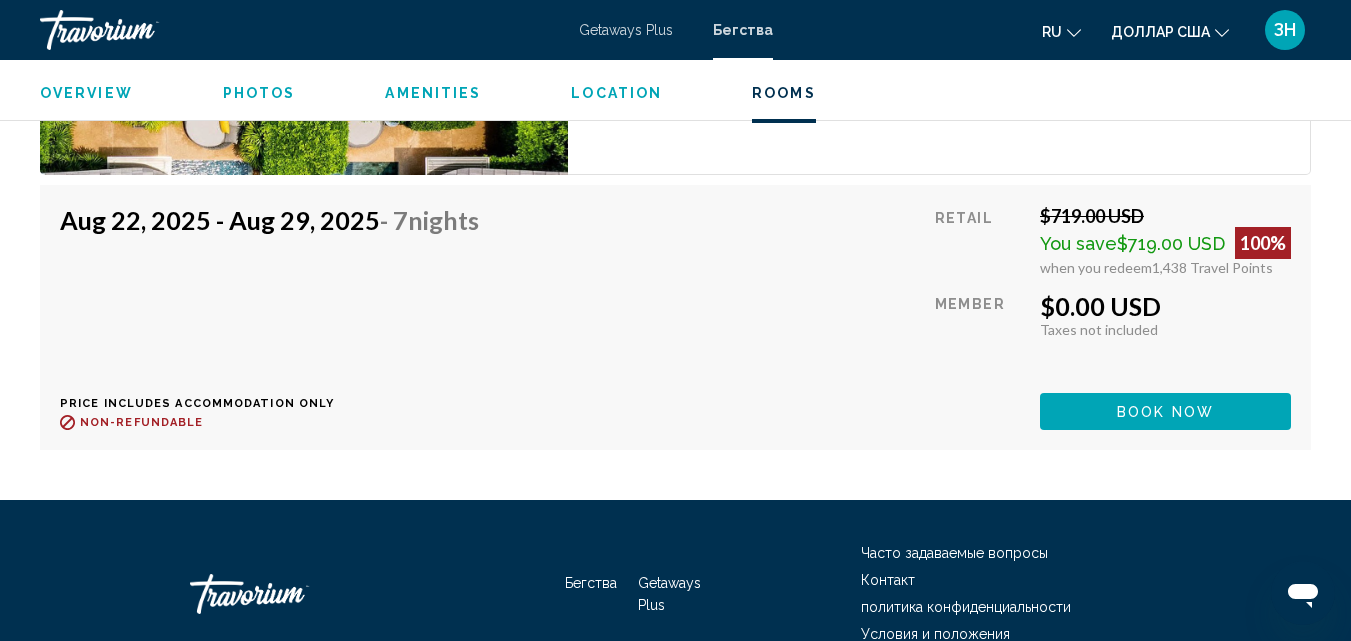 scroll, scrollTop: 3975, scrollLeft: 0, axis: vertical 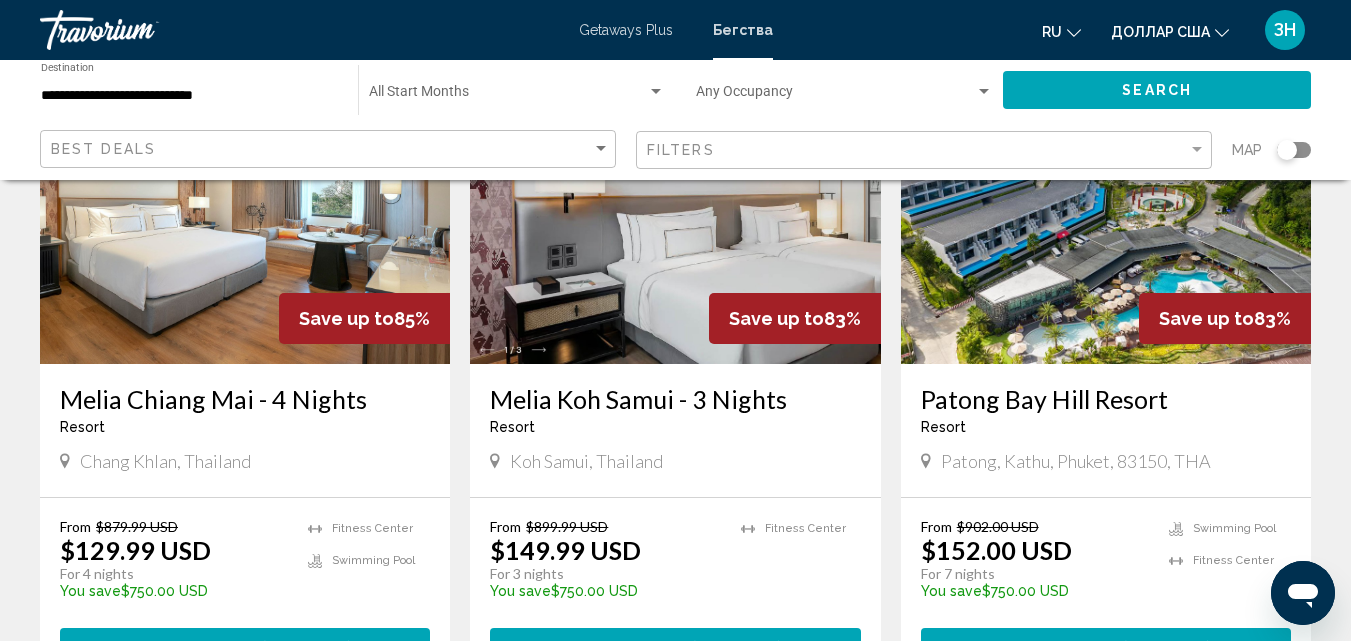 click at bounding box center (1106, 204) 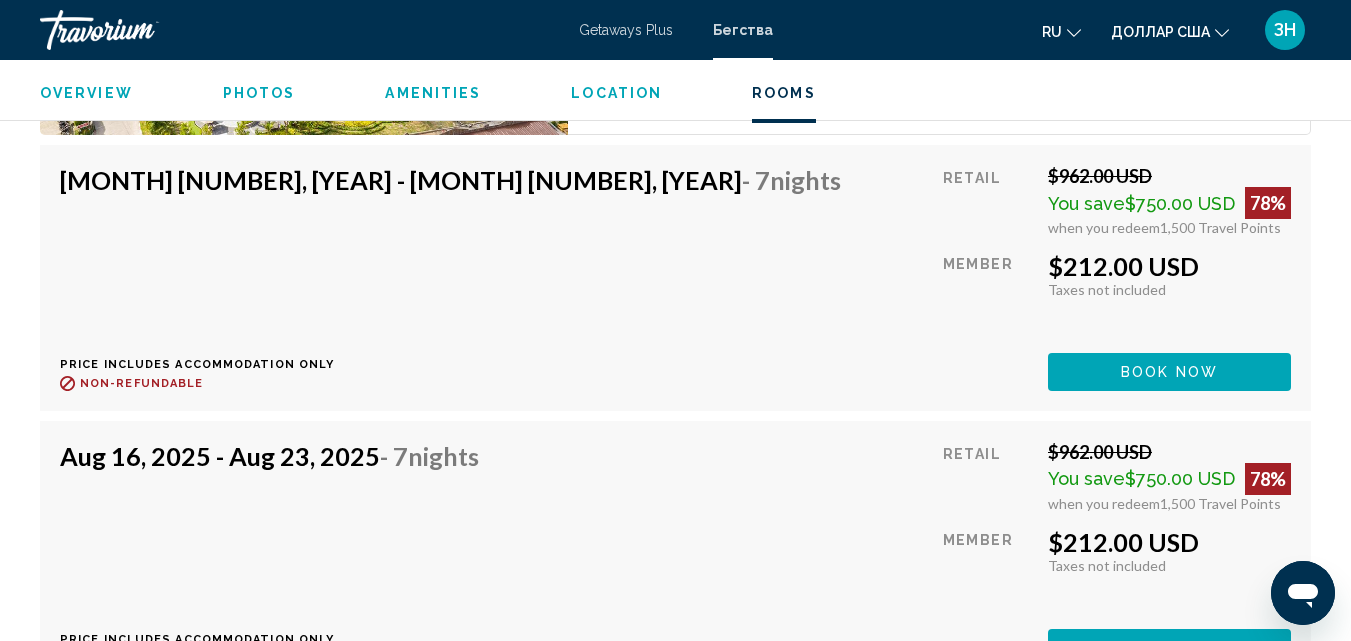 scroll, scrollTop: 4055, scrollLeft: 0, axis: vertical 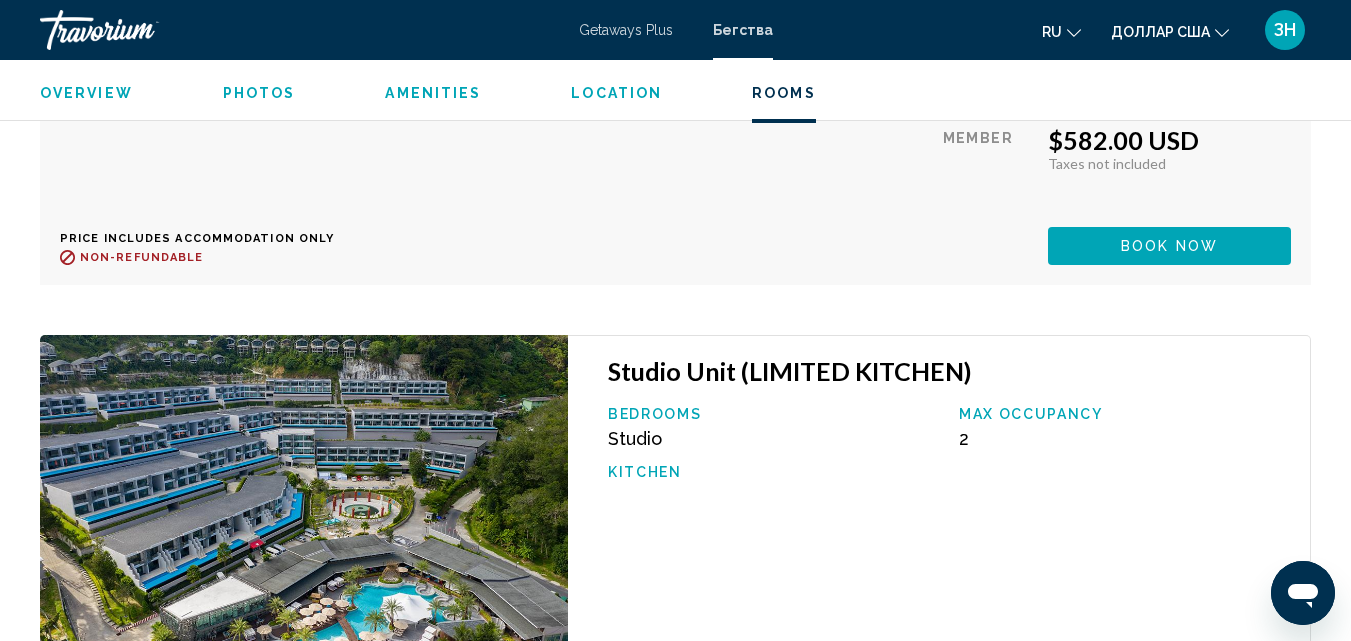 click on "Overview Type Resort All-Inclusive No All-Inclusive Address Club Unique 79 Hasib Pee Road [CITY], [DISTRICT], [CITY], [POSTAL_CODE], [COUNTRY] Description Patong Bay Hill Resort is situated on the hillside overlooking Patong Bay and the Andaman Sea. This modern resort offers self-catering accommodations comprising 13 individual buildings with 366 spacious suites: 183 have shared private pool access. Set in an inspiring location surrounded by natural gardens and green tropical landscapes, and with on-site facilities including large swimming pools, restaurants, and a clubhouse featuring a spa, beauty services, and a wellness center, there is something for everyone. Read more
Photos Amenities
Swimming Pool
Fitness Center ATM (Cash Machine) Live Entertainment Gift Shop Housekeeping Money Exchange Swimming Pool(s) Organized Activities Auto Rental Babysitting Referral Badminton Beach" at bounding box center [675, -2251] 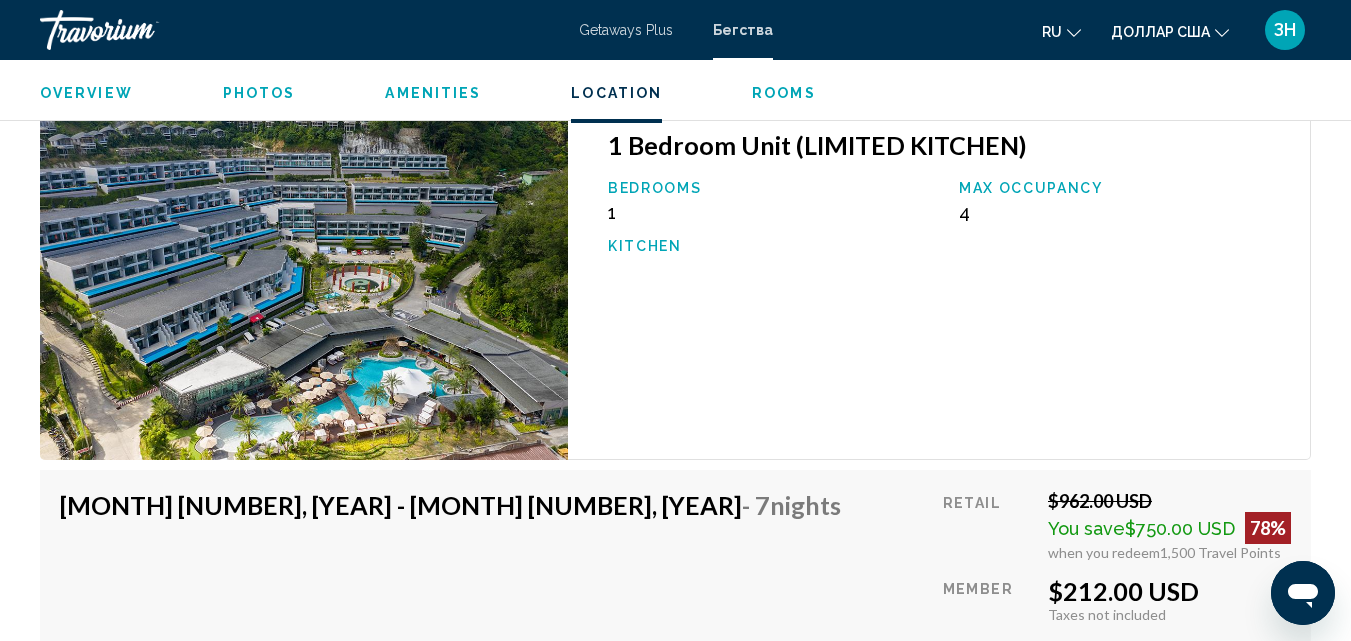 scroll, scrollTop: 3735, scrollLeft: 0, axis: vertical 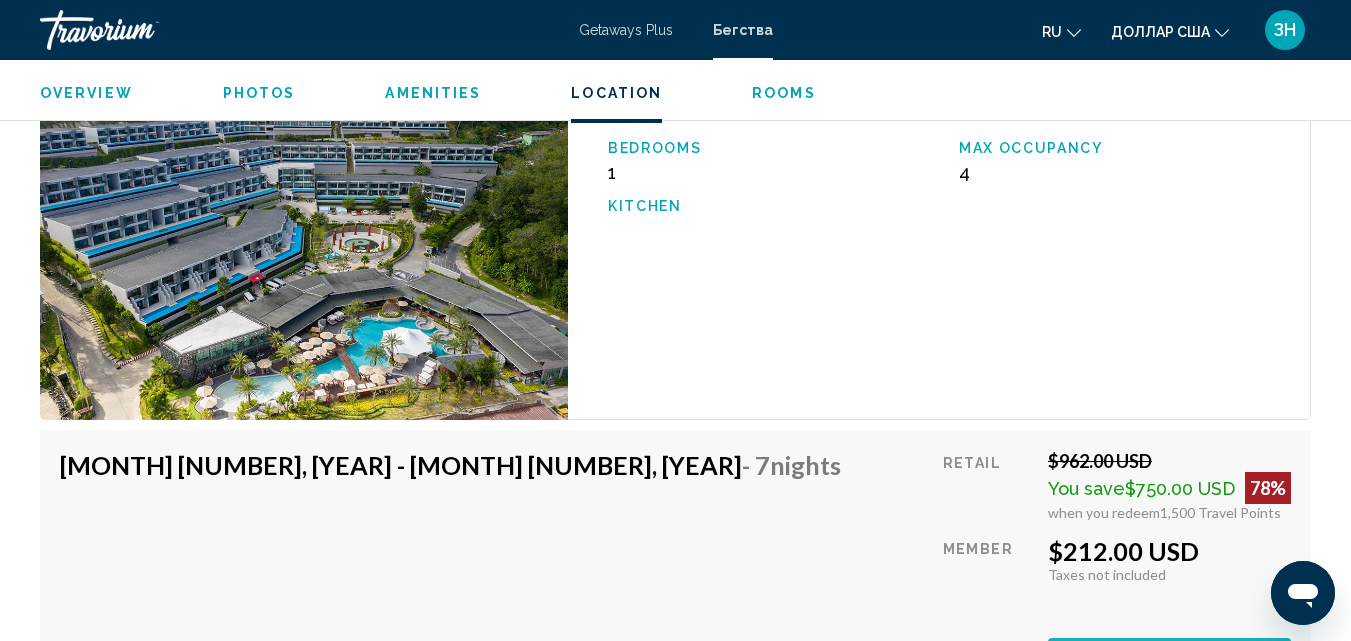 click on "Book now" at bounding box center [1169, 656] 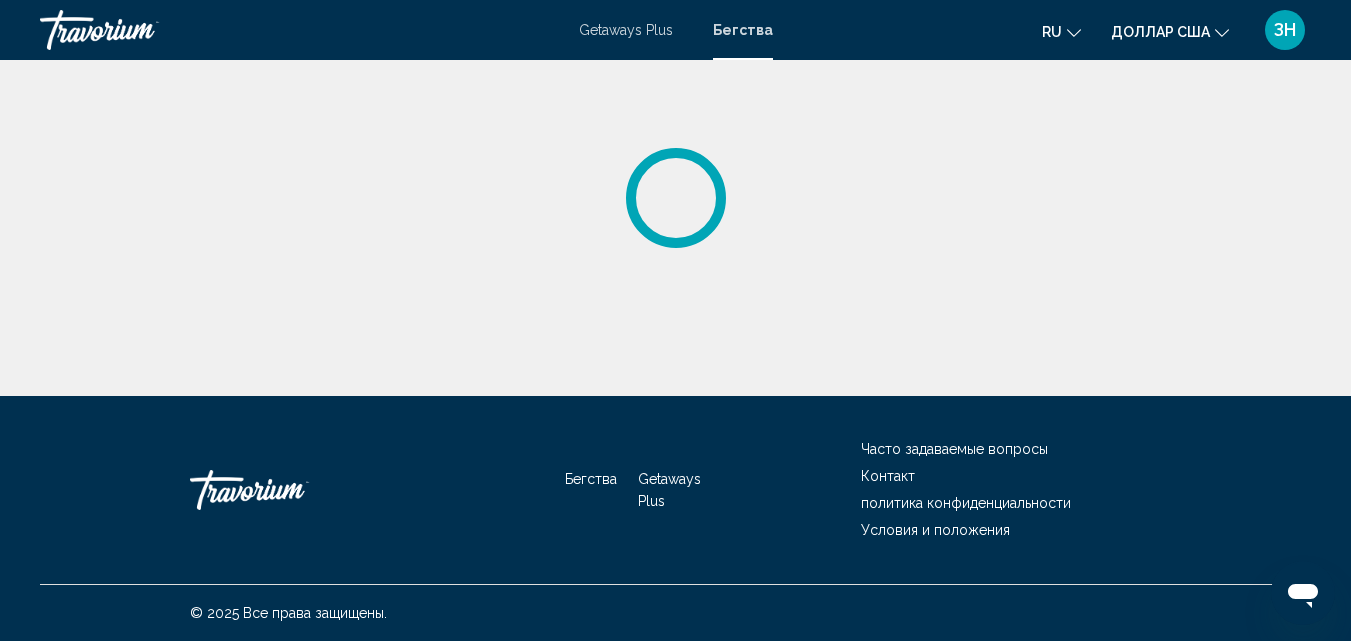 scroll, scrollTop: 0, scrollLeft: 0, axis: both 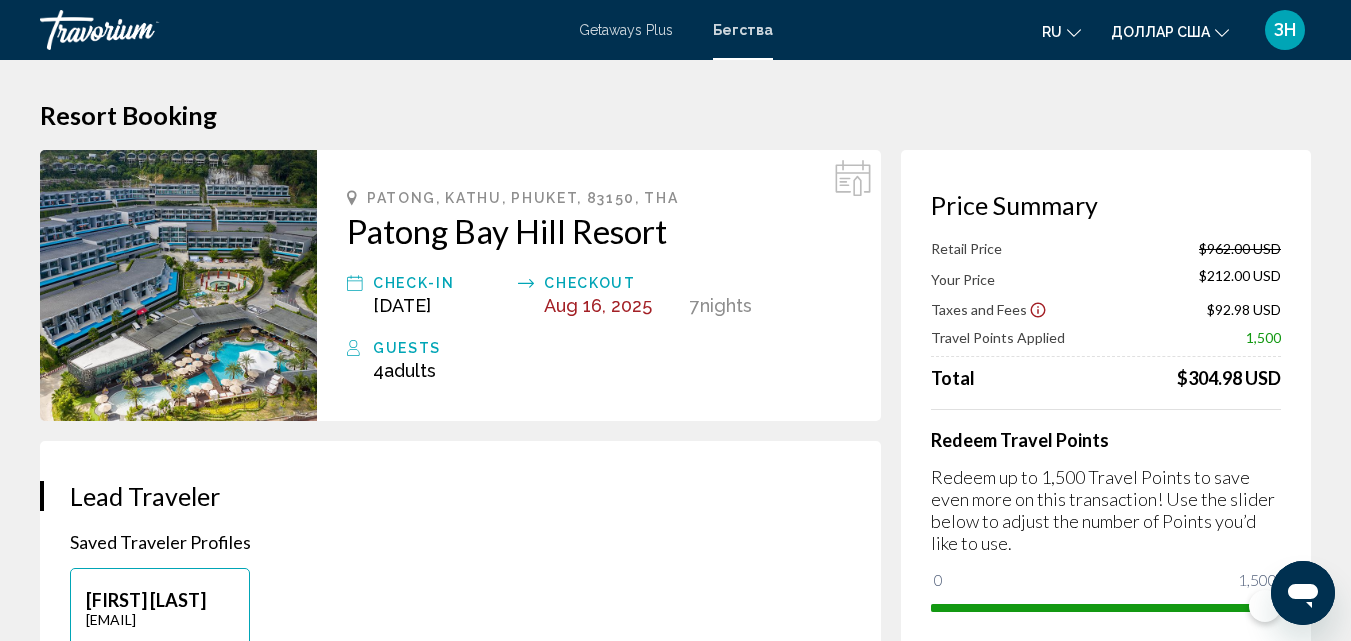 click on "**********" at bounding box center (675, 2146) 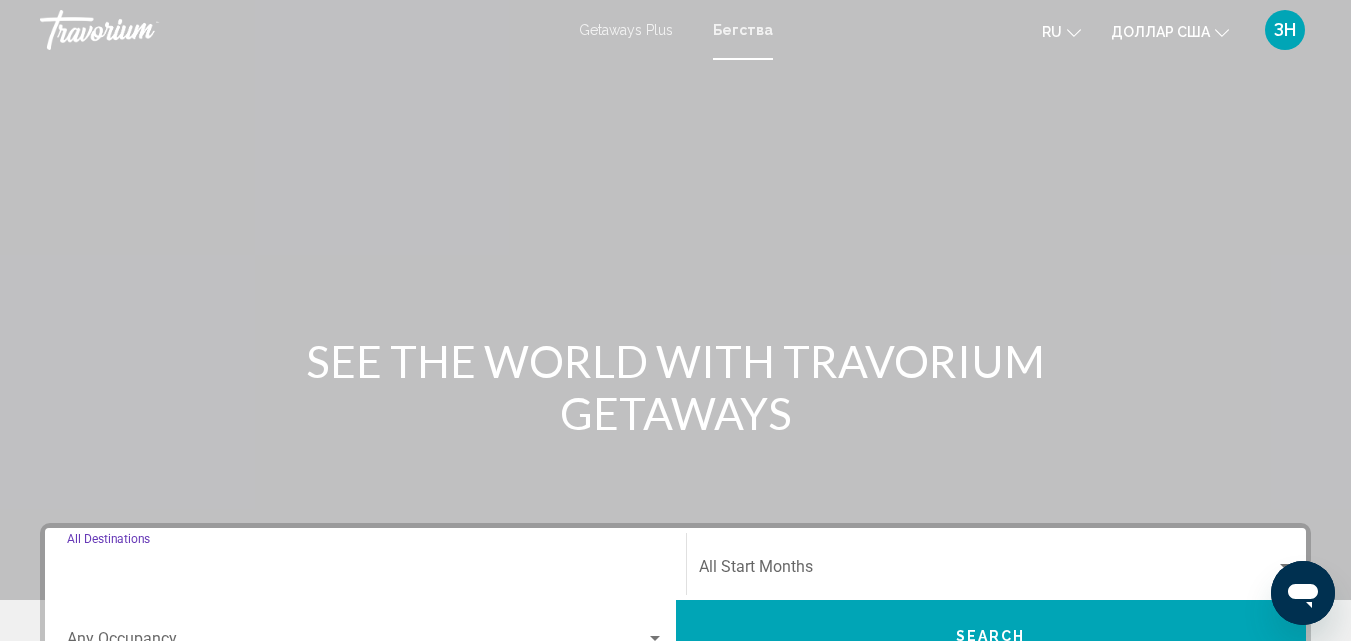click on "Destination All Destinations" at bounding box center (365, 571) 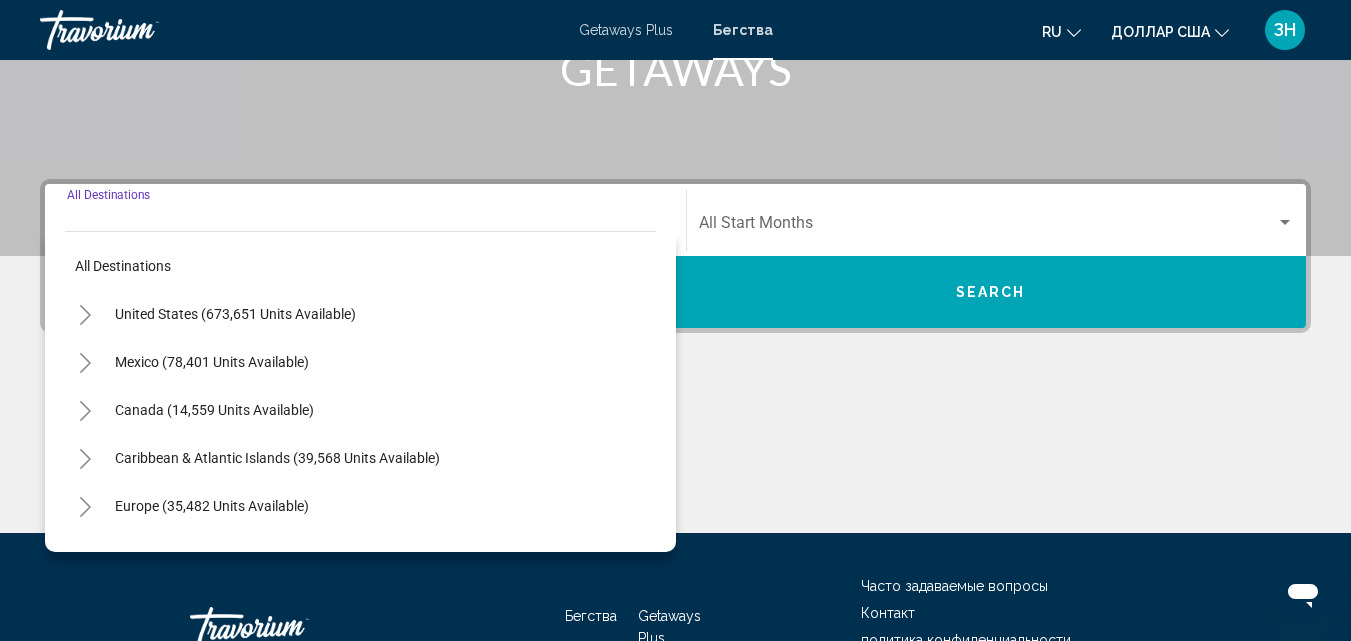 scroll, scrollTop: 458, scrollLeft: 0, axis: vertical 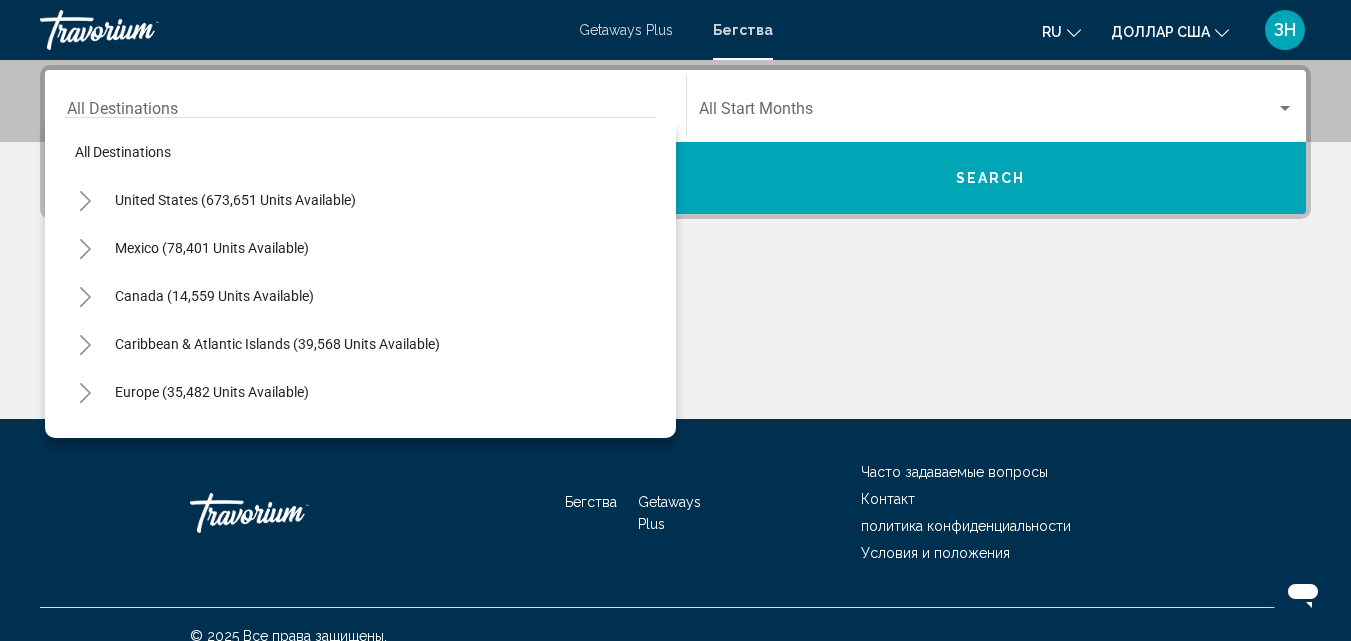 drag, startPoint x: 527, startPoint y: 574, endPoint x: 472, endPoint y: 525, distance: 73.661385 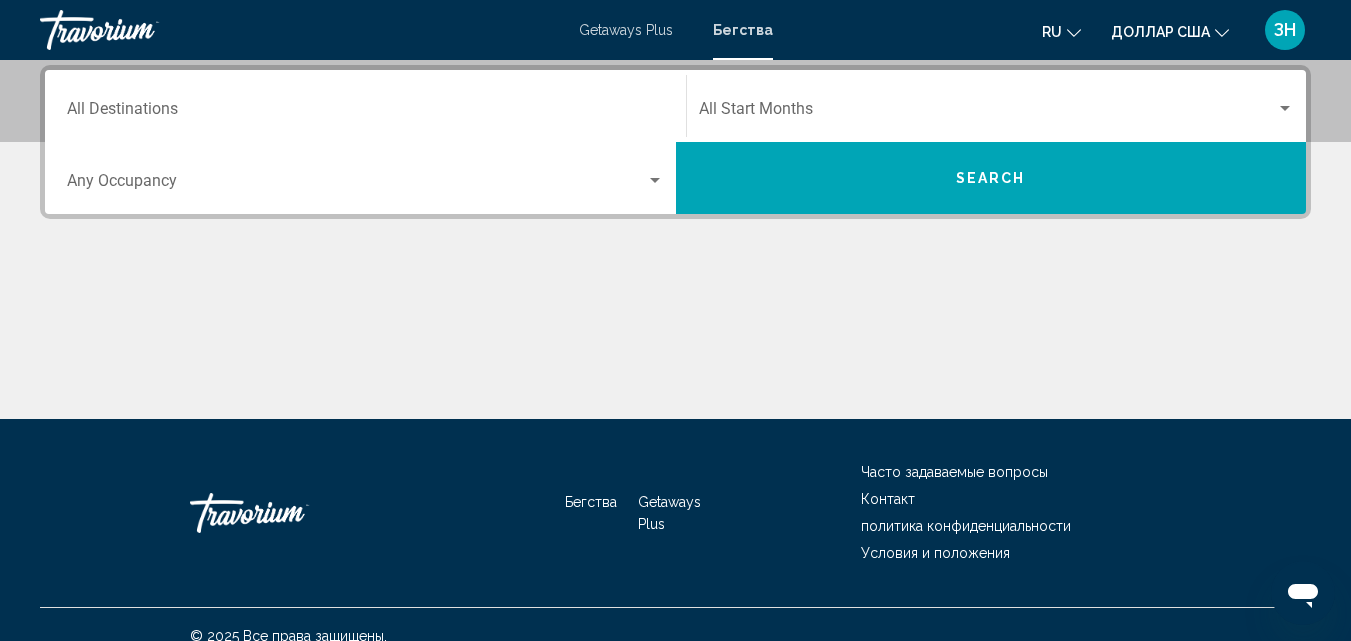 click on "Destination All Destinations" at bounding box center (365, 106) 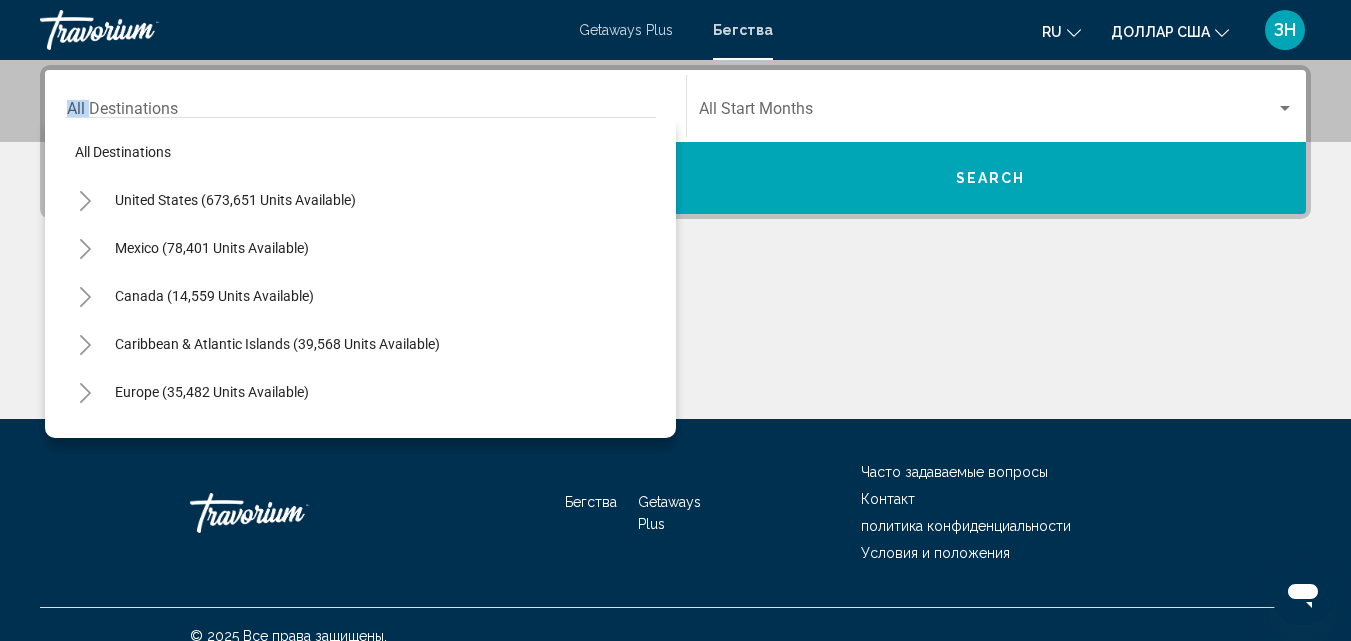 click on "Destination All Destinations" at bounding box center [365, 106] 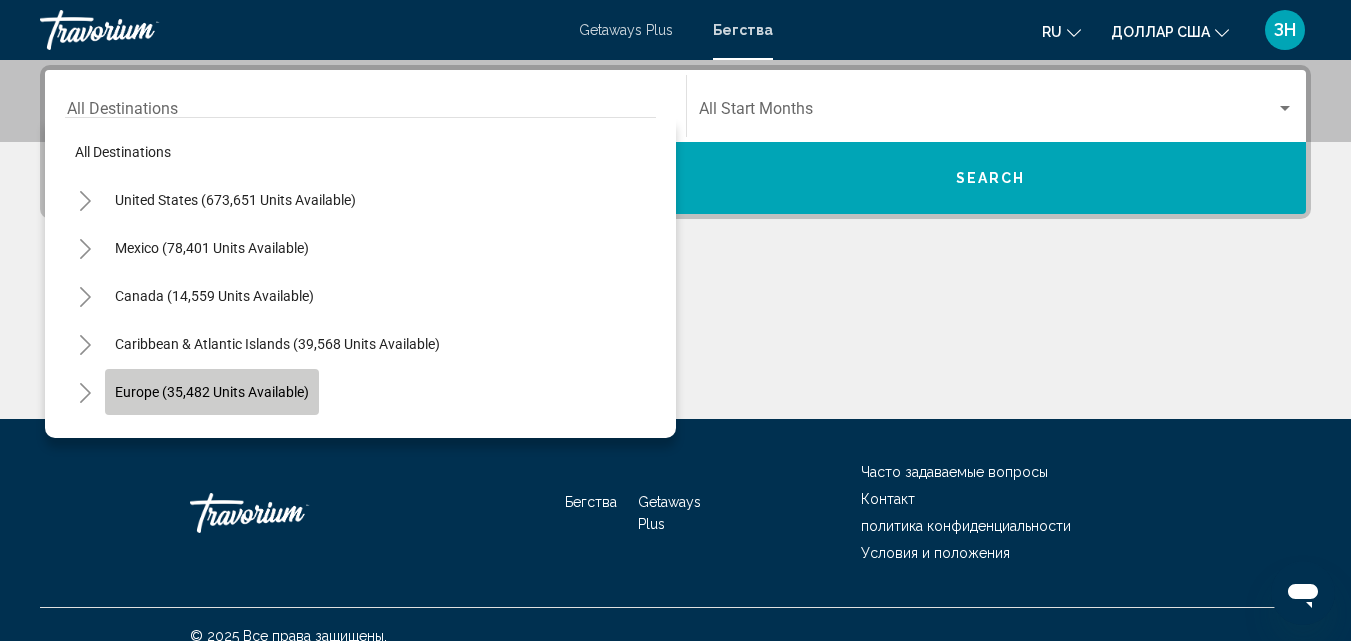click on "Europe (35,482 units available)" 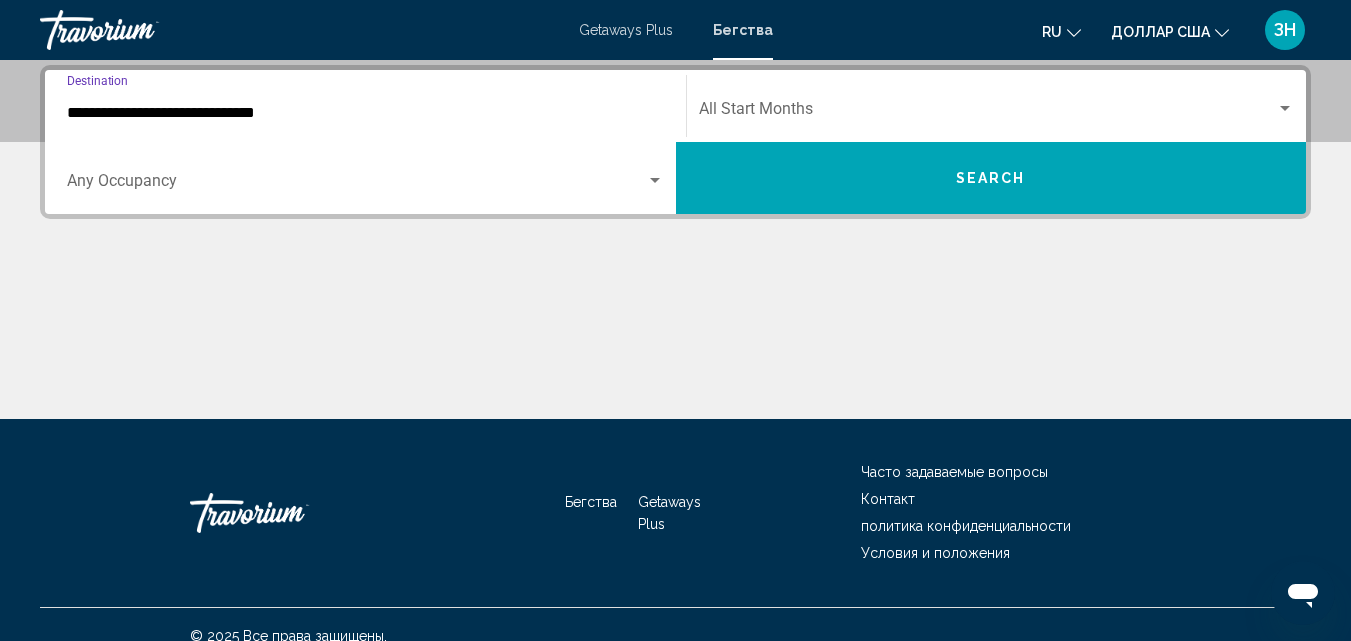 click on "**********" at bounding box center [365, 113] 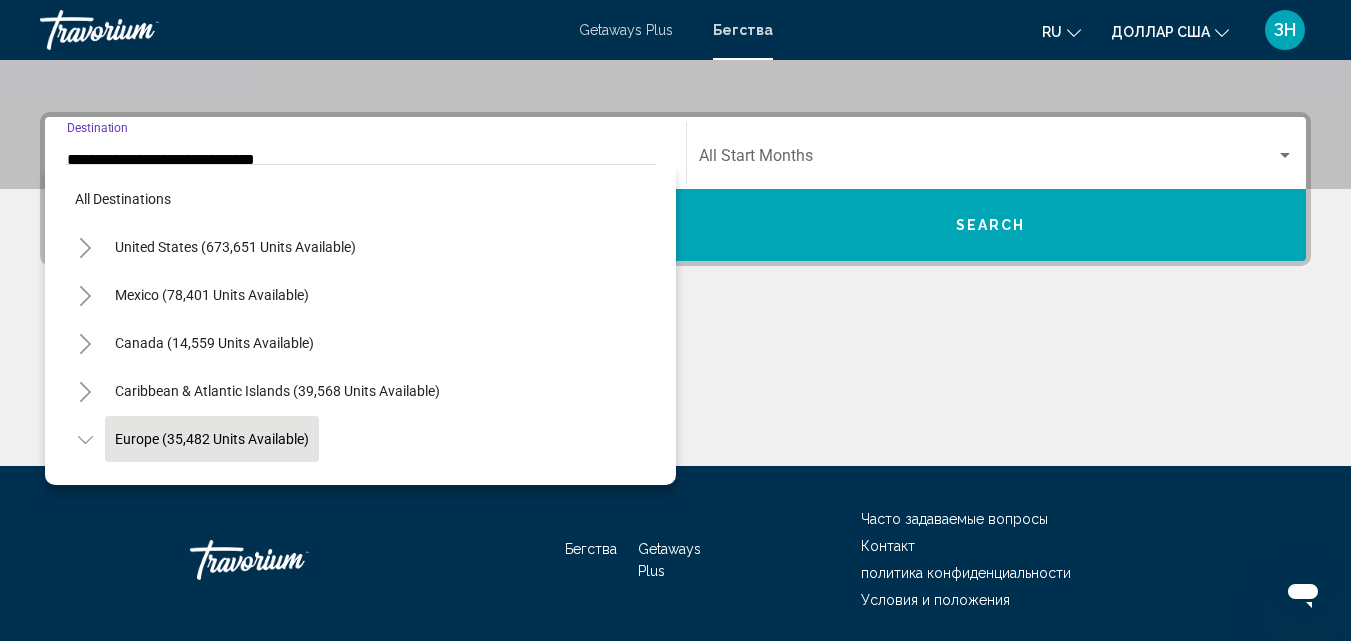 scroll, scrollTop: 119, scrollLeft: 0, axis: vertical 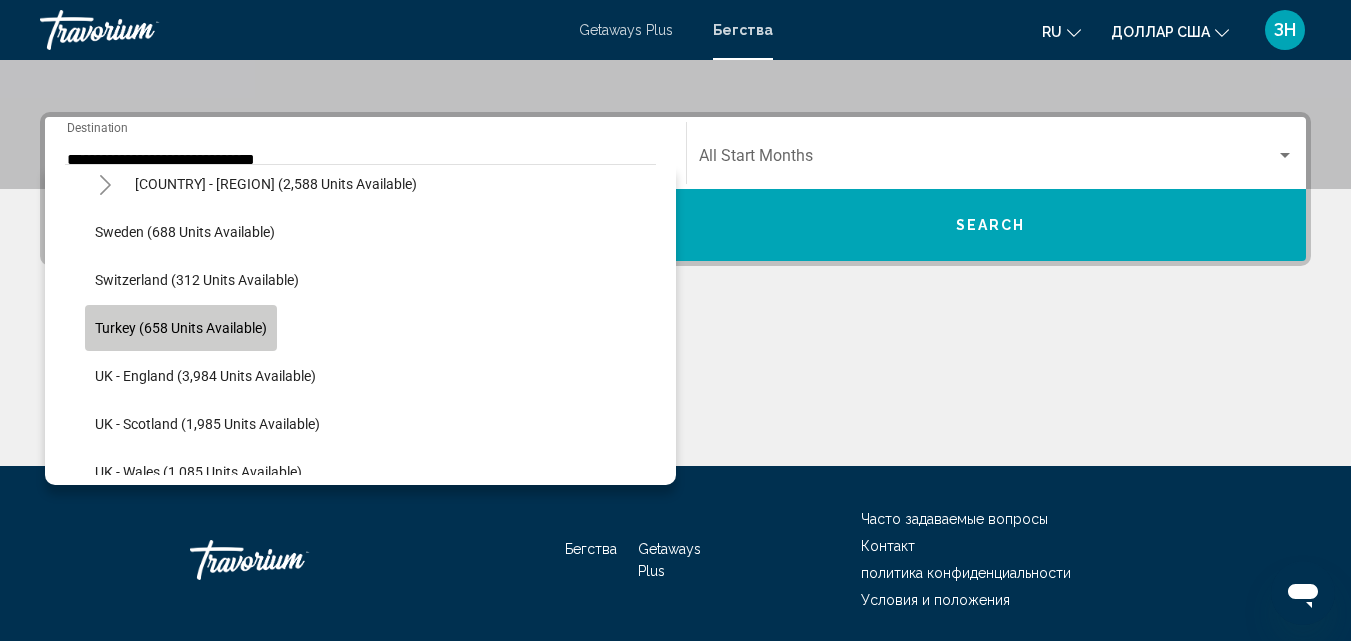 click on "Turkey (658 units available)" 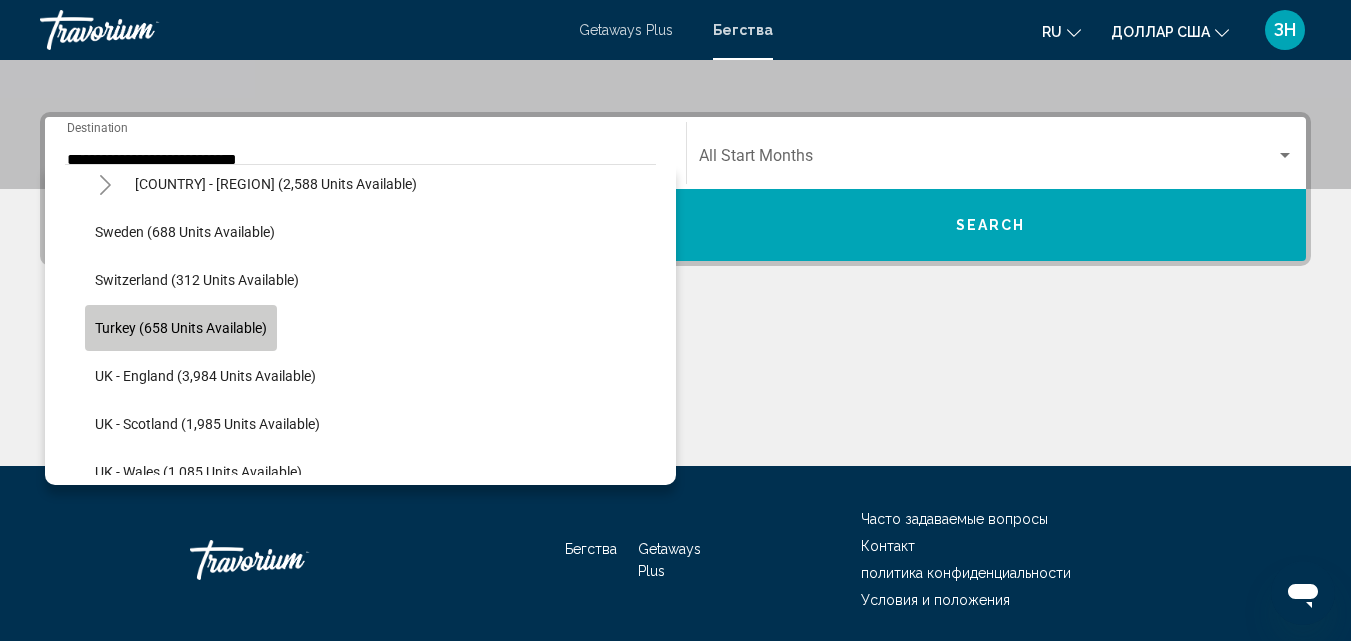 scroll, scrollTop: 458, scrollLeft: 0, axis: vertical 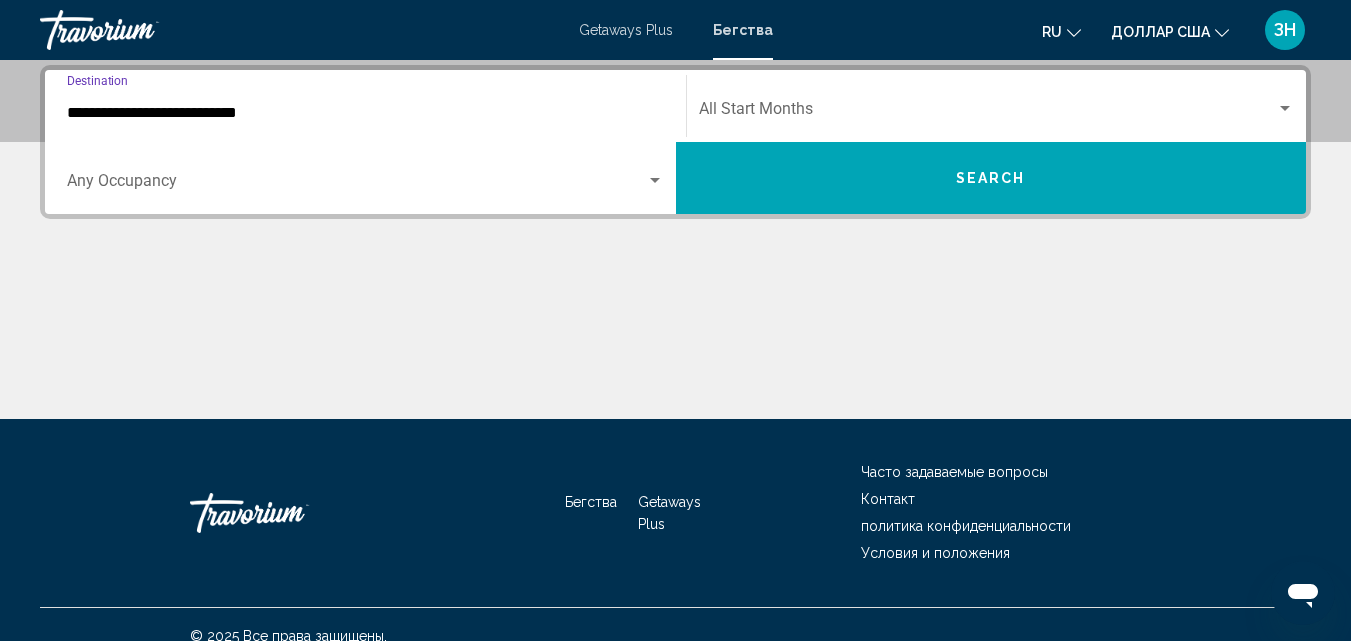 click at bounding box center (675, 344) 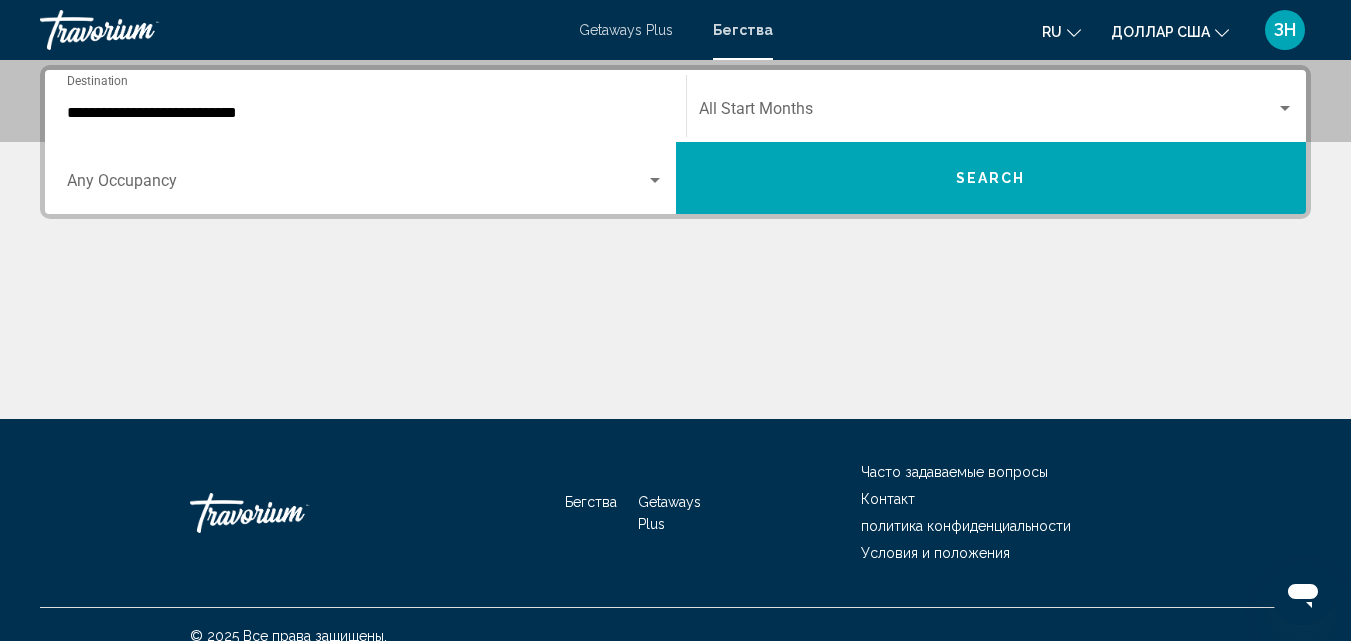 click on "Search" at bounding box center [991, 178] 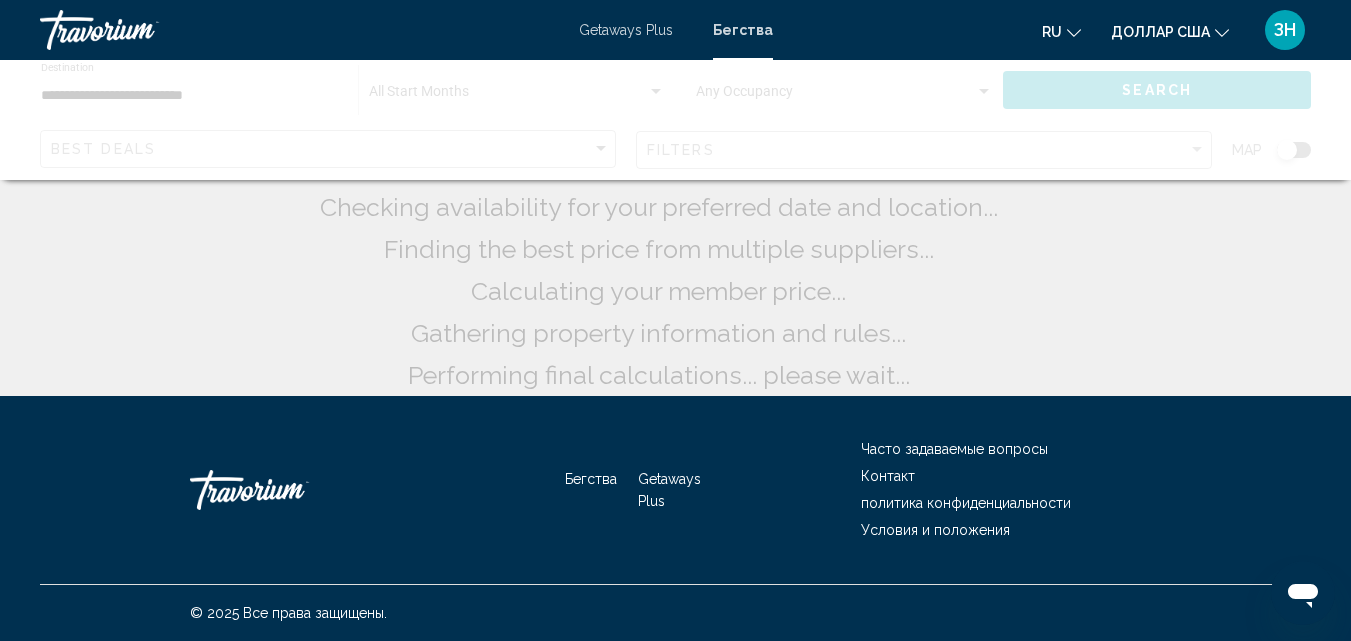 scroll, scrollTop: 0, scrollLeft: 0, axis: both 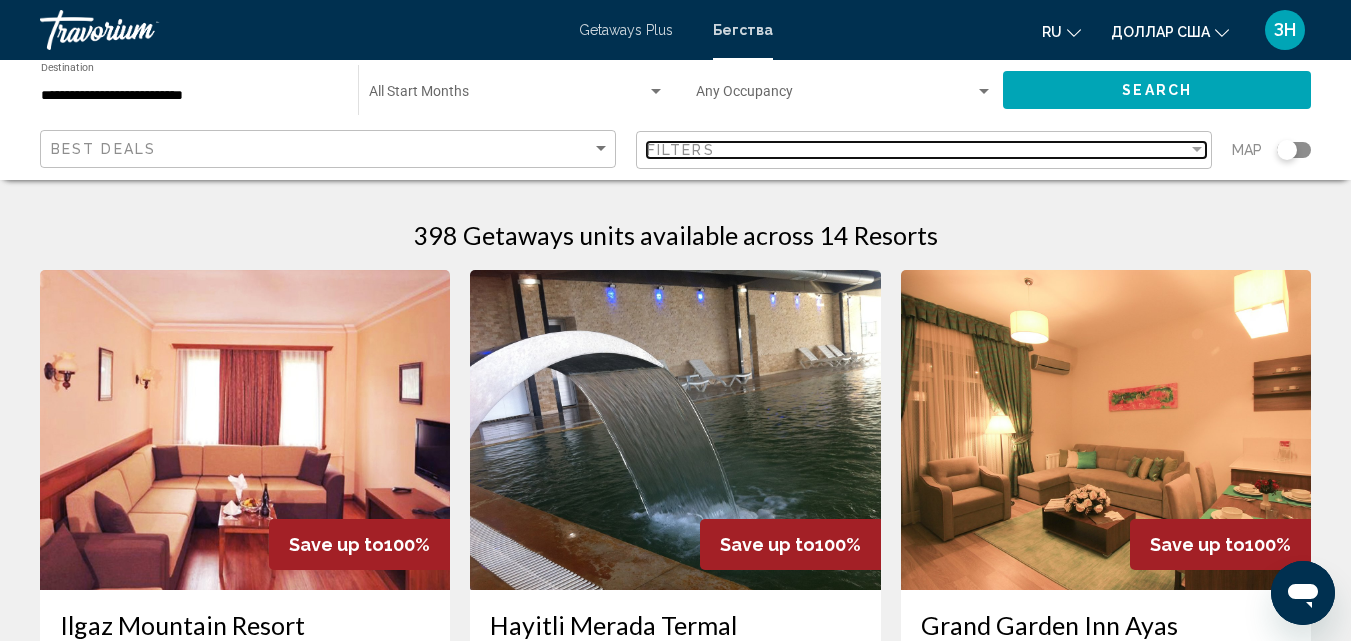 drag, startPoint x: 972, startPoint y: 158, endPoint x: 982, endPoint y: 160, distance: 10.198039 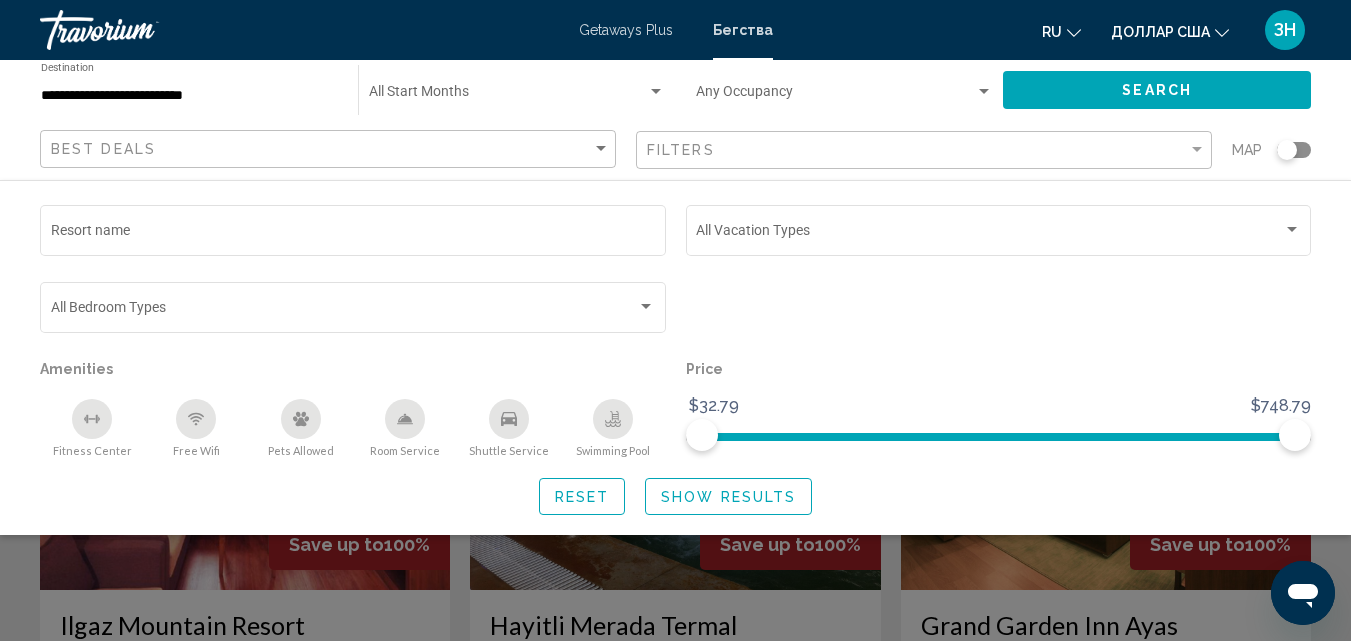 click on "Vacation Types All Vacation Types" 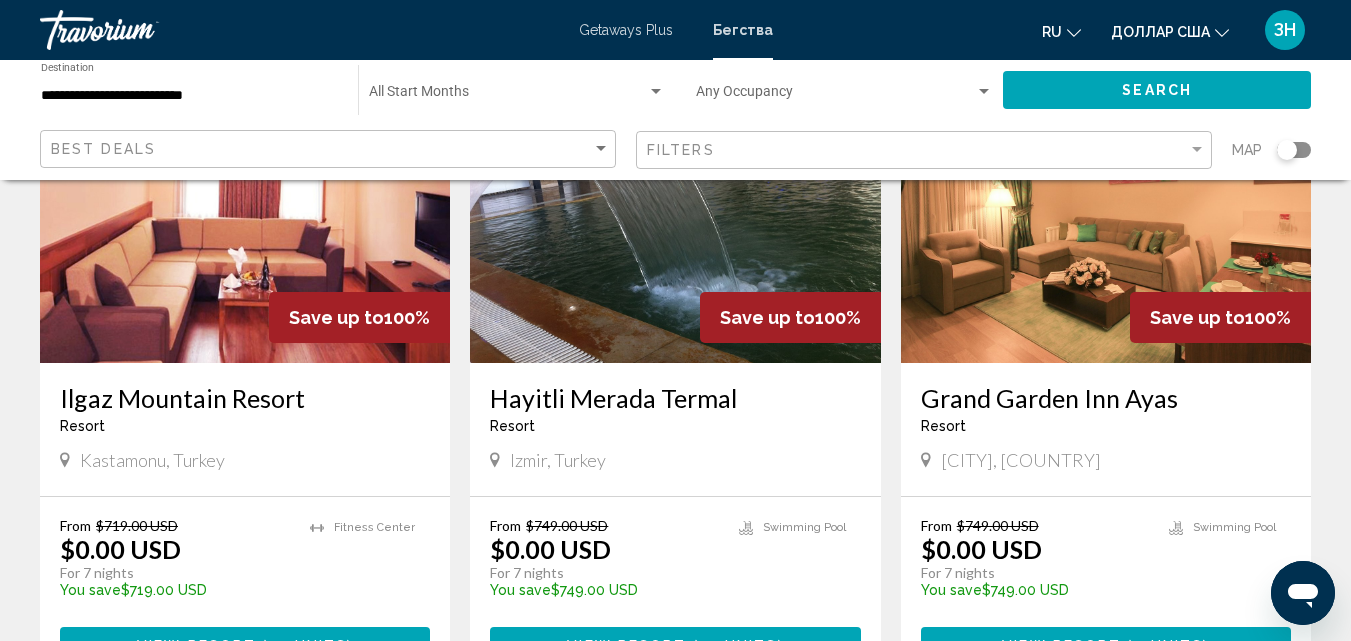 scroll, scrollTop: 240, scrollLeft: 0, axis: vertical 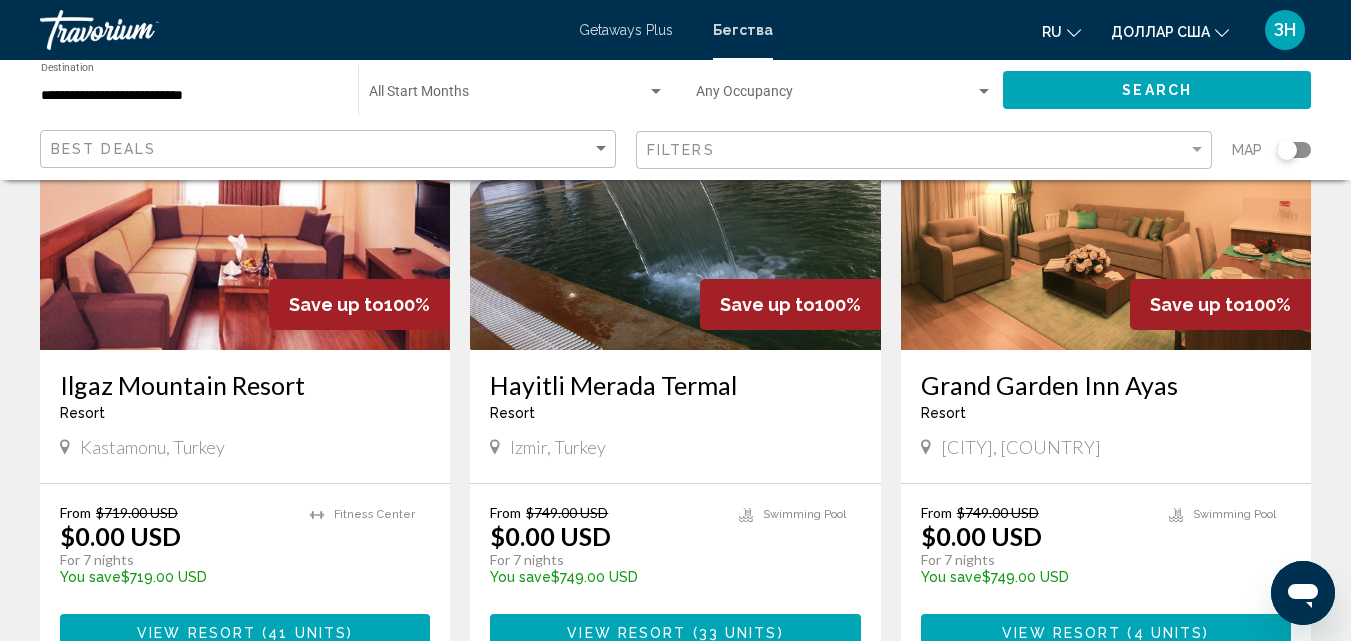 click at bounding box center [675, 190] 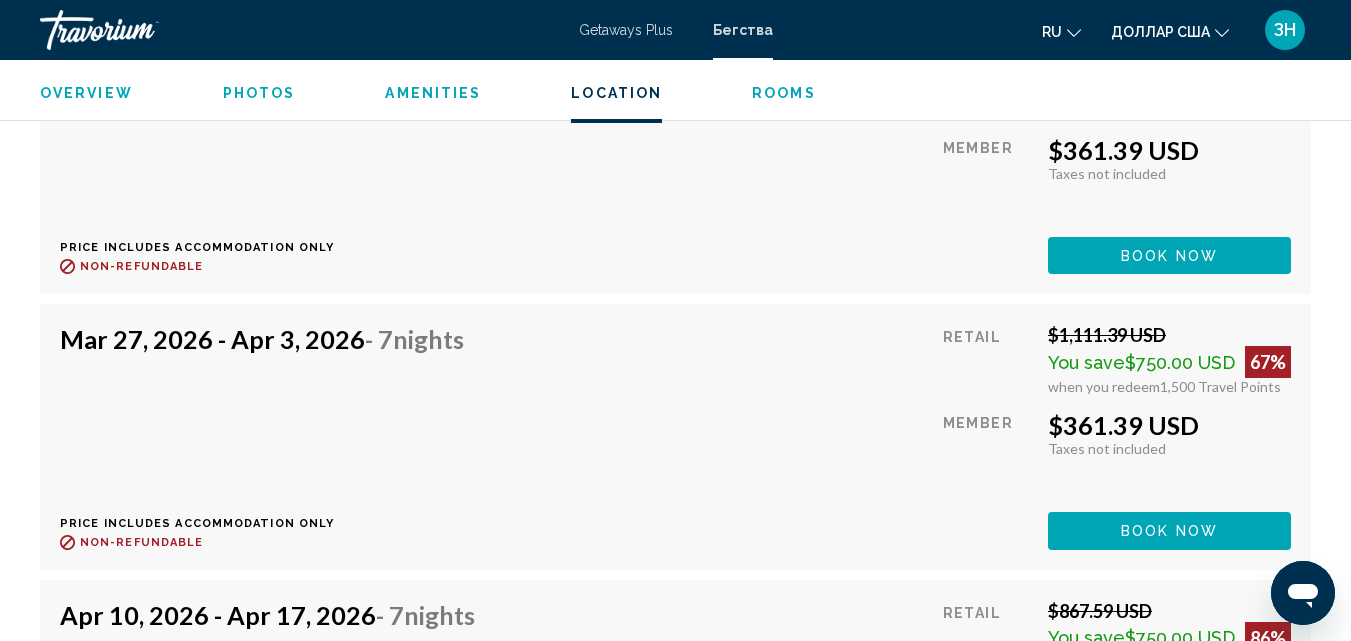scroll, scrollTop: 8670, scrollLeft: 0, axis: vertical 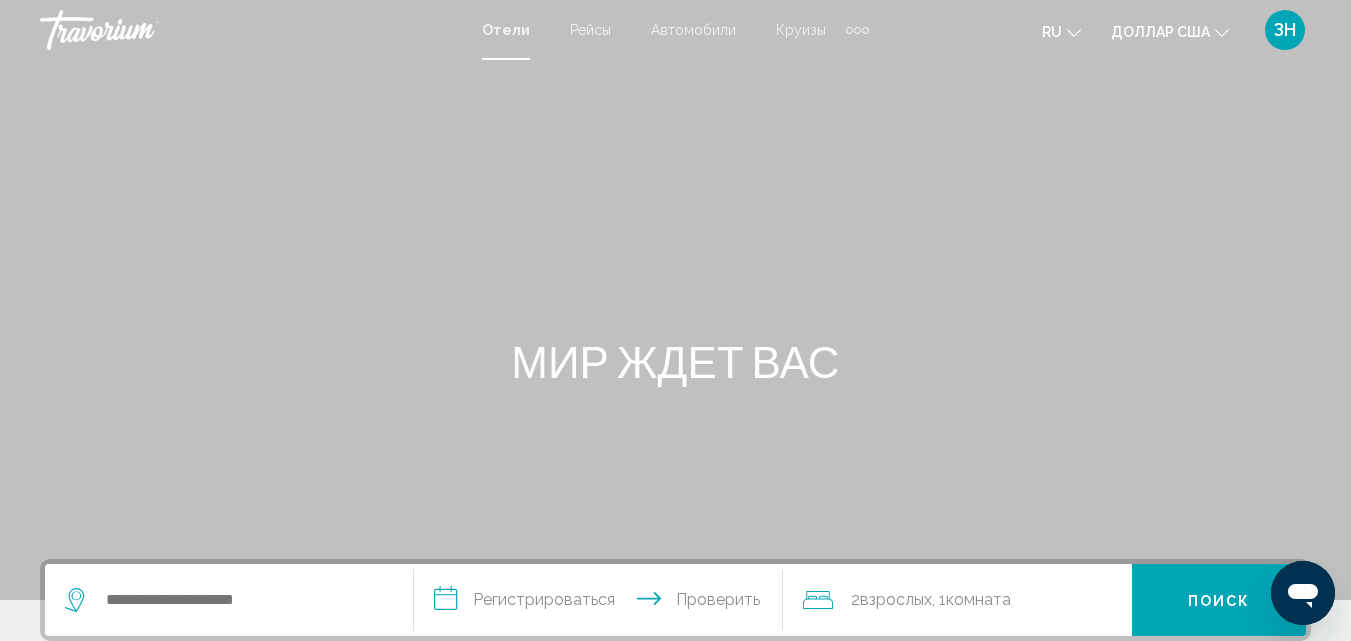 drag, startPoint x: 455, startPoint y: 385, endPoint x: 749, endPoint y: 177, distance: 360.13885 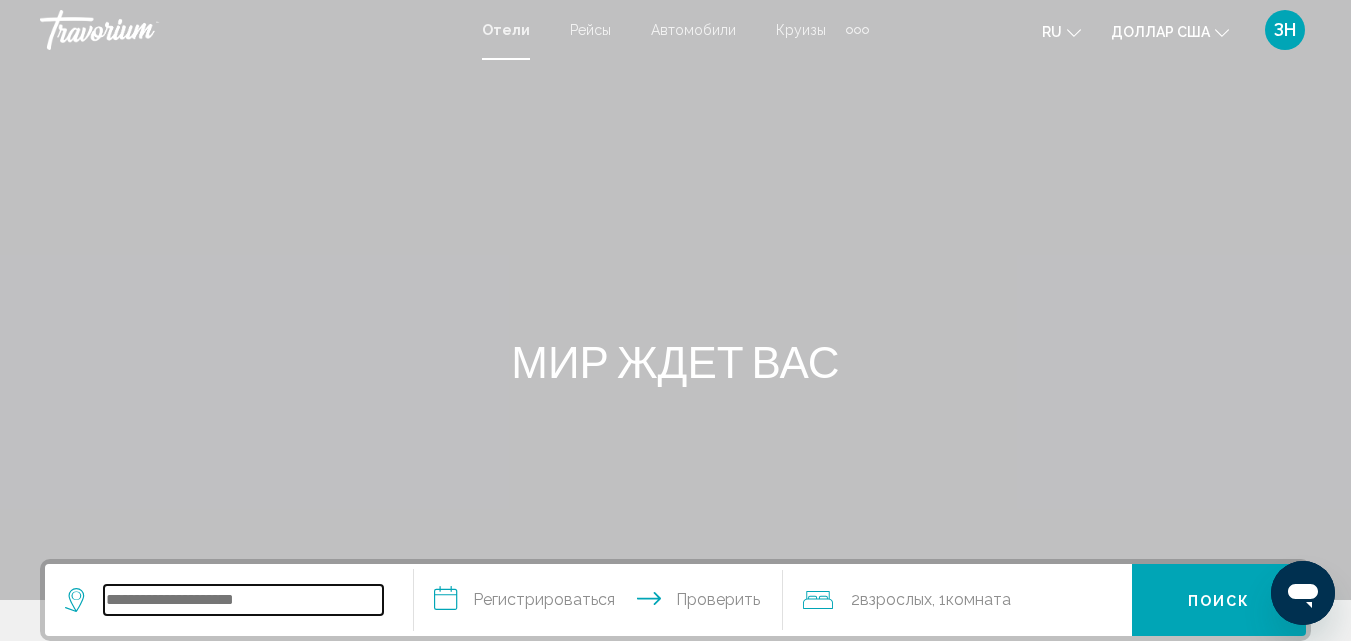 click at bounding box center [243, 600] 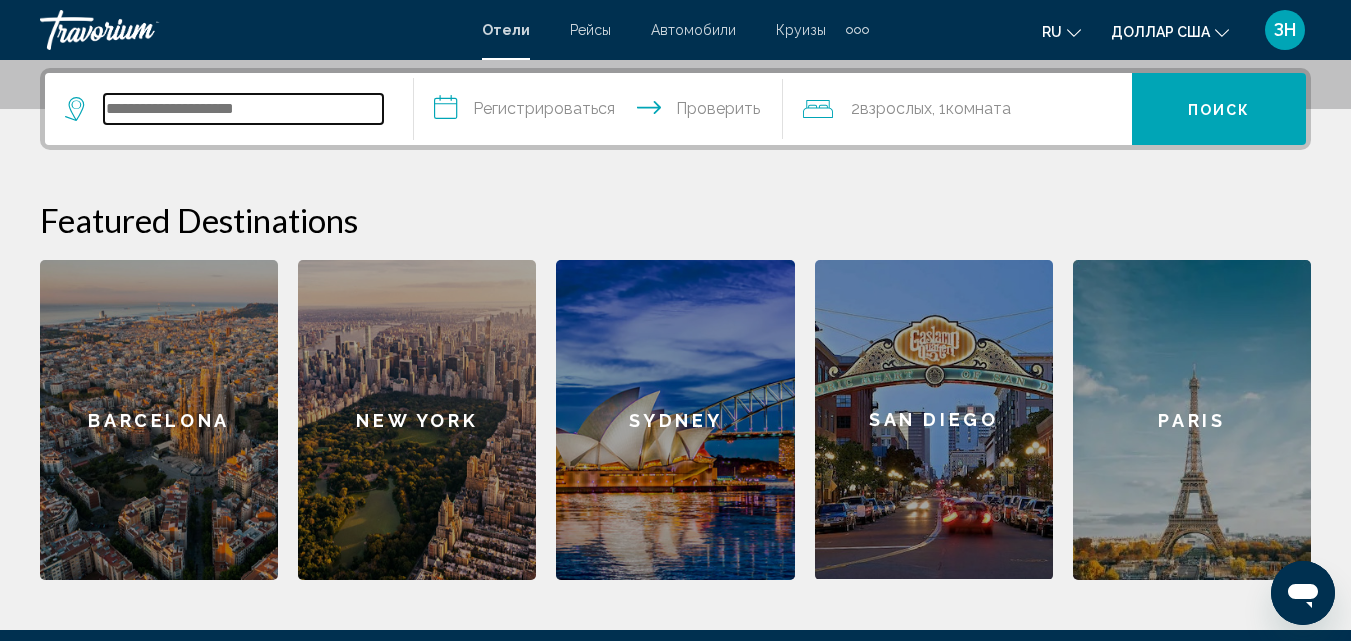 scroll, scrollTop: 494, scrollLeft: 0, axis: vertical 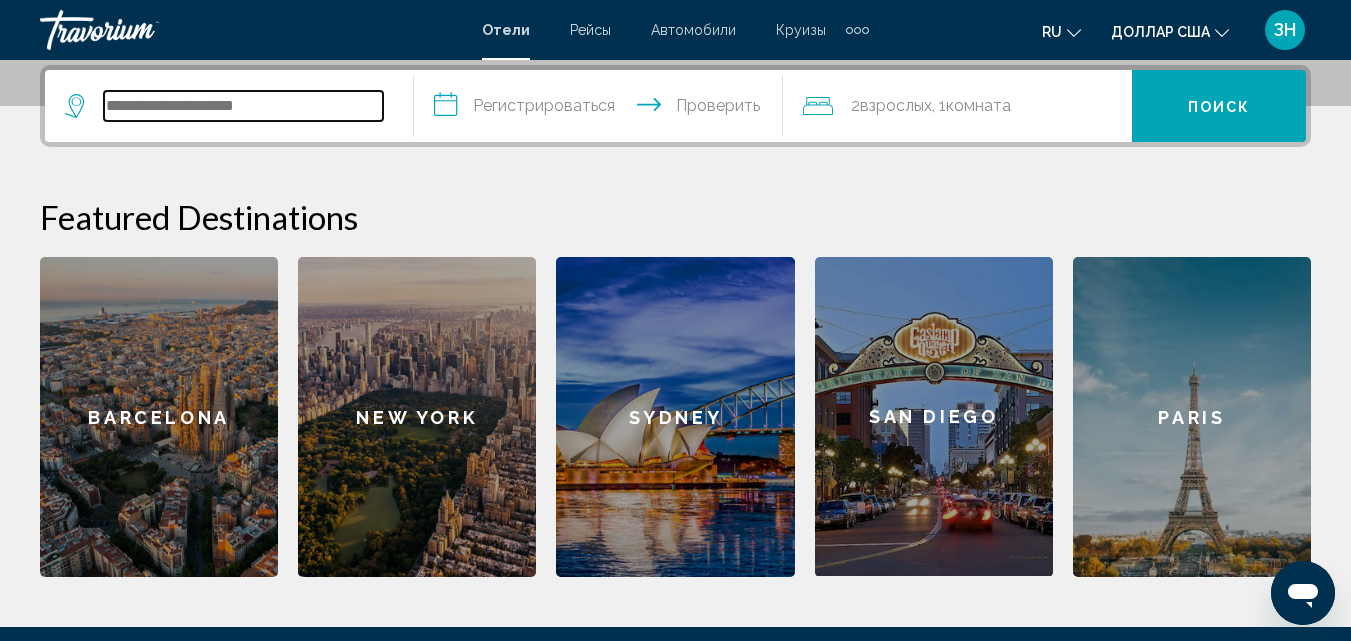 type on "*" 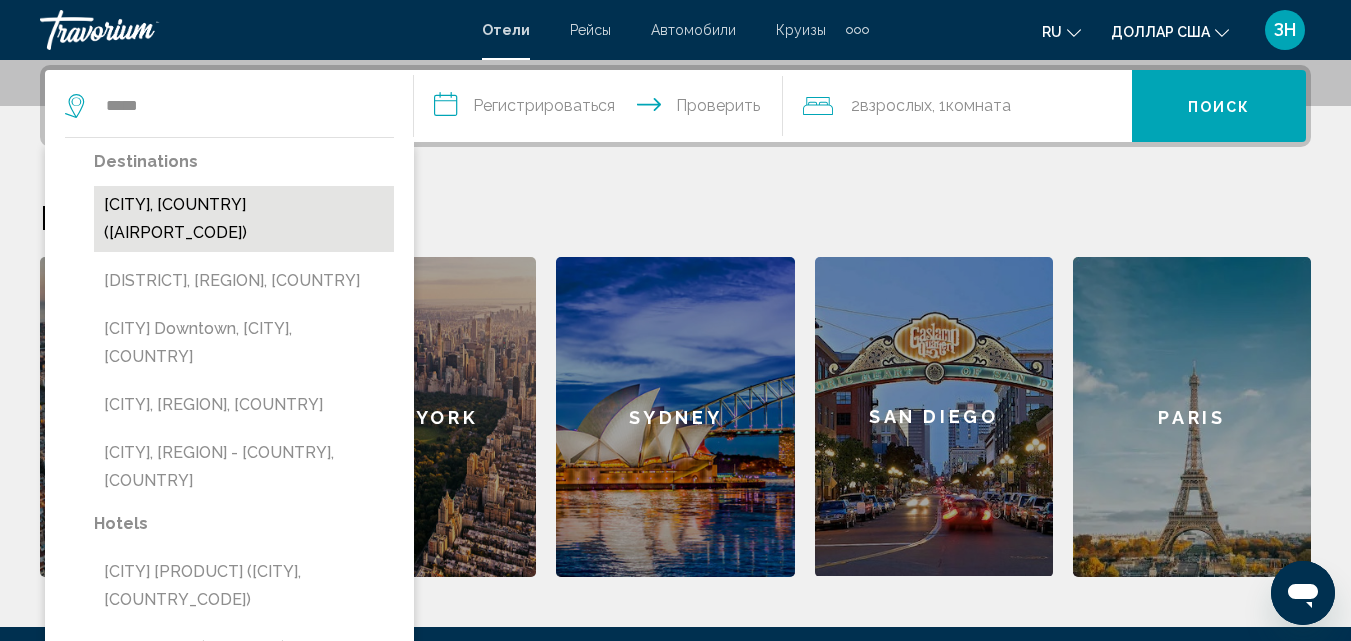 click on "[CITY], [COUNTRY] ([AIRPORT_CODE])" at bounding box center (244, 219) 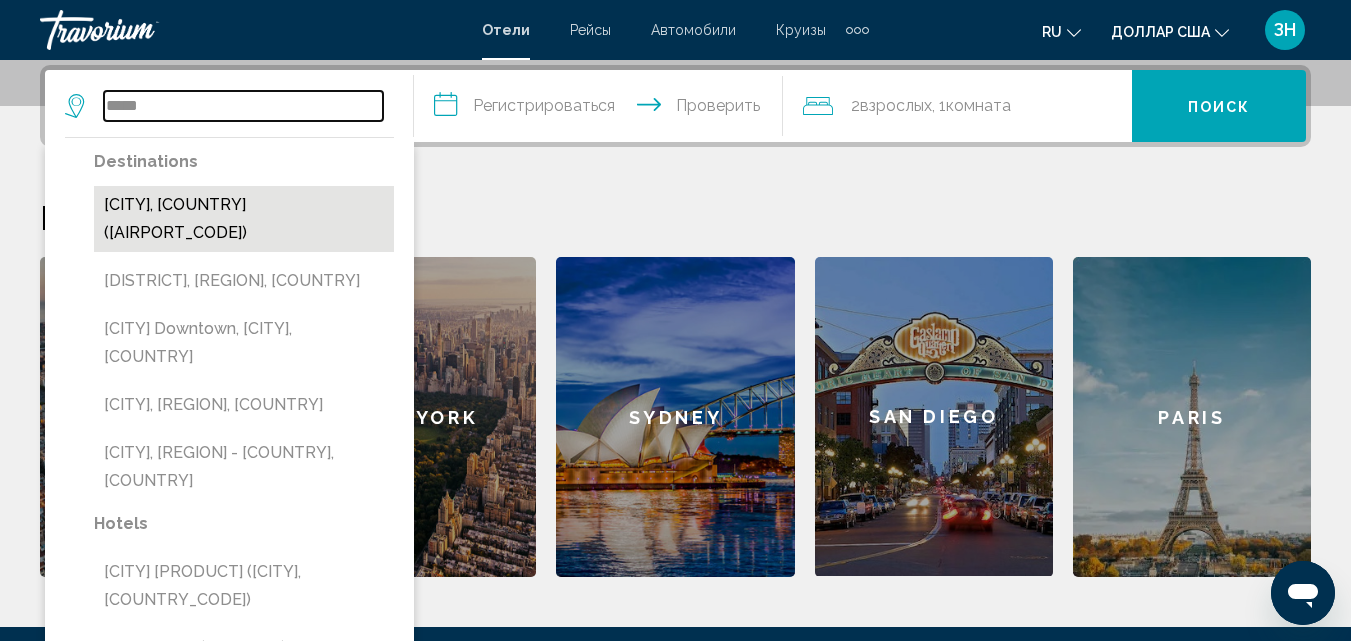 type on "**********" 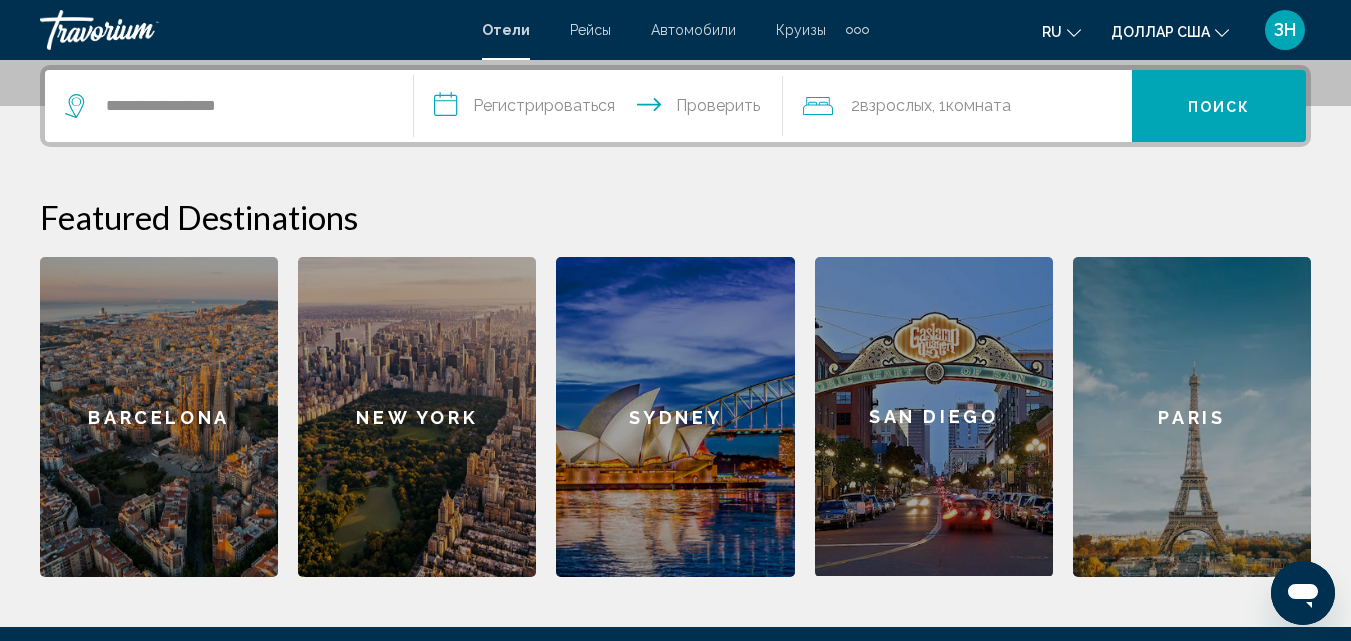 click on "Поиск" at bounding box center [1219, 107] 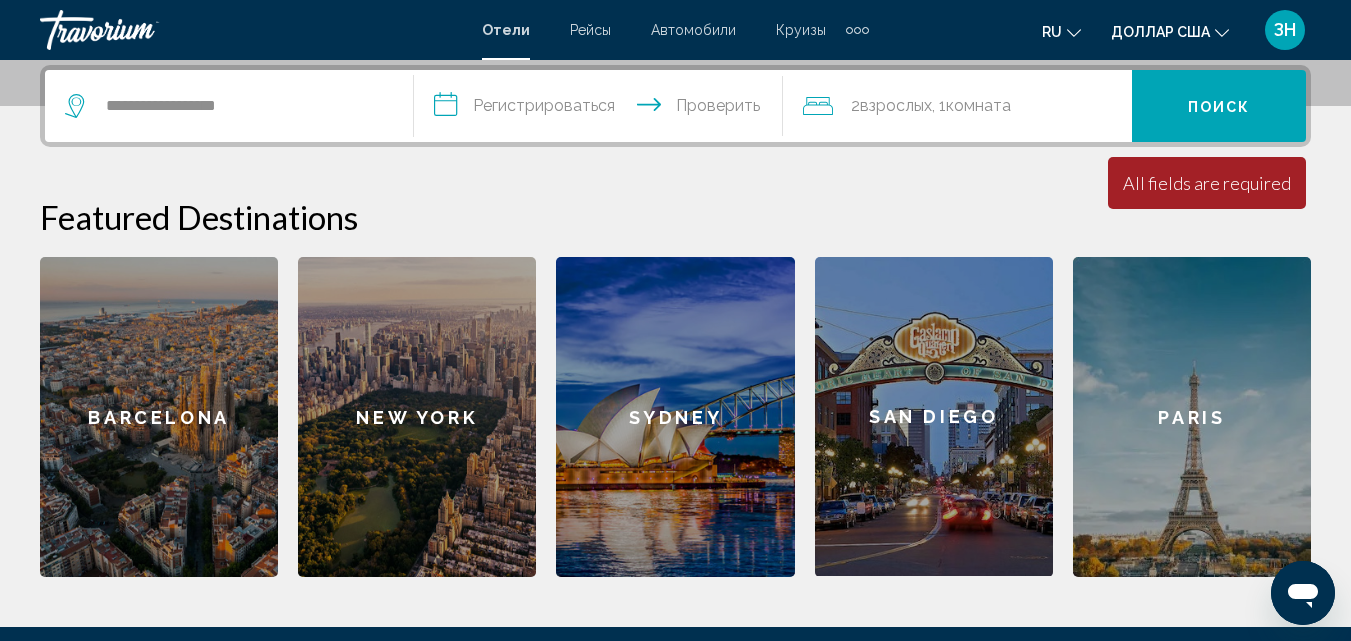 click on "**********" at bounding box center [602, 109] 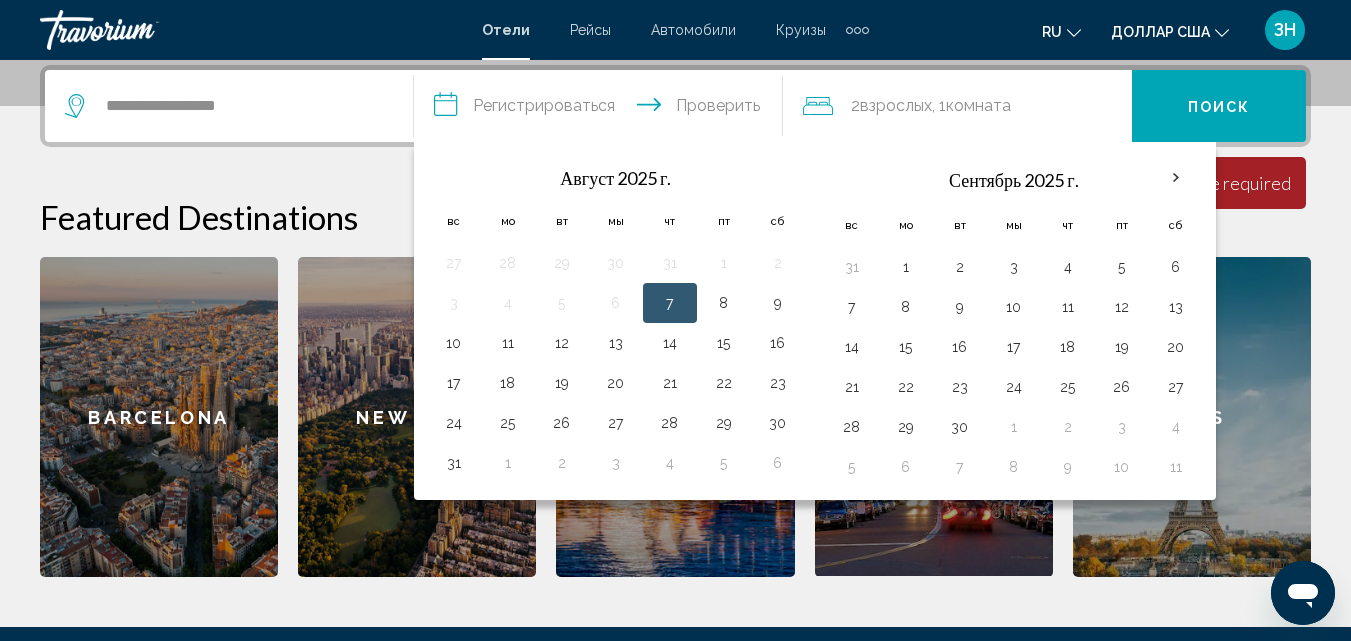 click on "**********" at bounding box center [602, 109] 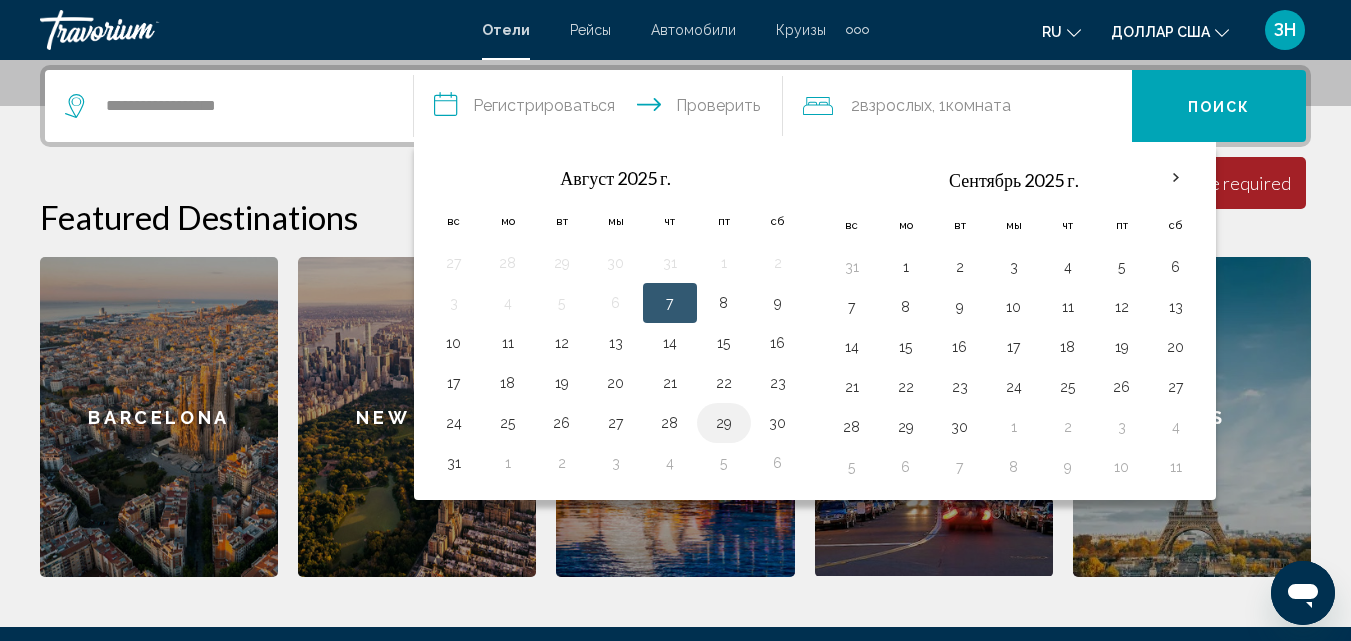 click on "29" at bounding box center (724, 423) 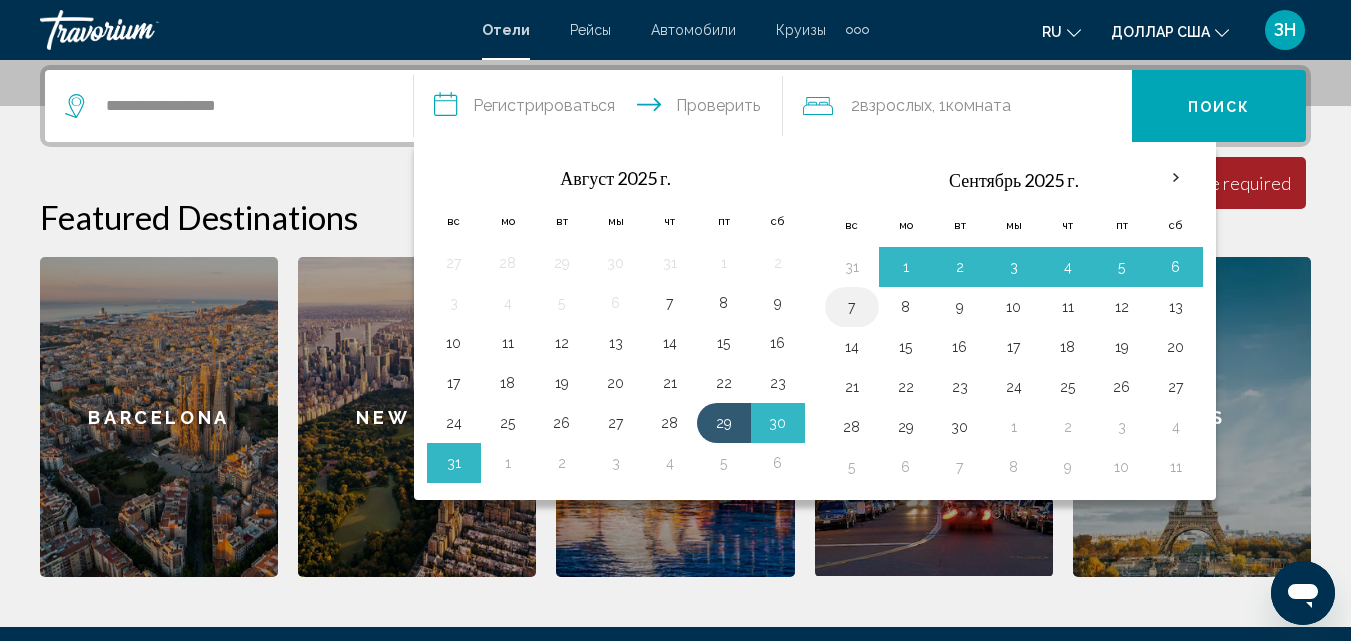 click on "7" at bounding box center [852, 307] 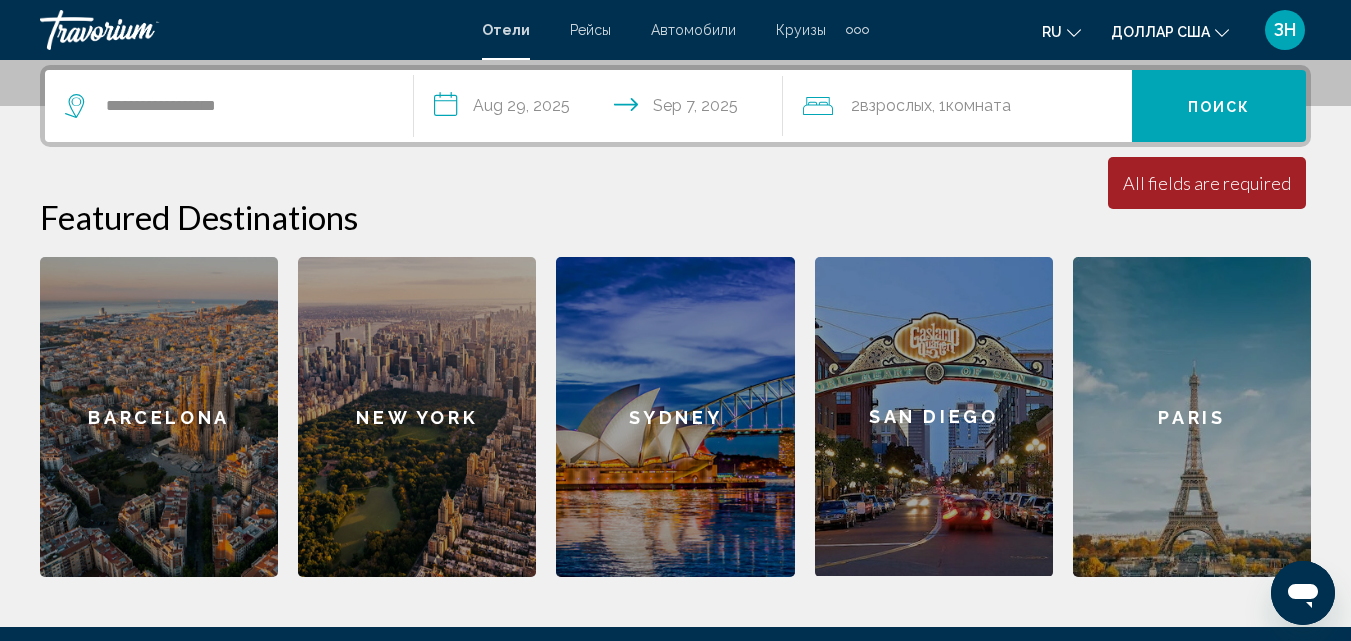 click on "Поиск" at bounding box center [1219, 106] 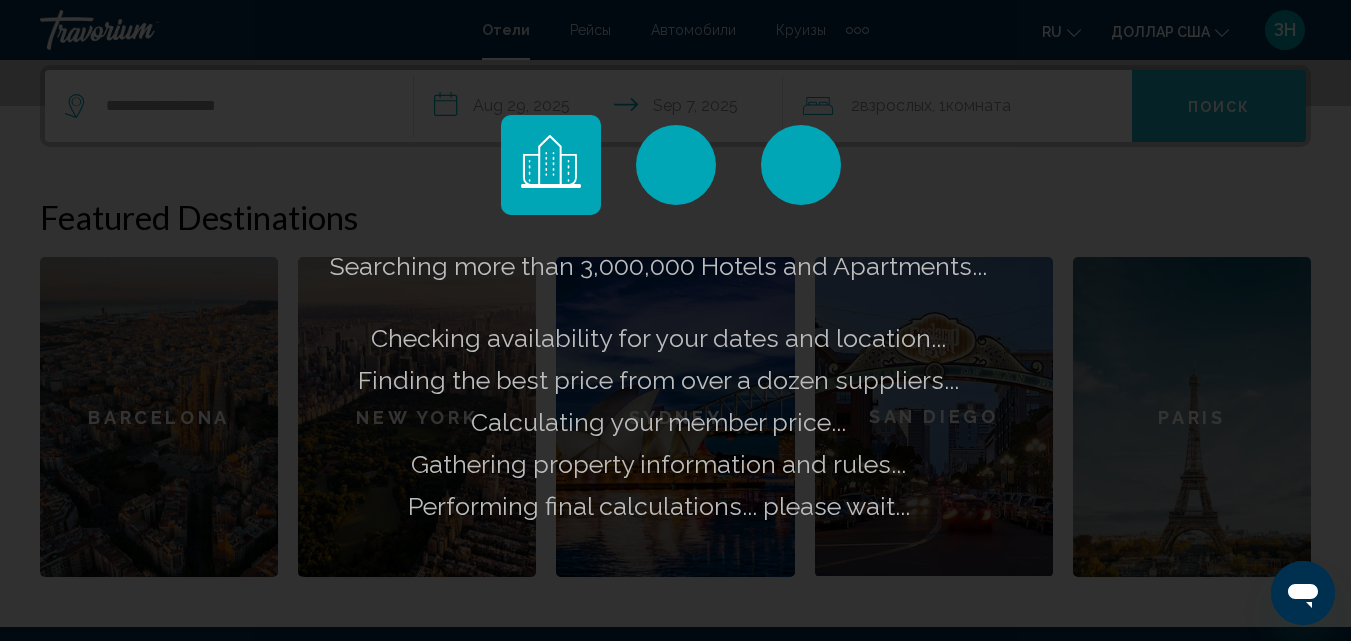 click on "Searching more than 3,000,000 Hotels and Apartments...
Checking availability for your dates and location..." 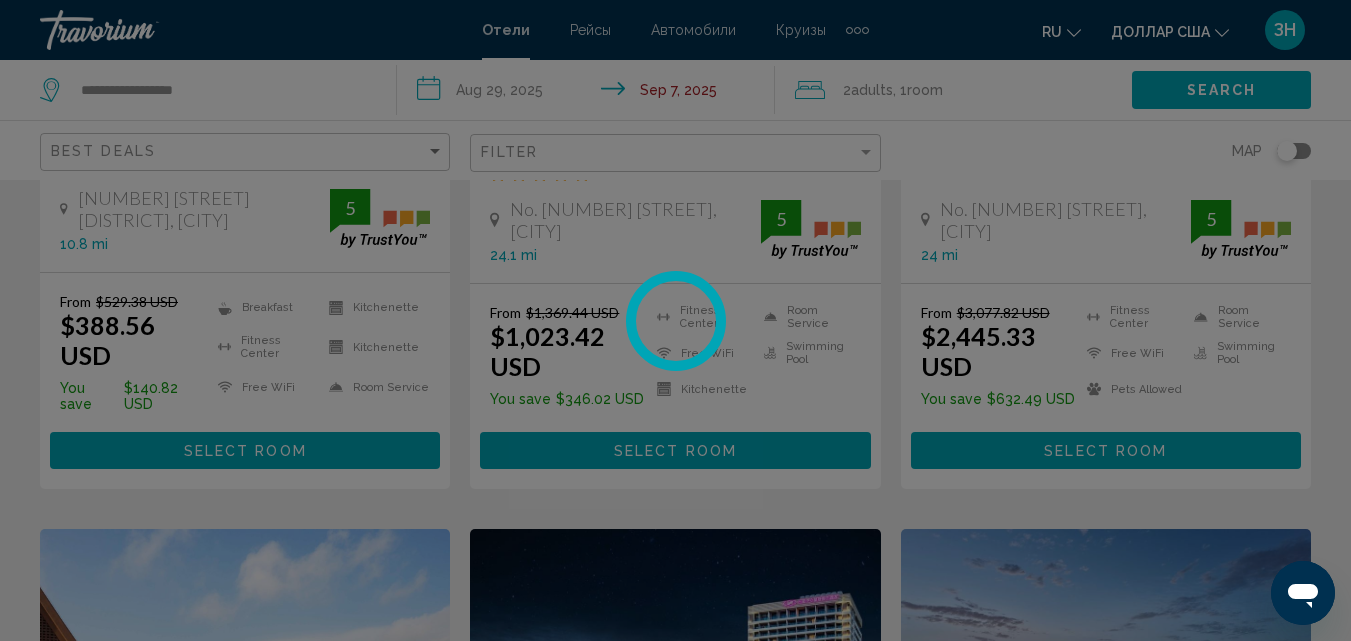 scroll, scrollTop: 0, scrollLeft: 0, axis: both 